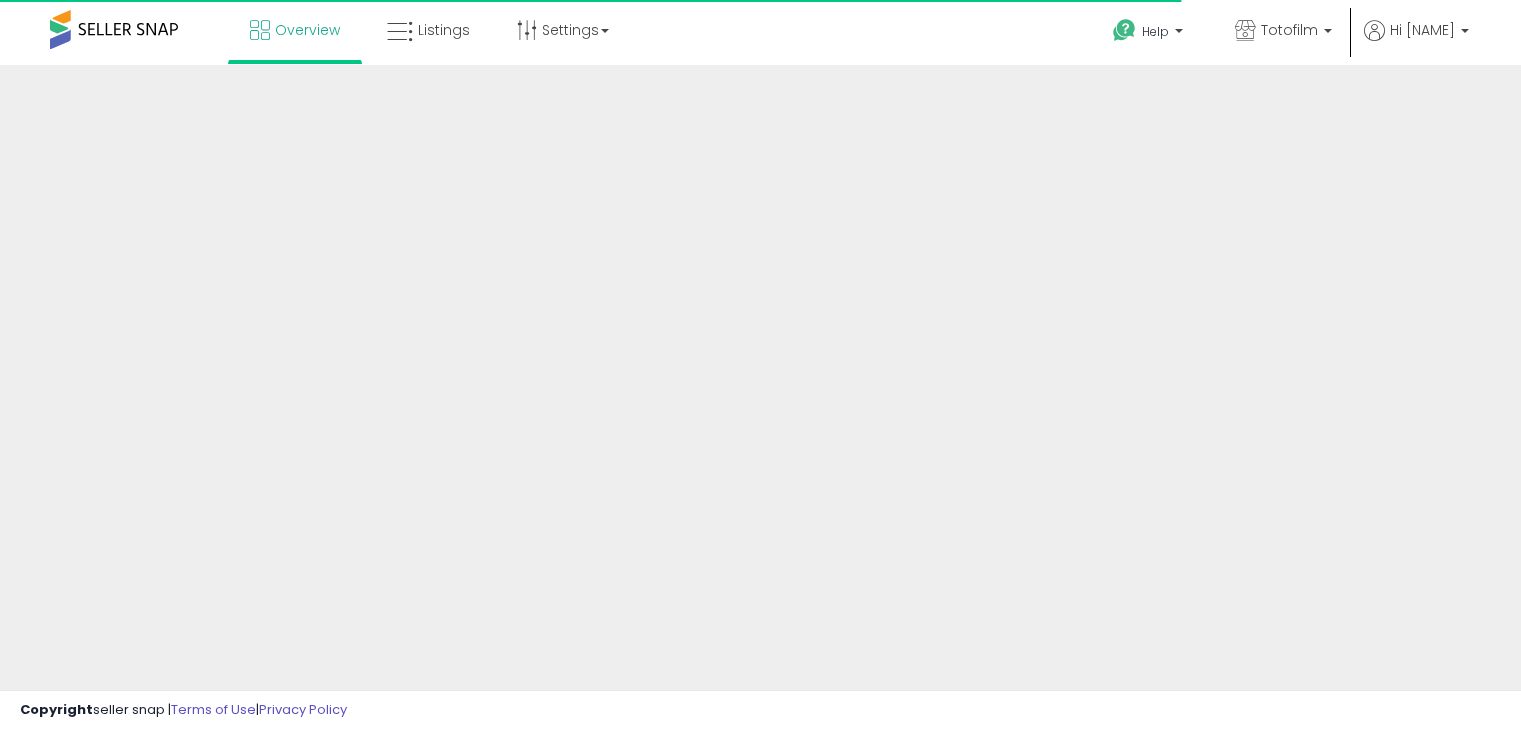 scroll, scrollTop: 0, scrollLeft: 0, axis: both 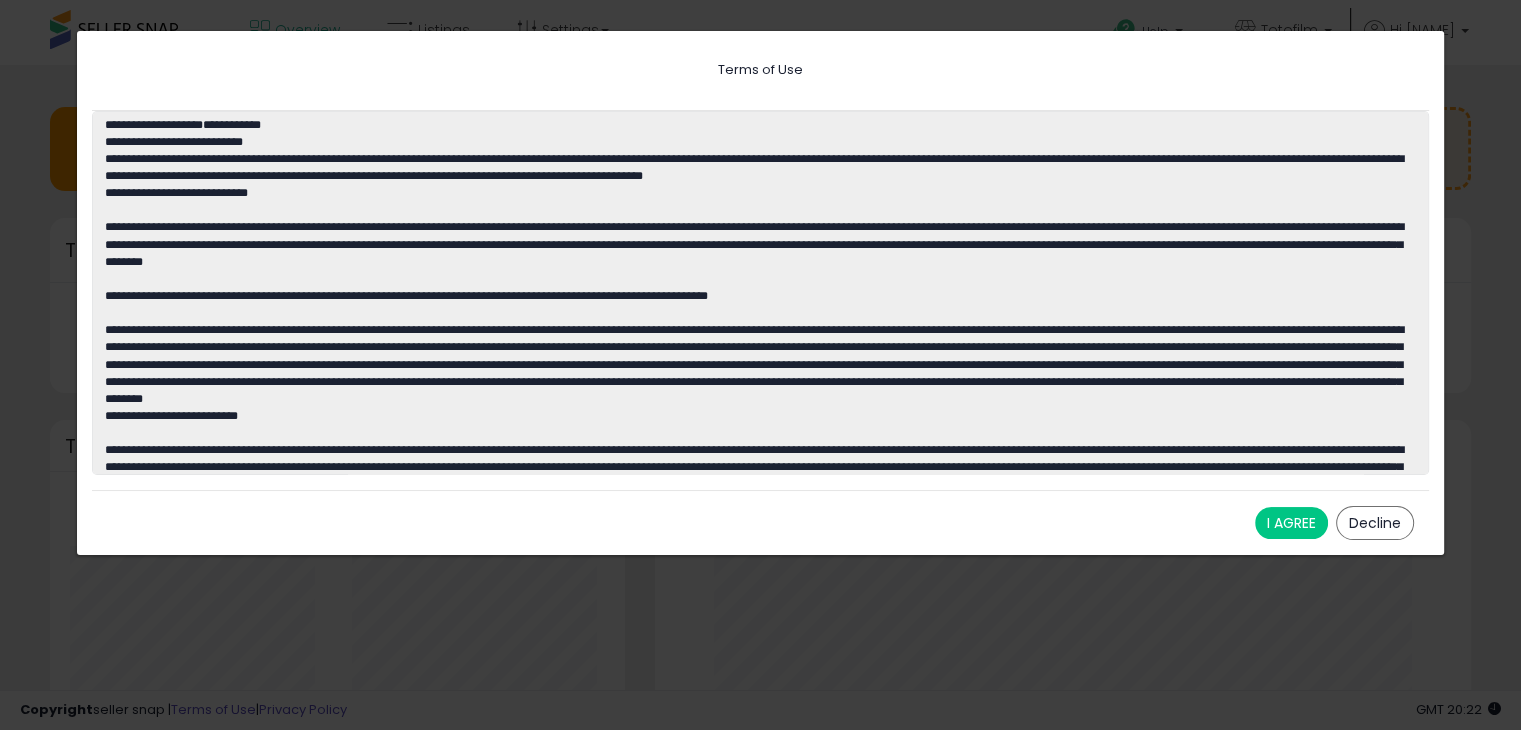 click on "I AGREE" at bounding box center [1291, 523] 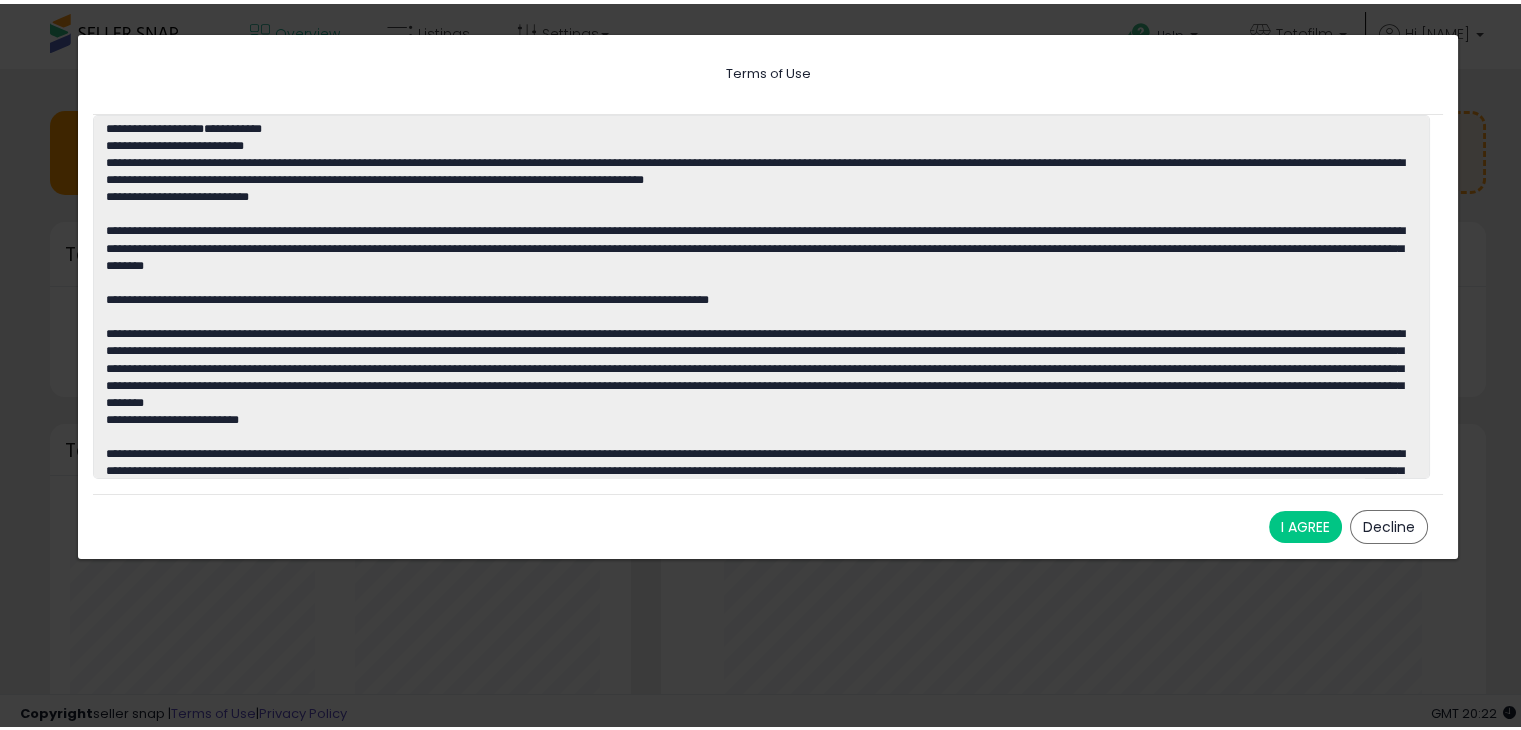 scroll, scrollTop: 999800, scrollLeft: 999725, axis: both 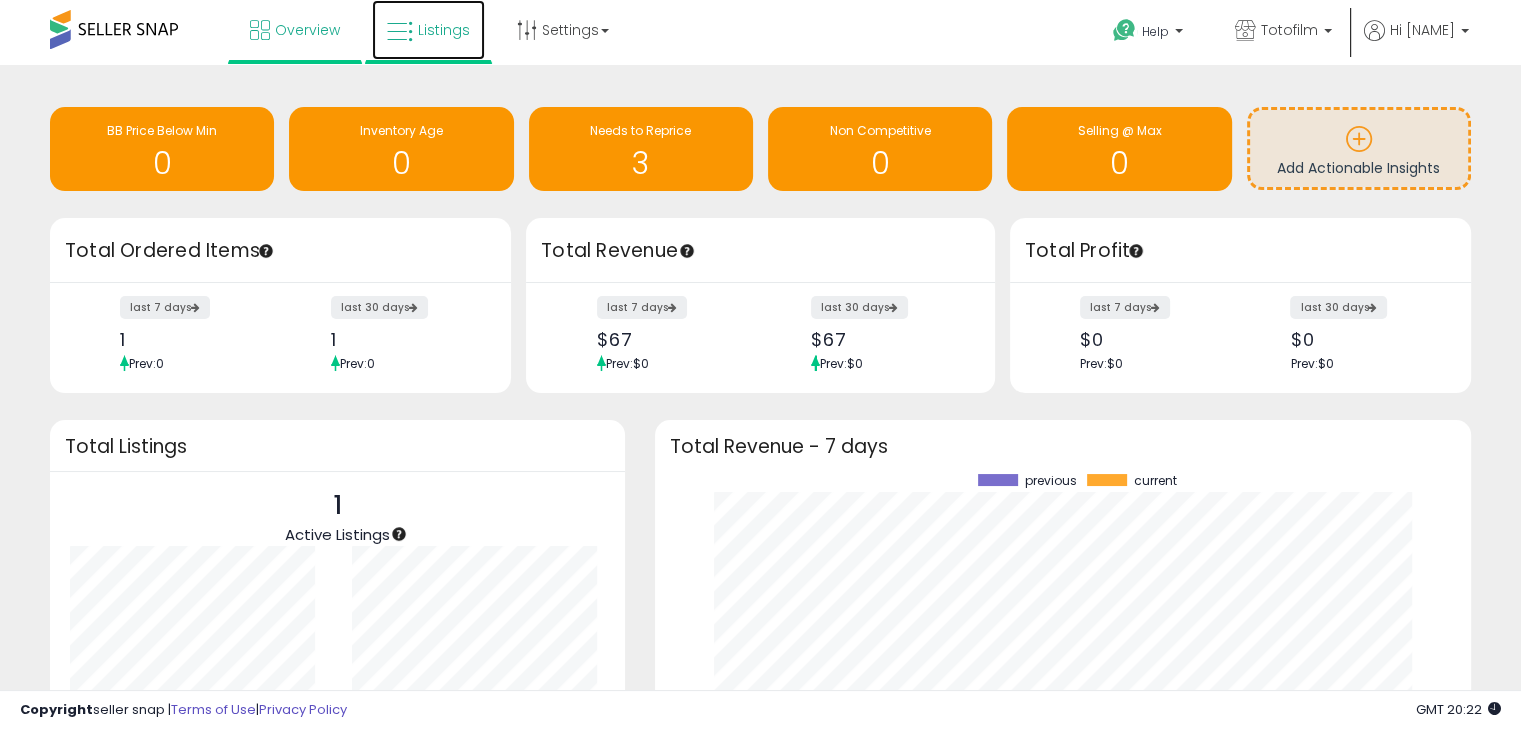 click on "Listings" at bounding box center [428, 30] 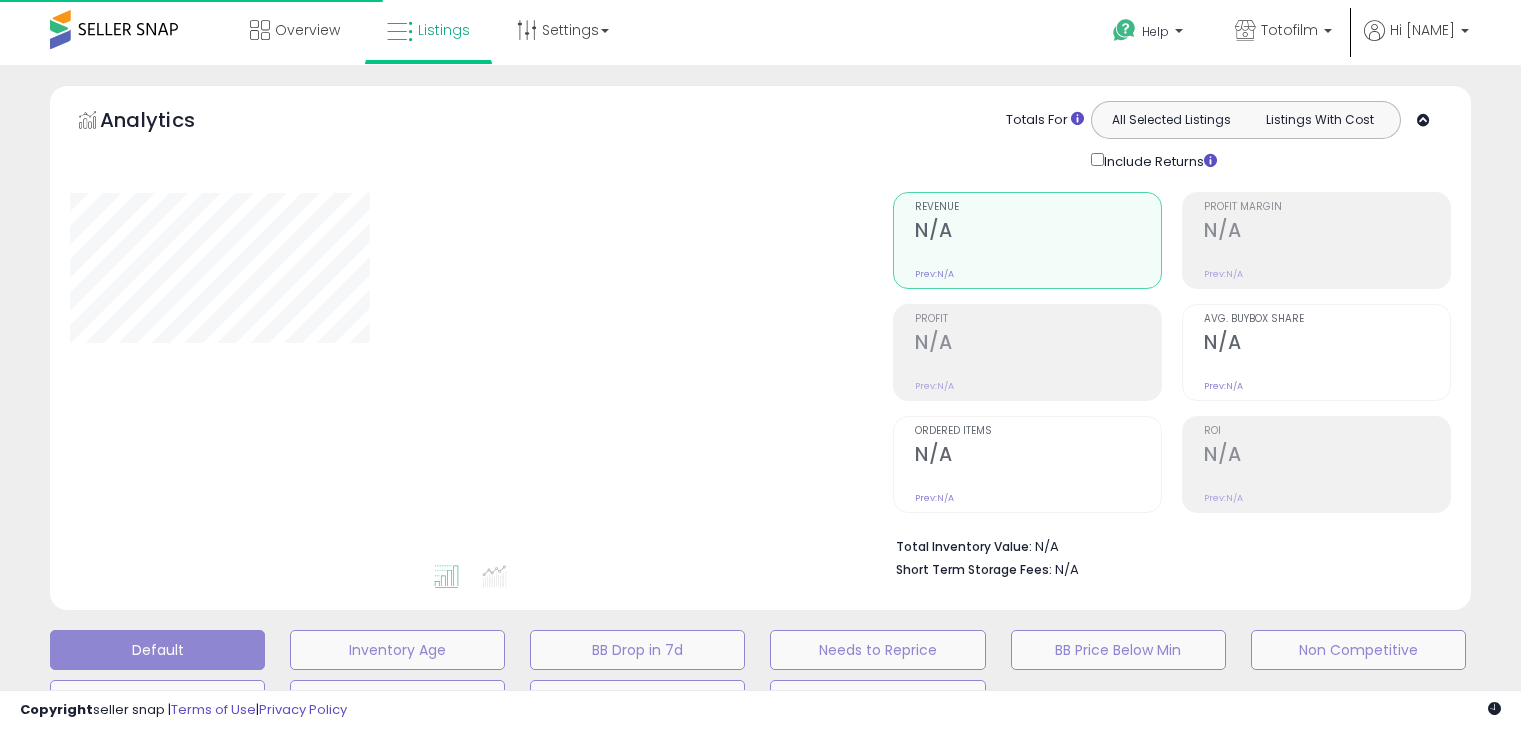 scroll, scrollTop: 0, scrollLeft: 0, axis: both 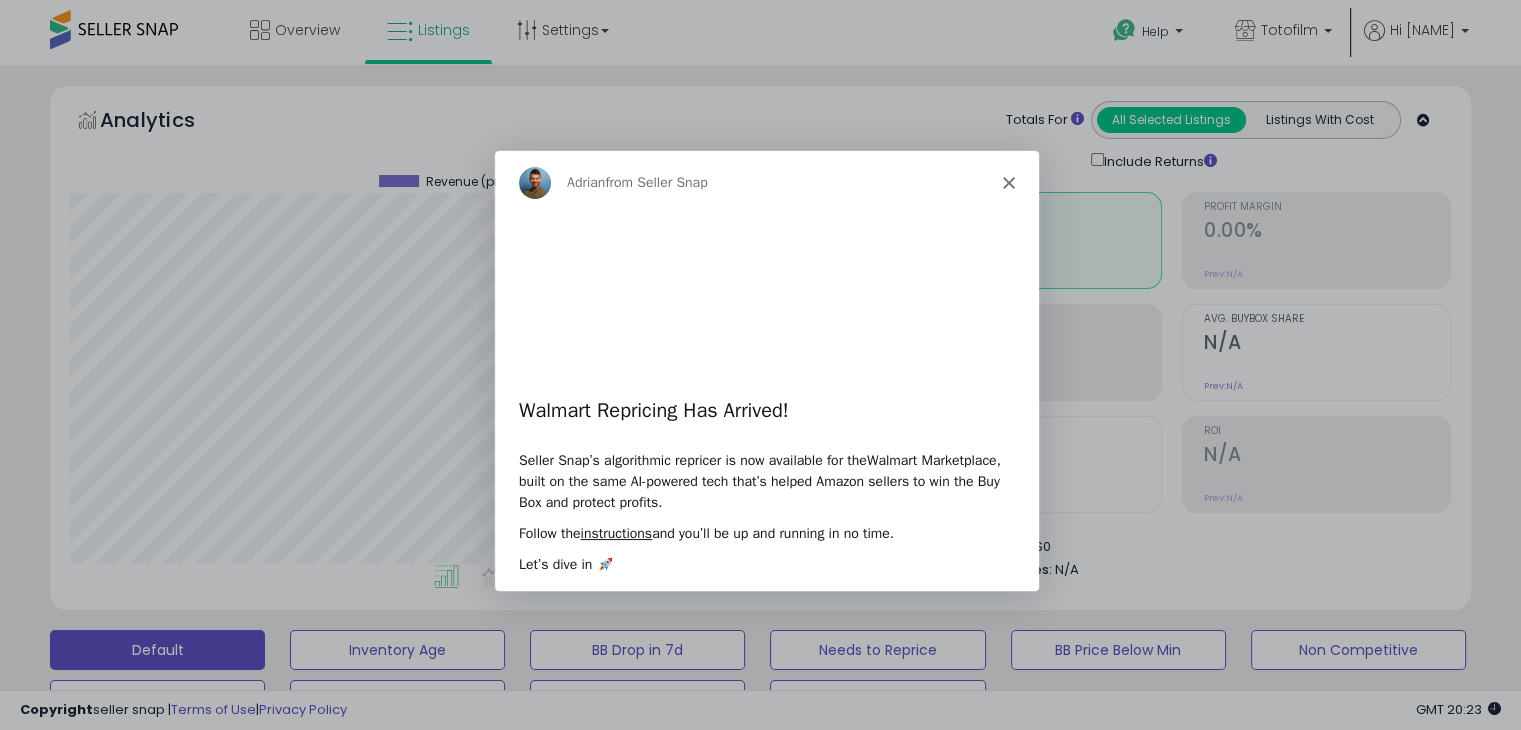 click on "Adrian  from Seller Snap" at bounding box center (765, 181) 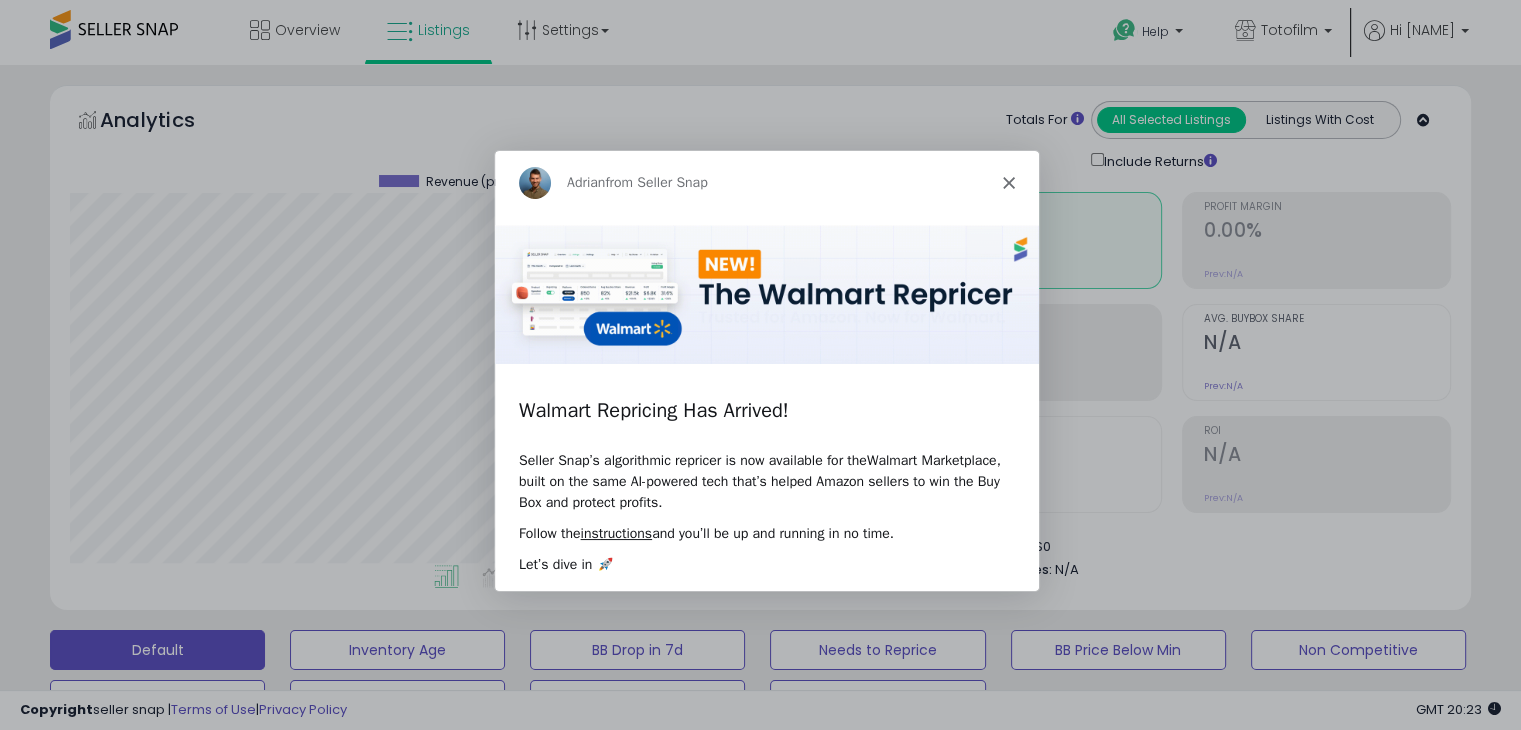 click 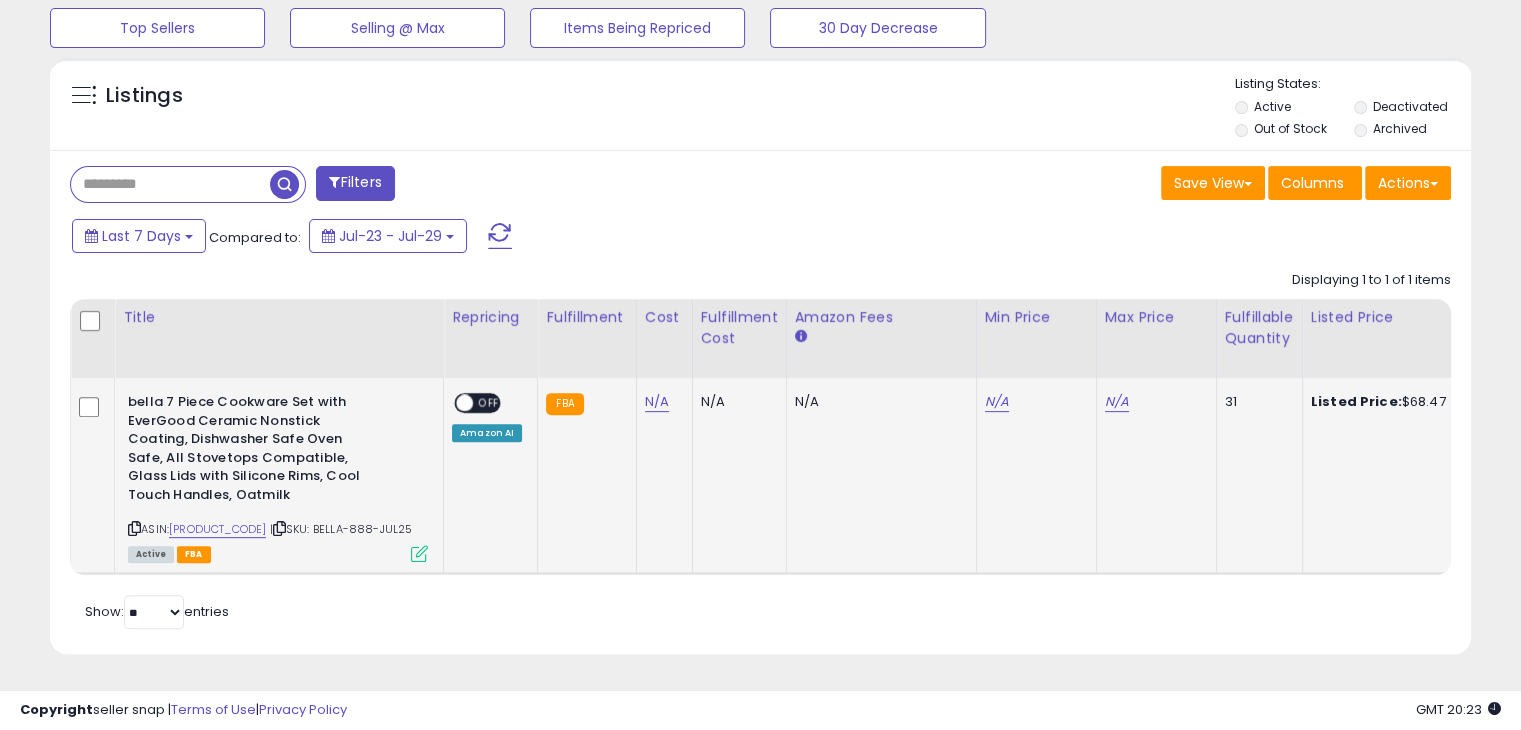 scroll, scrollTop: 685, scrollLeft: 0, axis: vertical 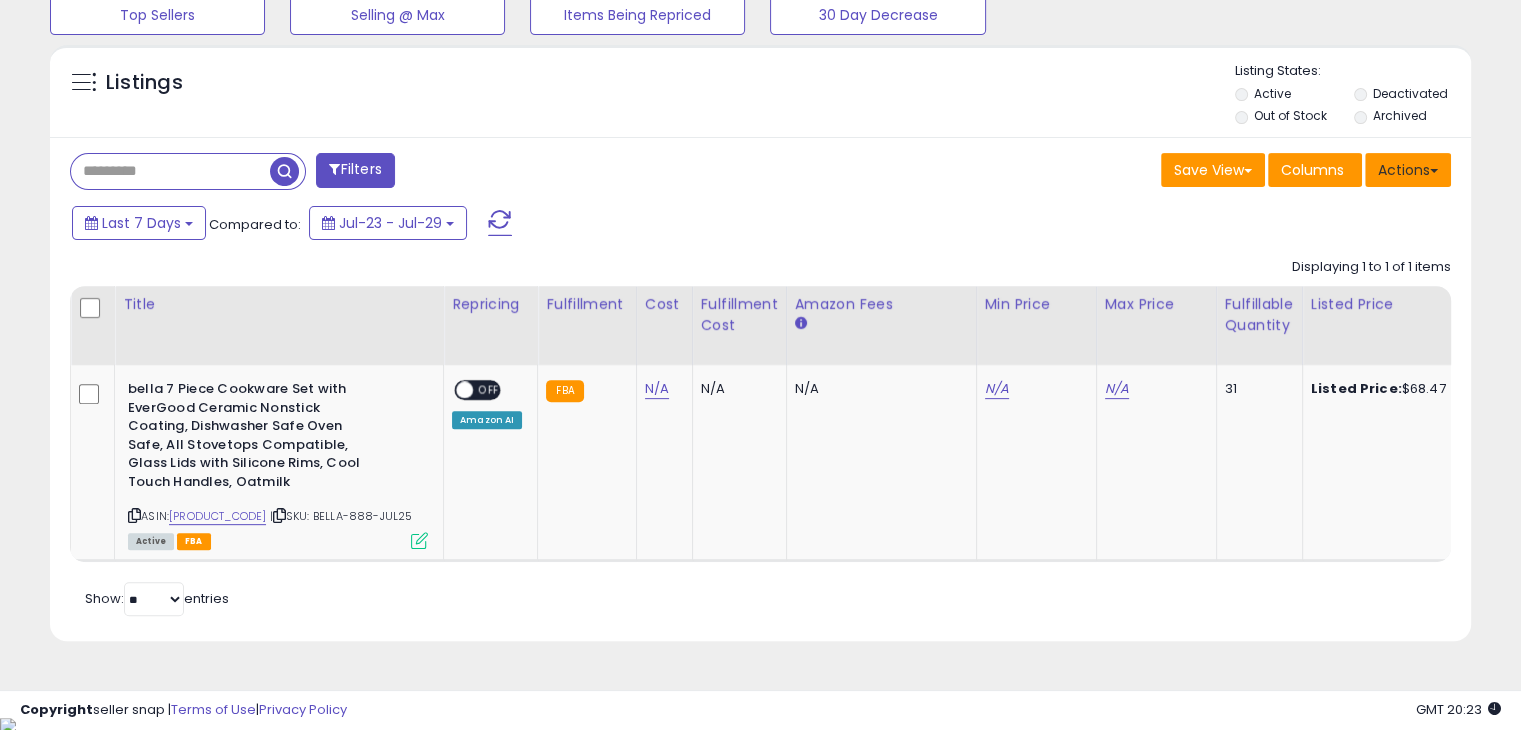click on "Actions" at bounding box center [1408, 170] 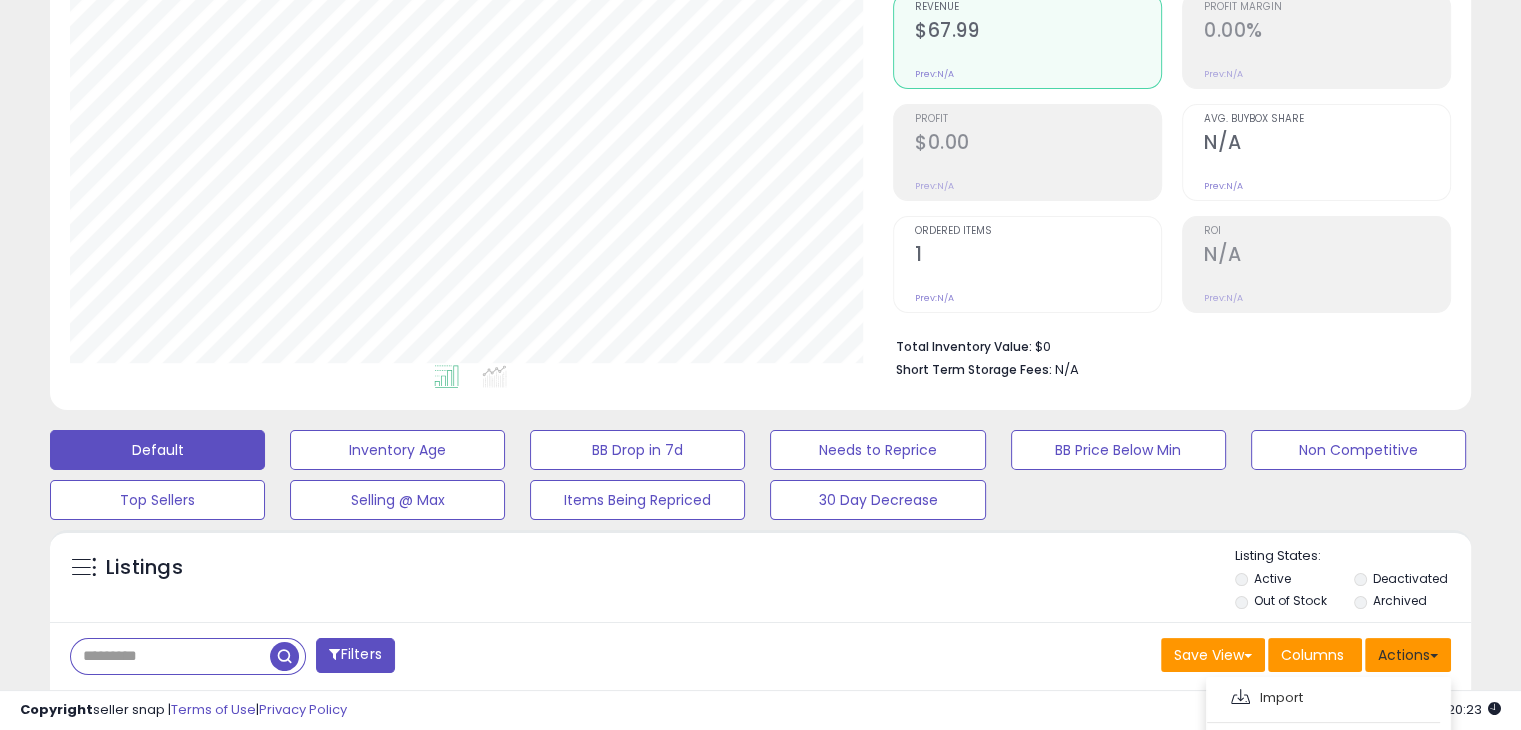 scroll, scrollTop: 0, scrollLeft: 0, axis: both 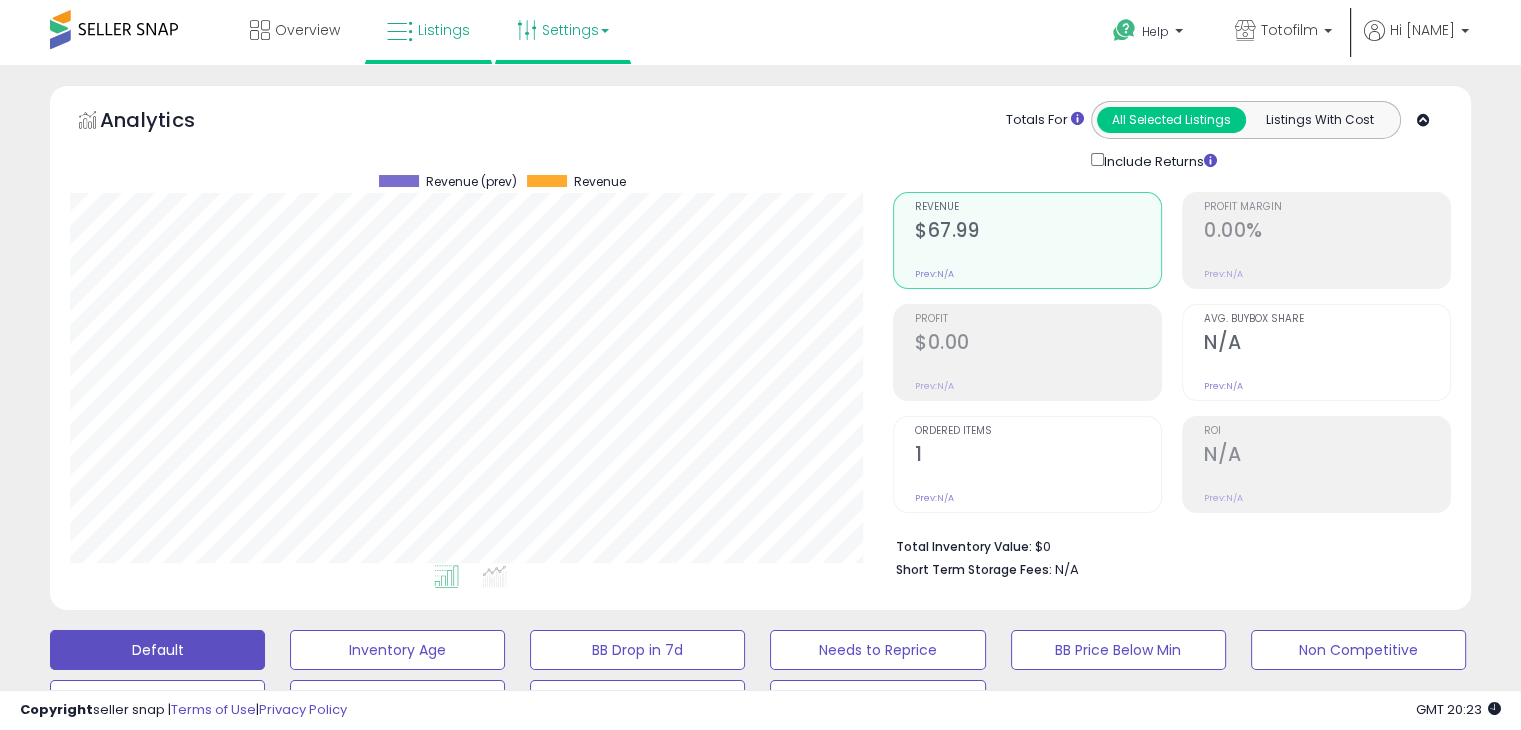 click on "Settings" at bounding box center [563, 30] 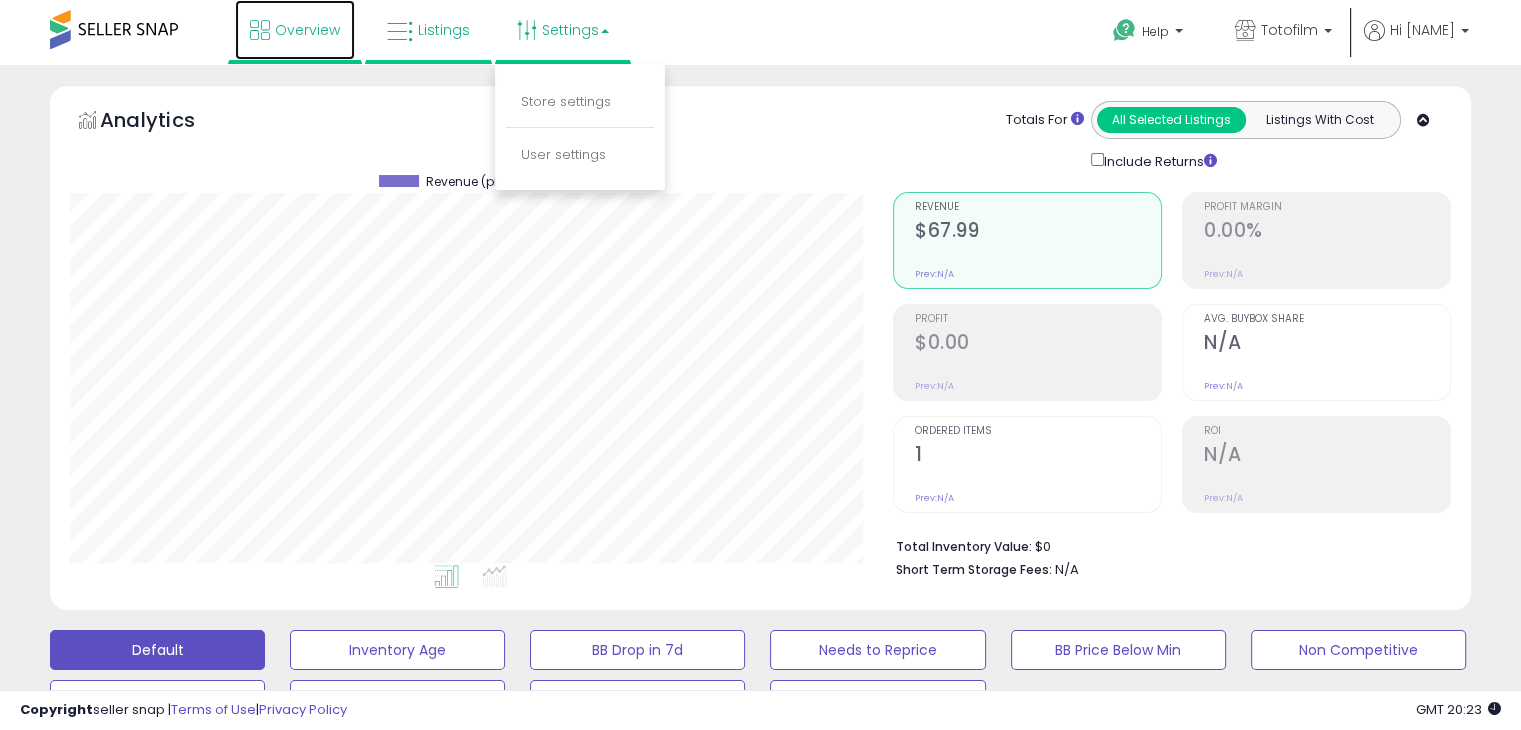 click on "Overview" at bounding box center [307, 30] 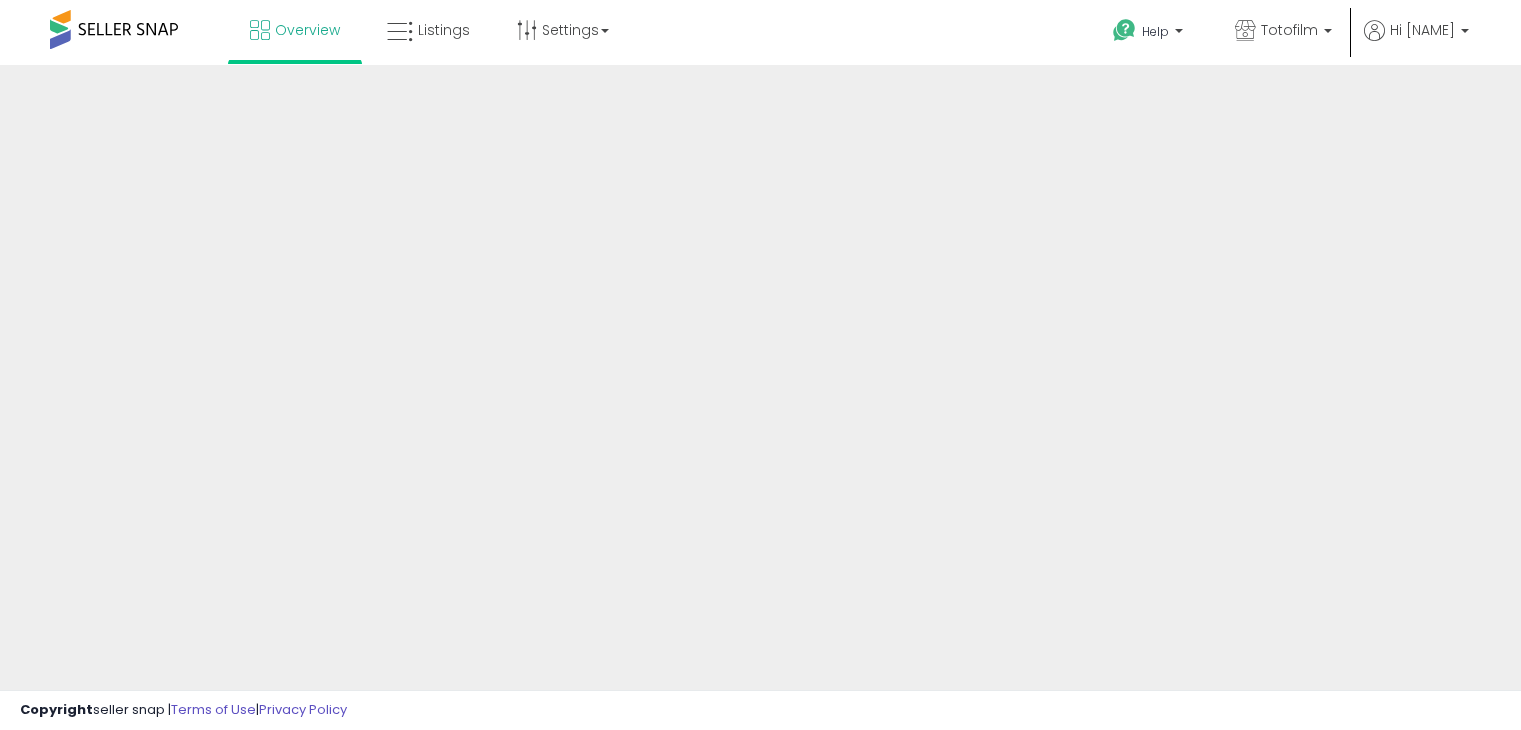 scroll, scrollTop: 0, scrollLeft: 0, axis: both 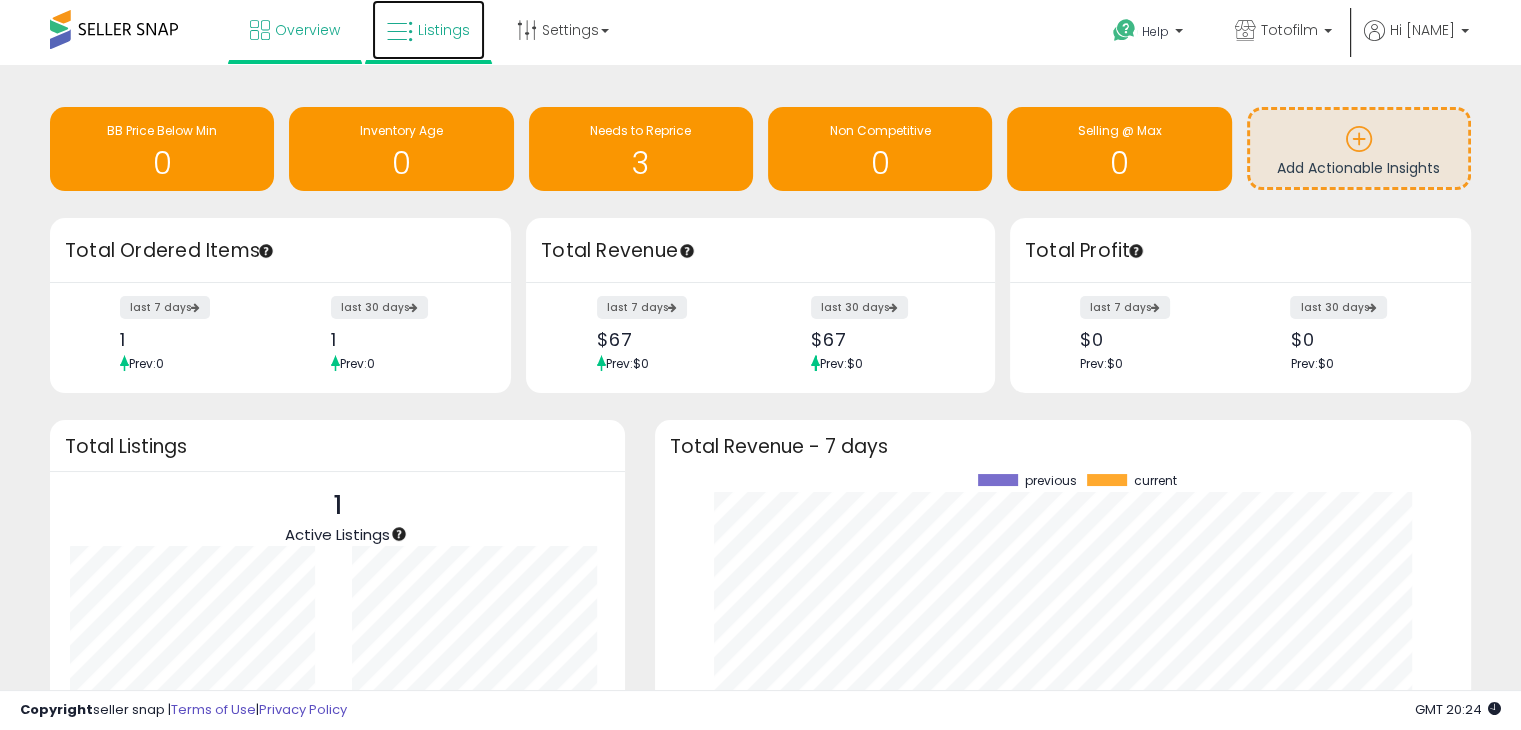 click on "Listings" at bounding box center (444, 30) 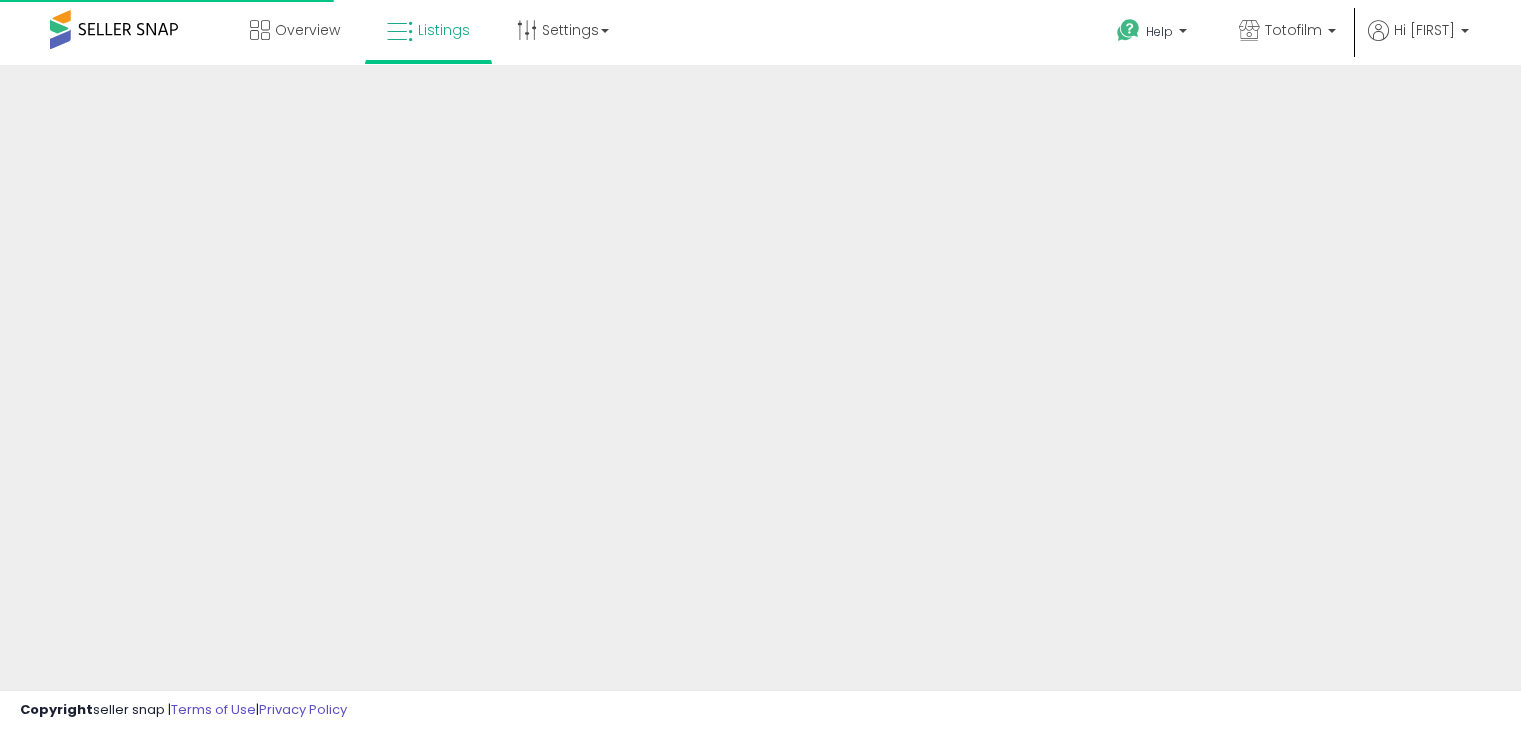 scroll, scrollTop: 0, scrollLeft: 0, axis: both 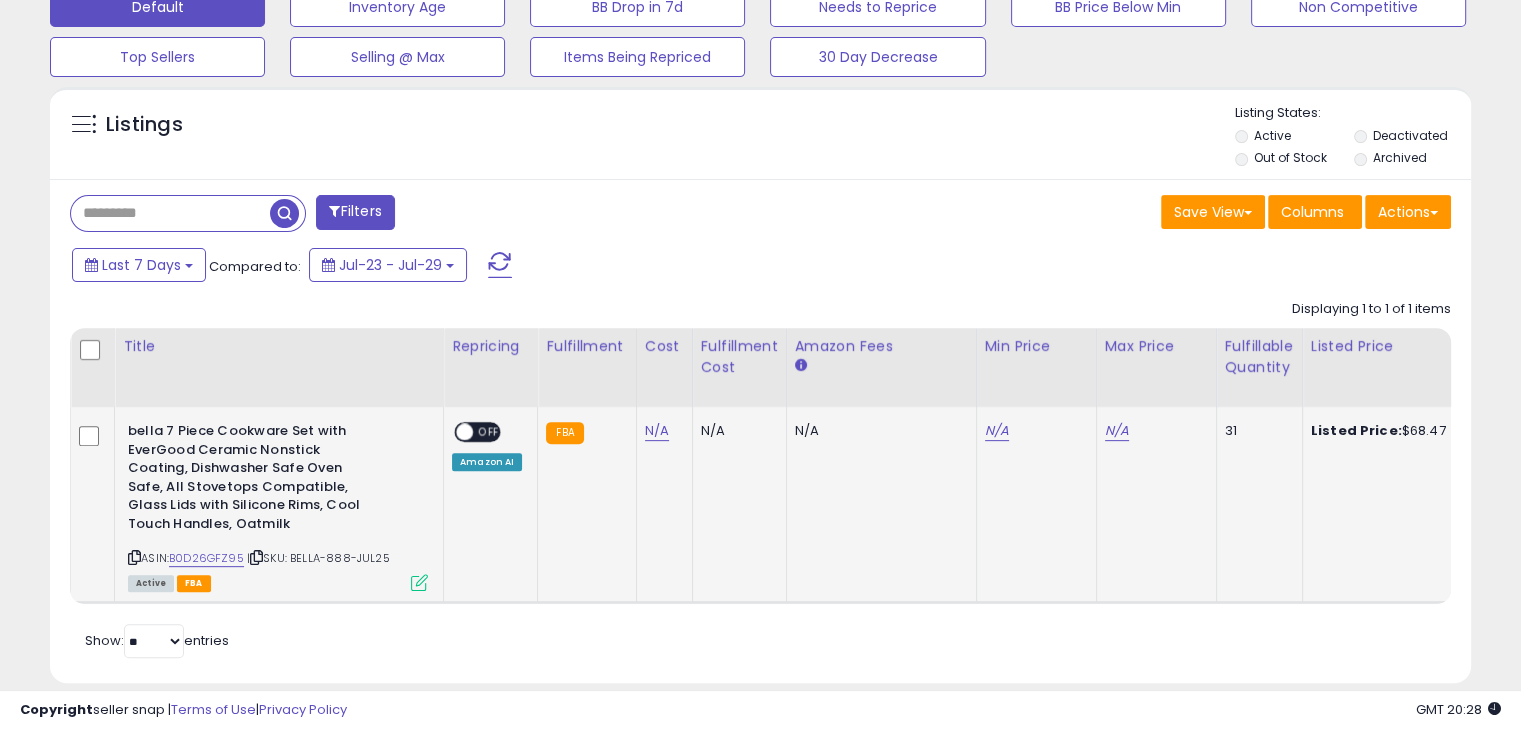 click on "OFF" at bounding box center (489, 432) 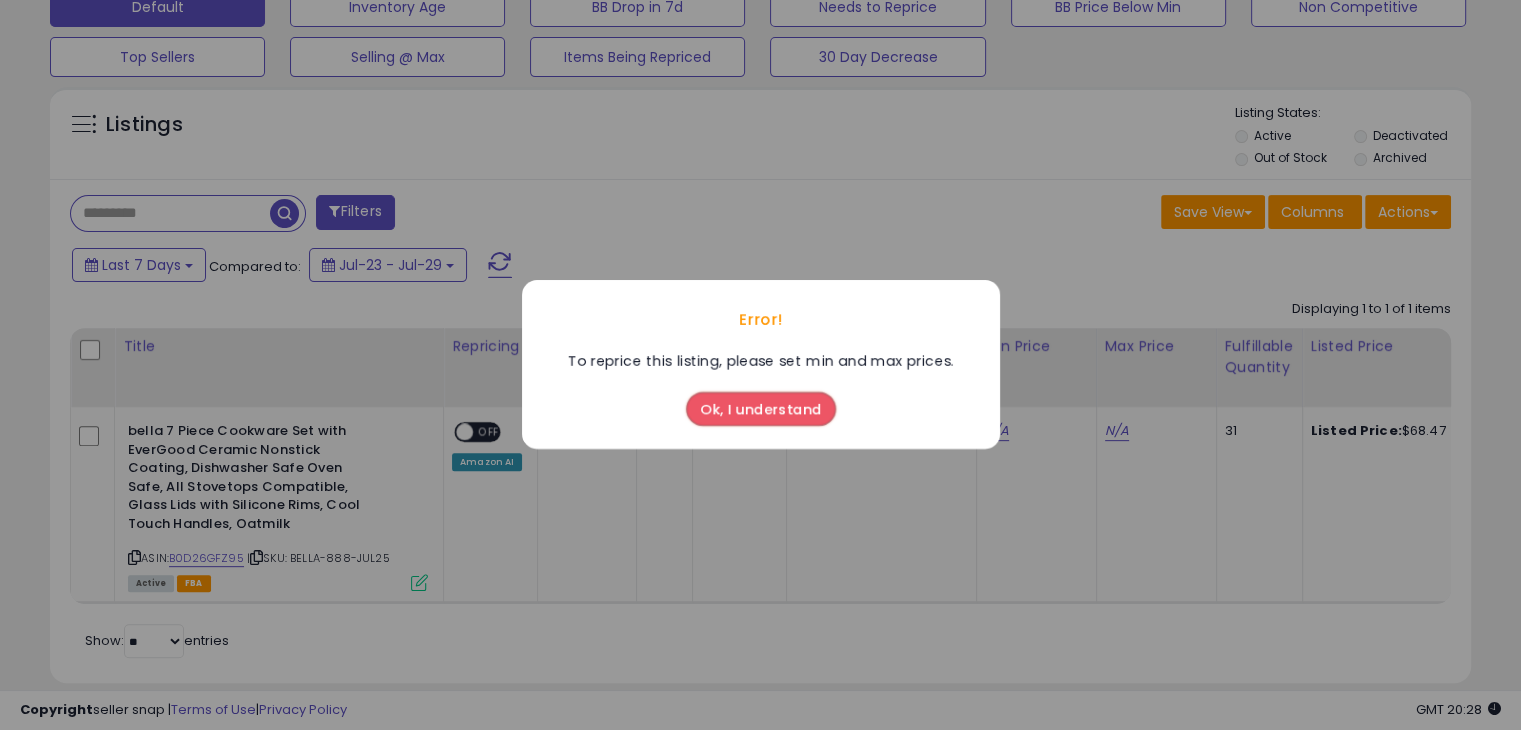 click on "Ok, I understand" at bounding box center (761, 410) 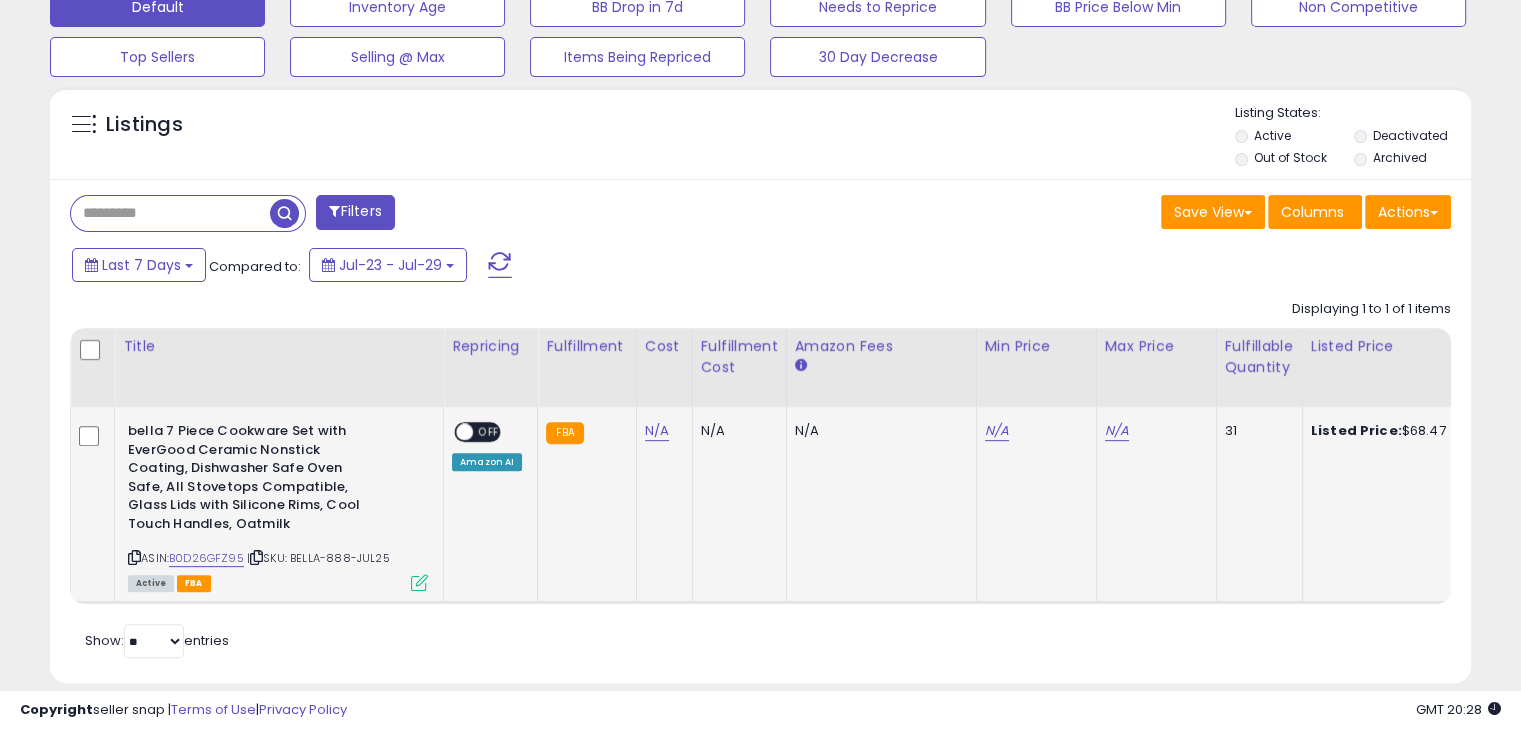 scroll, scrollTop: 0, scrollLeft: 16, axis: horizontal 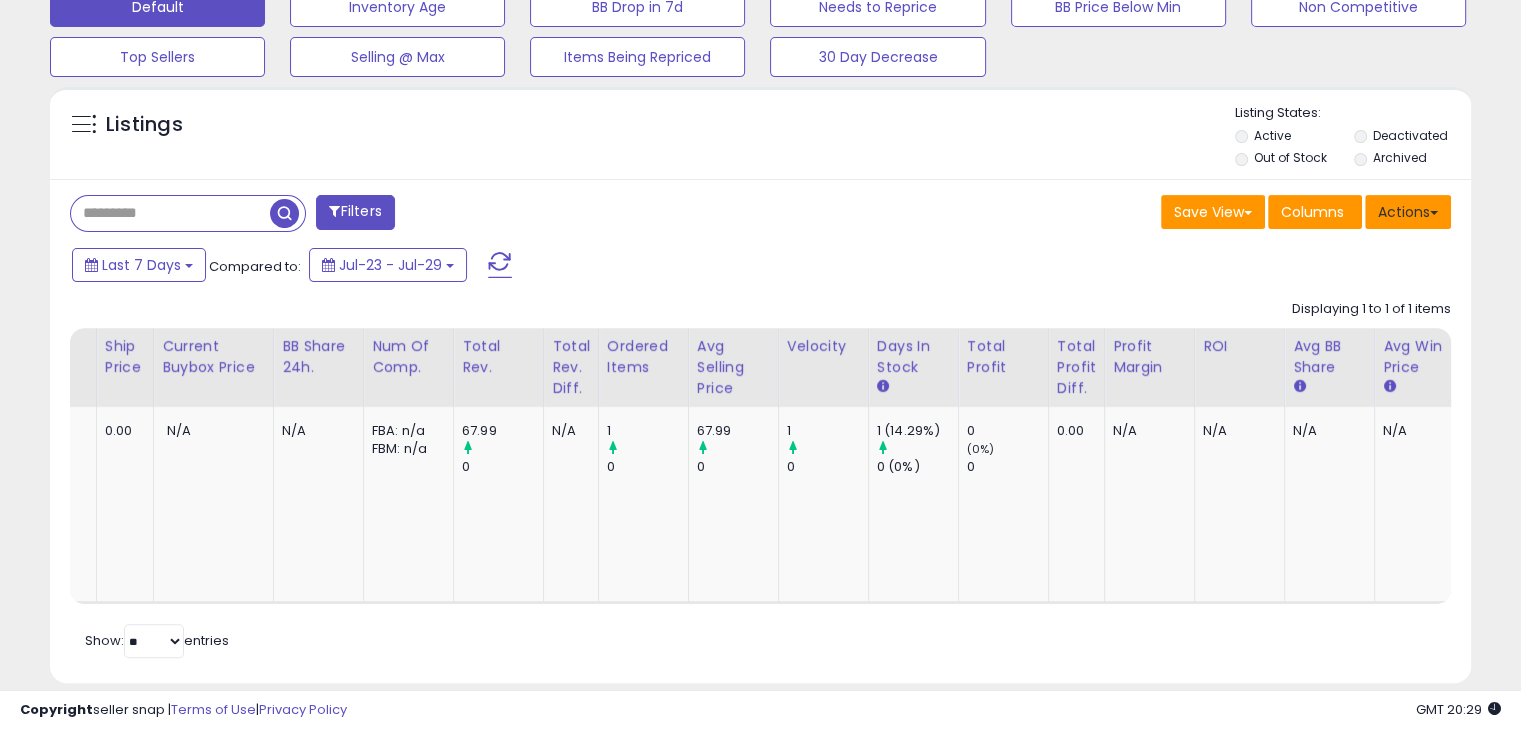 click on "Actions" at bounding box center (1408, 212) 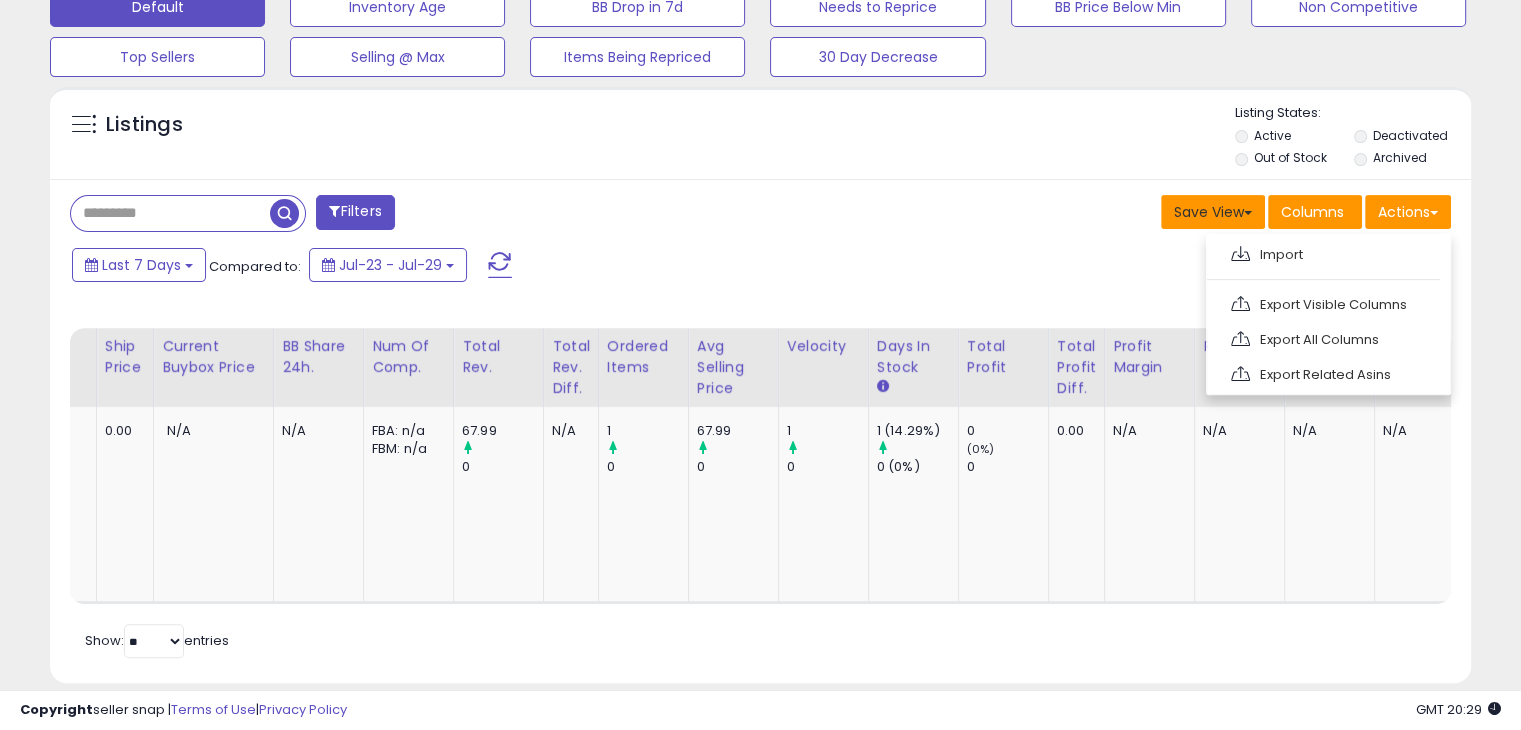 click on "Save View" at bounding box center [1213, 212] 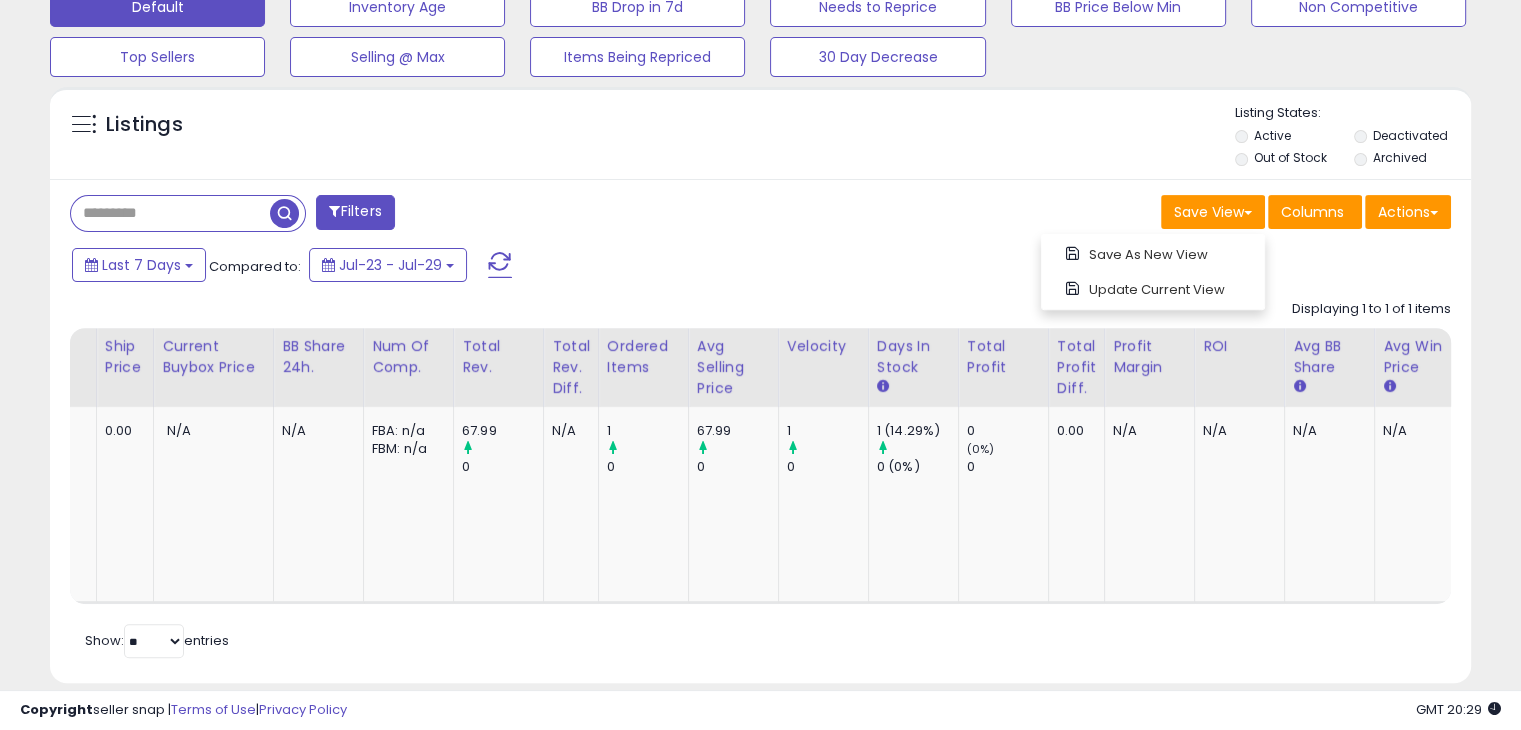 click on "Last 7 Days
Compared to:
Jul-23 - Jul-29" at bounding box center (585, 267) 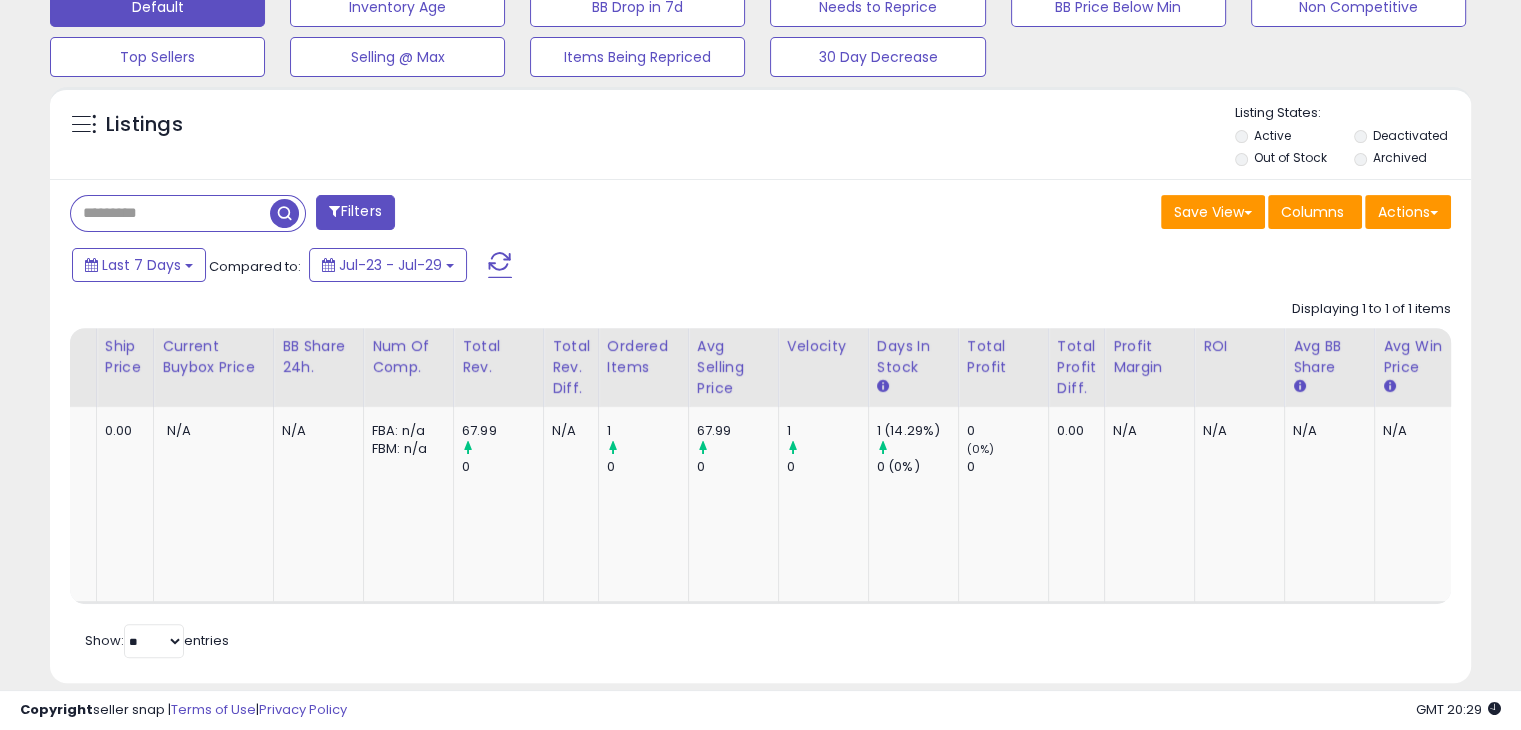 scroll, scrollTop: 685, scrollLeft: 0, axis: vertical 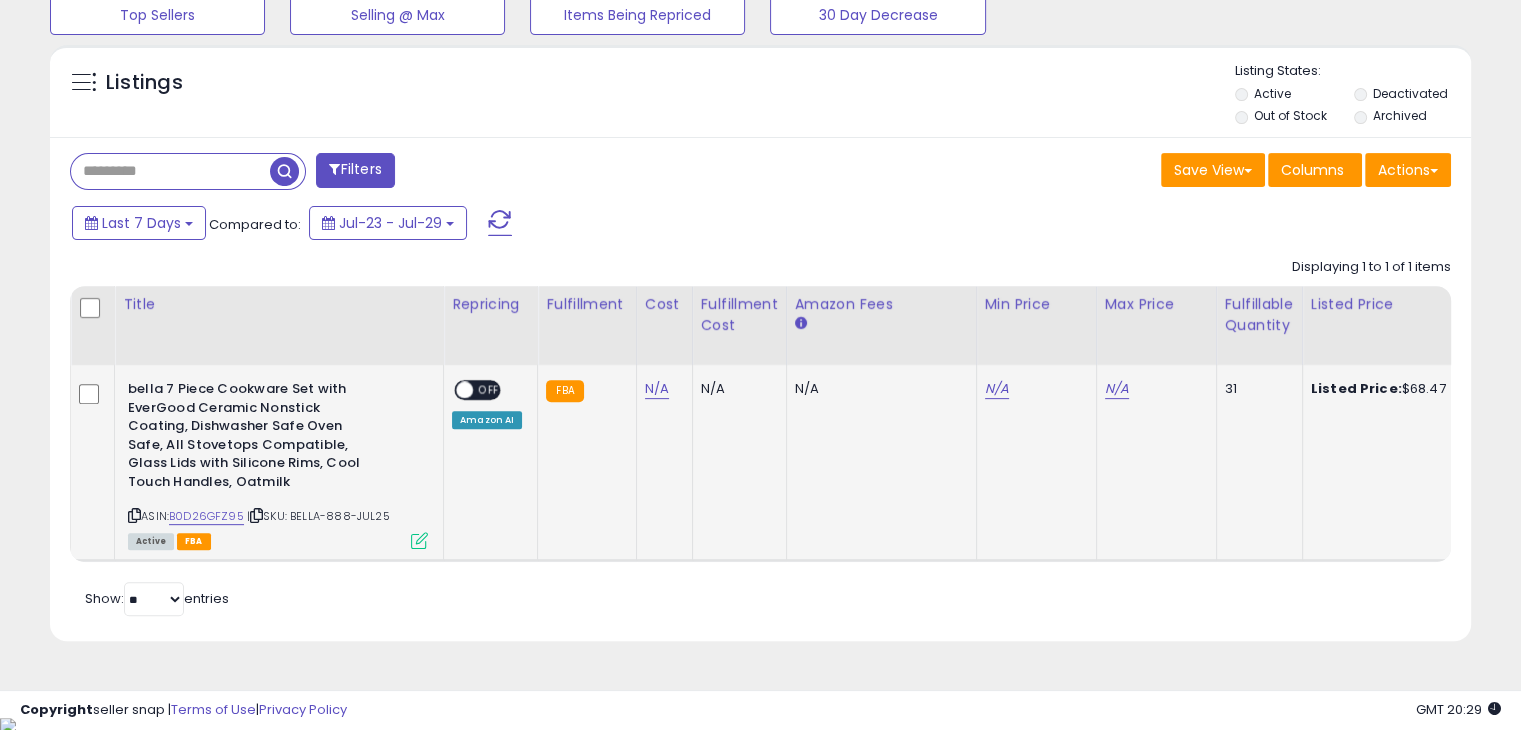 click at bounding box center [419, 540] 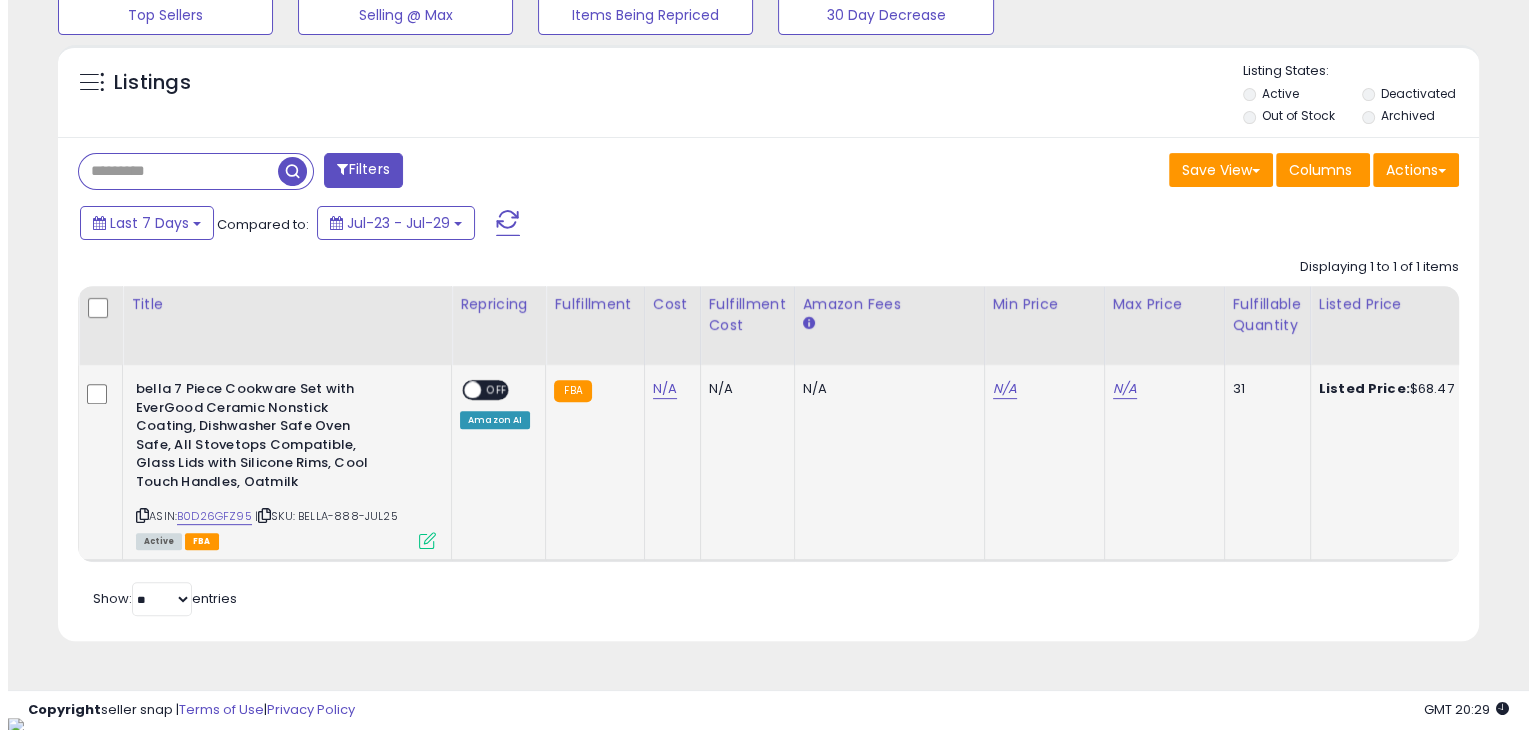 scroll, scrollTop: 999589, scrollLeft: 999168, axis: both 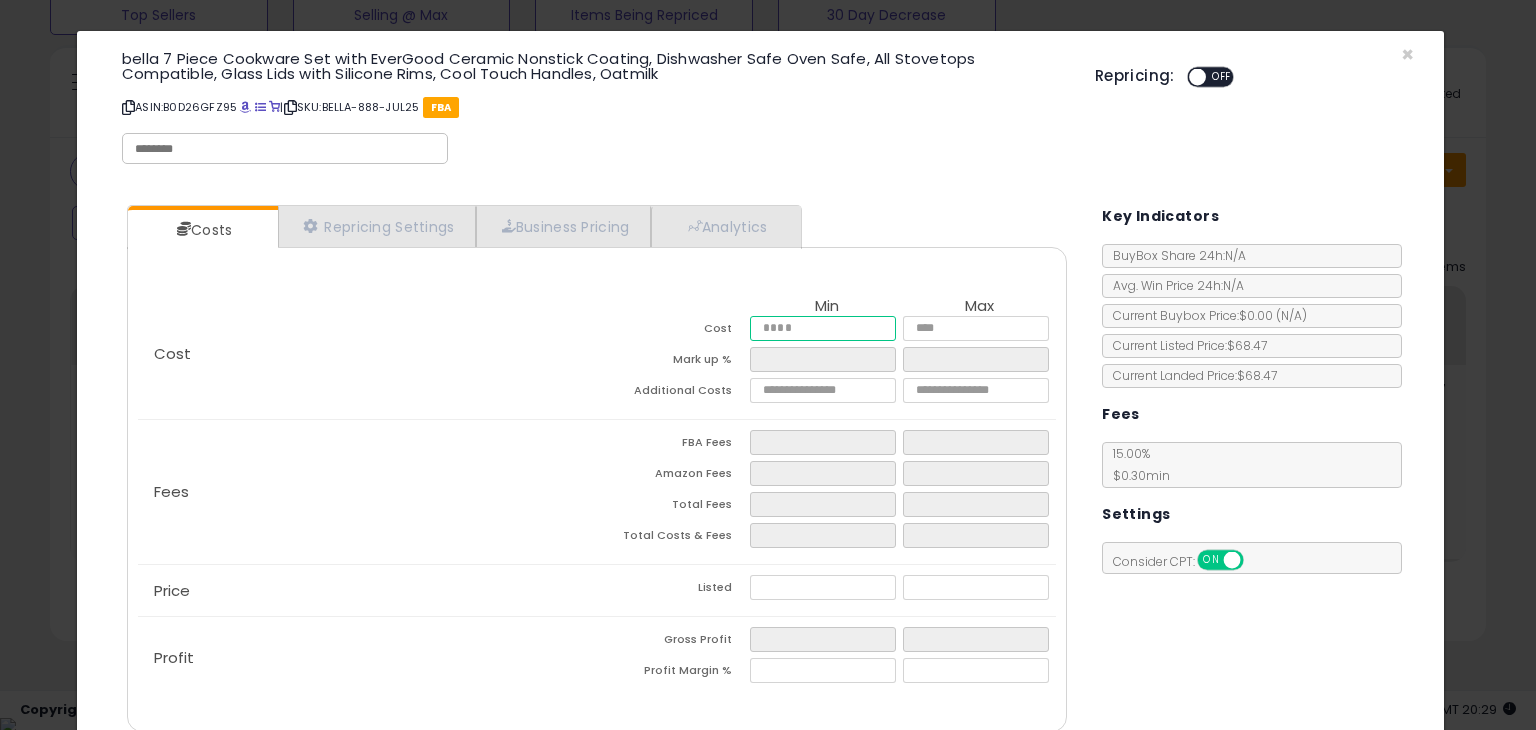click at bounding box center (822, 328) 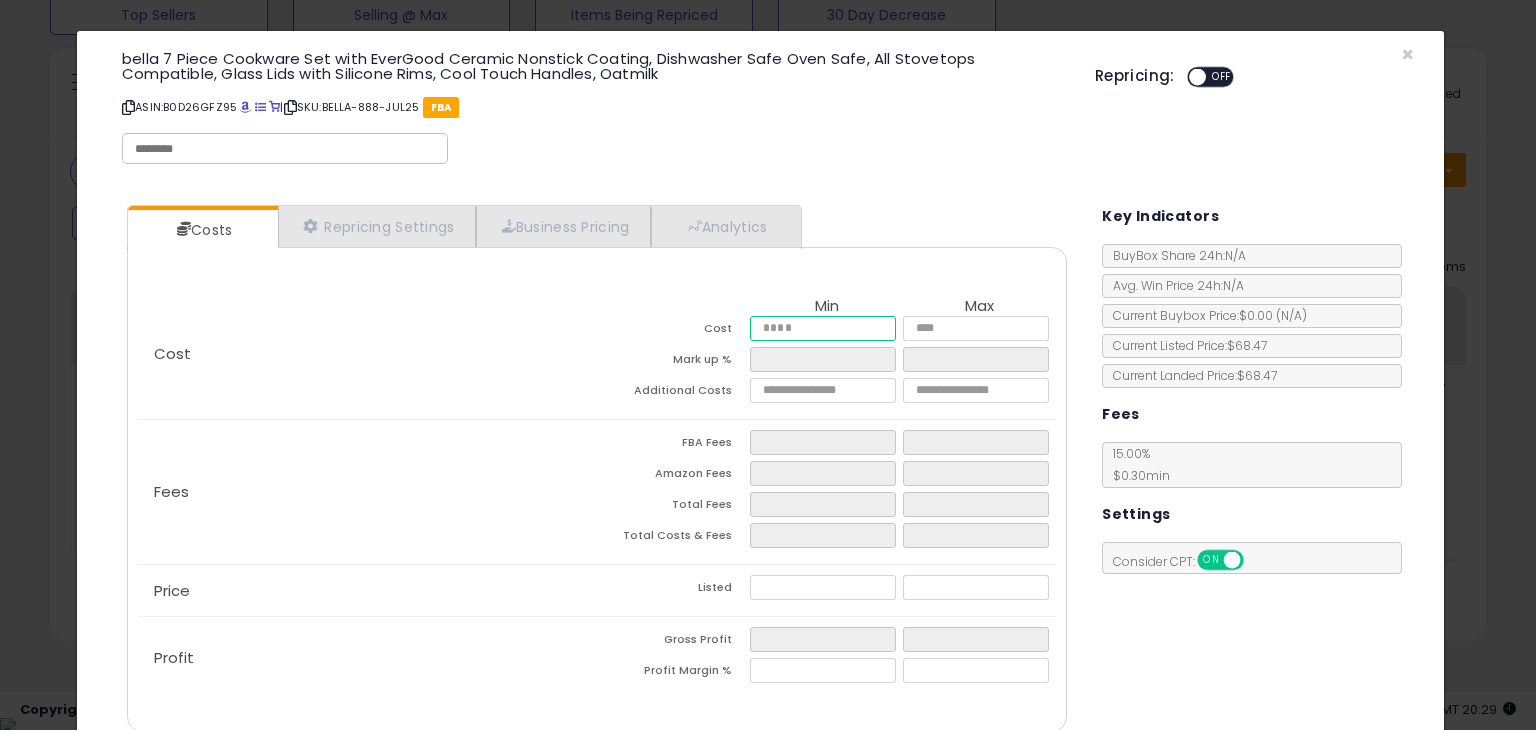 type on "*" 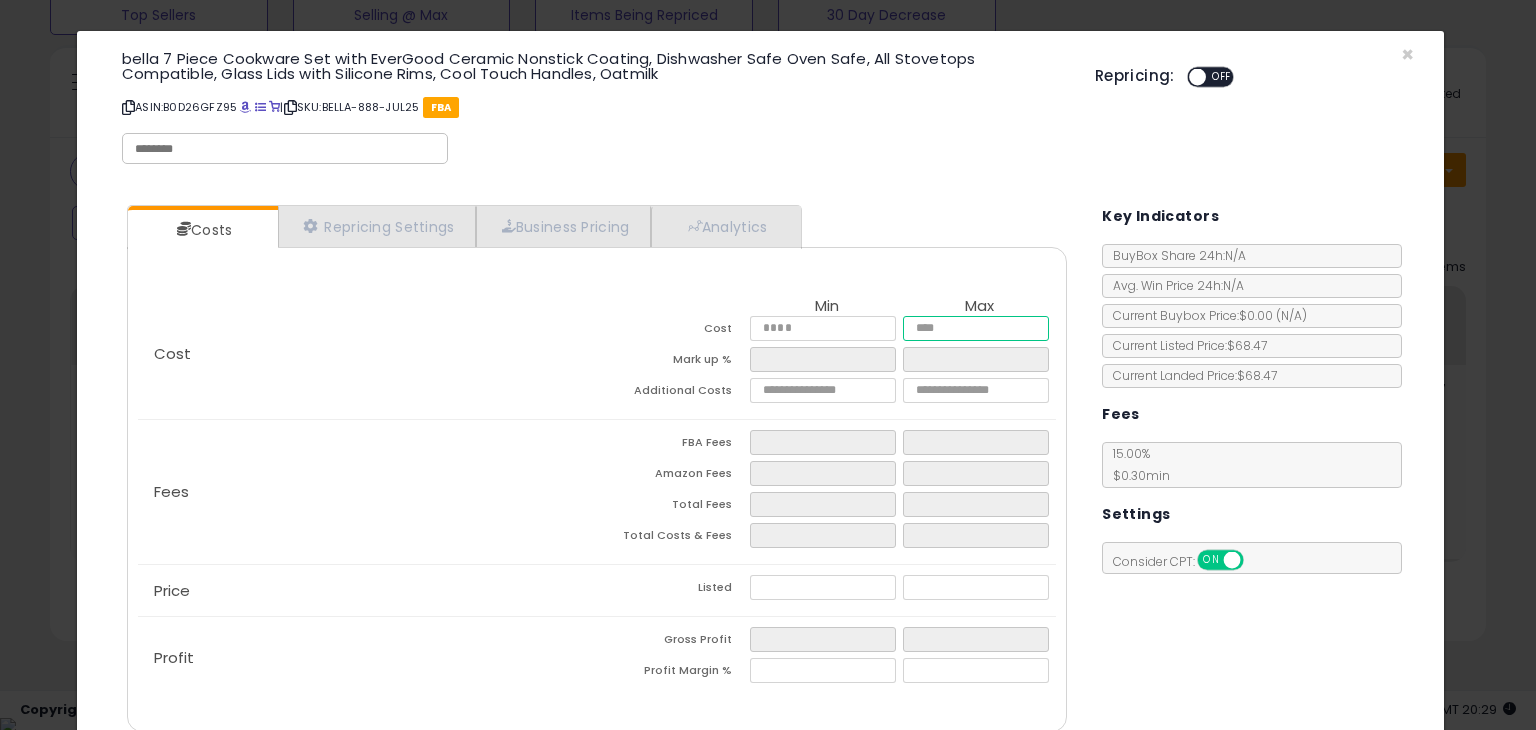 click on "*****" at bounding box center (975, 328) 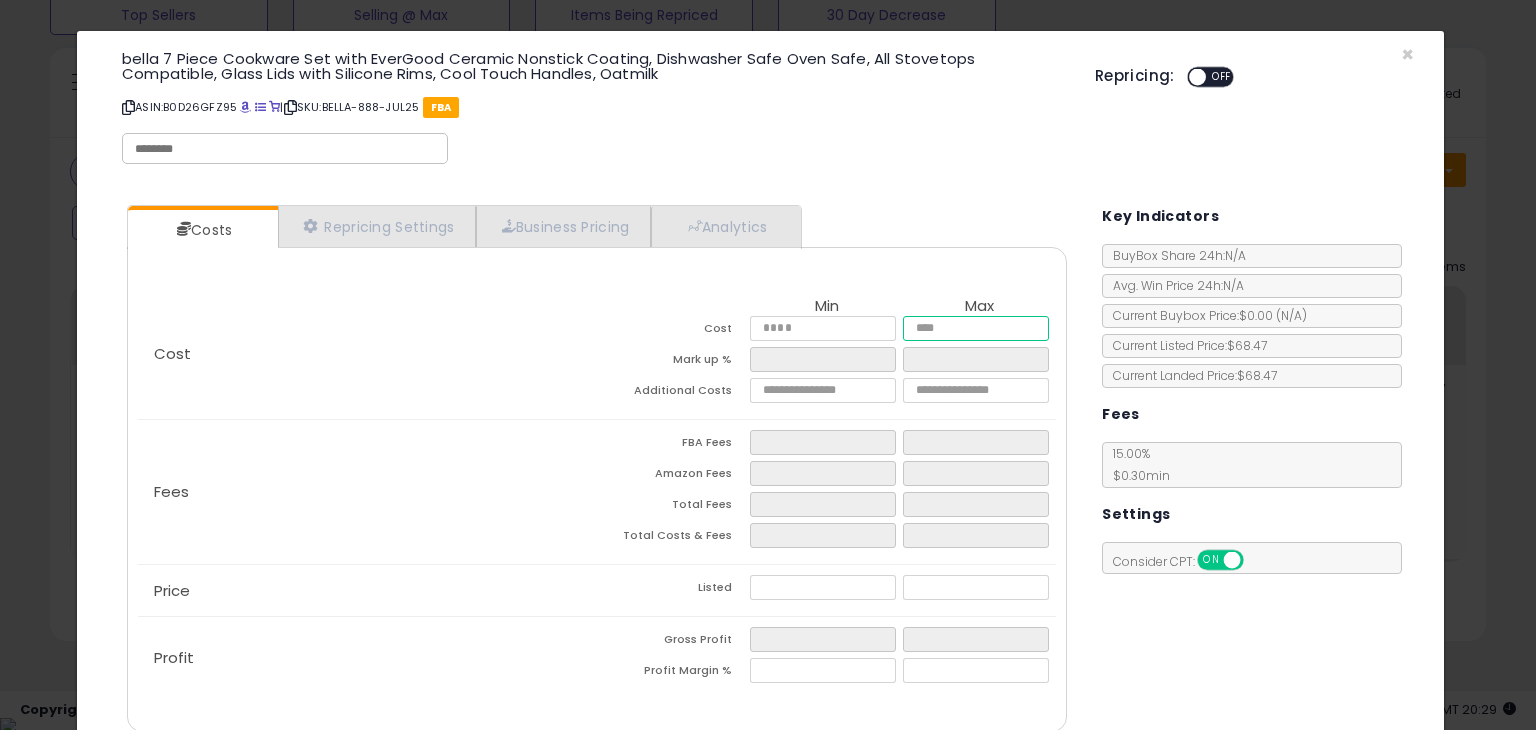type on "*****" 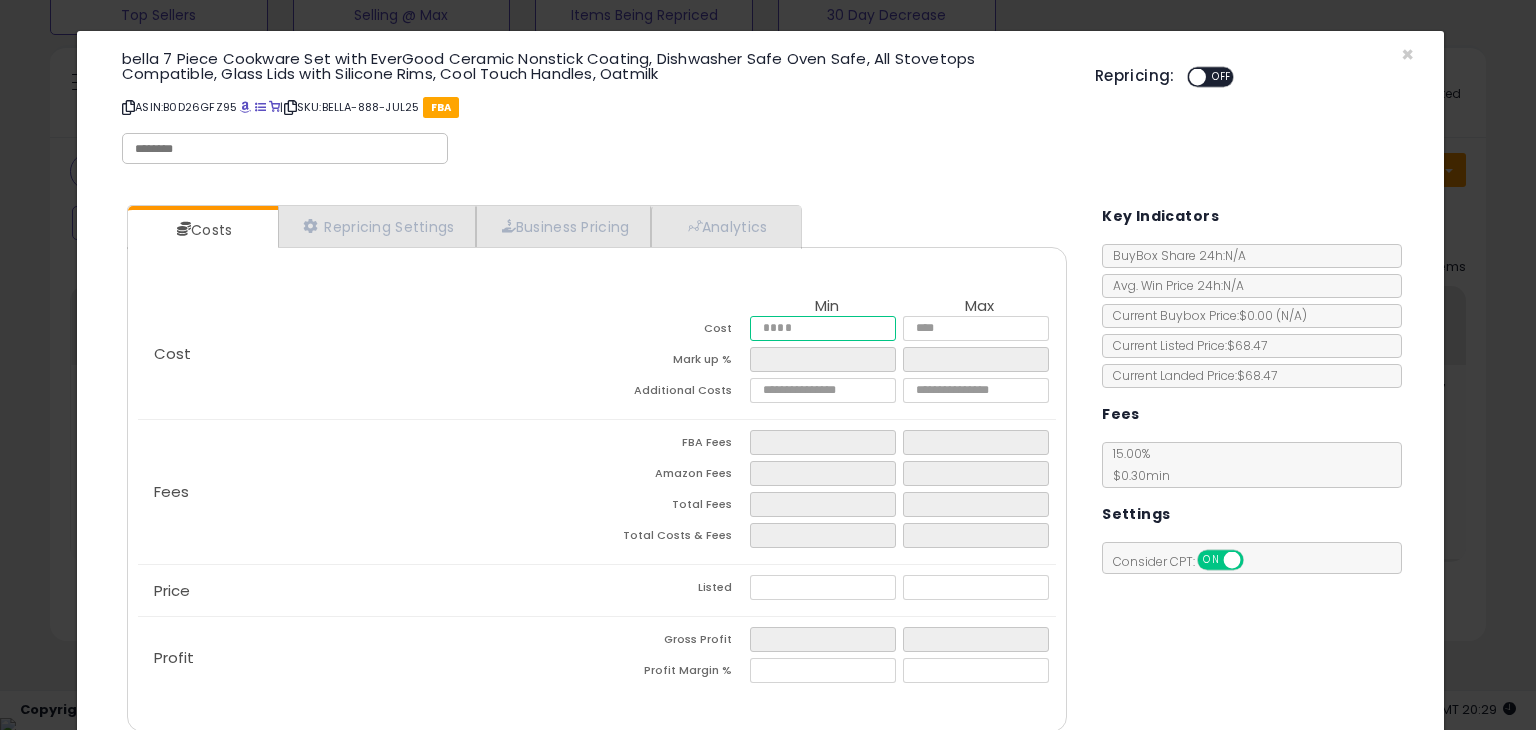 click on "*****" at bounding box center [822, 328] 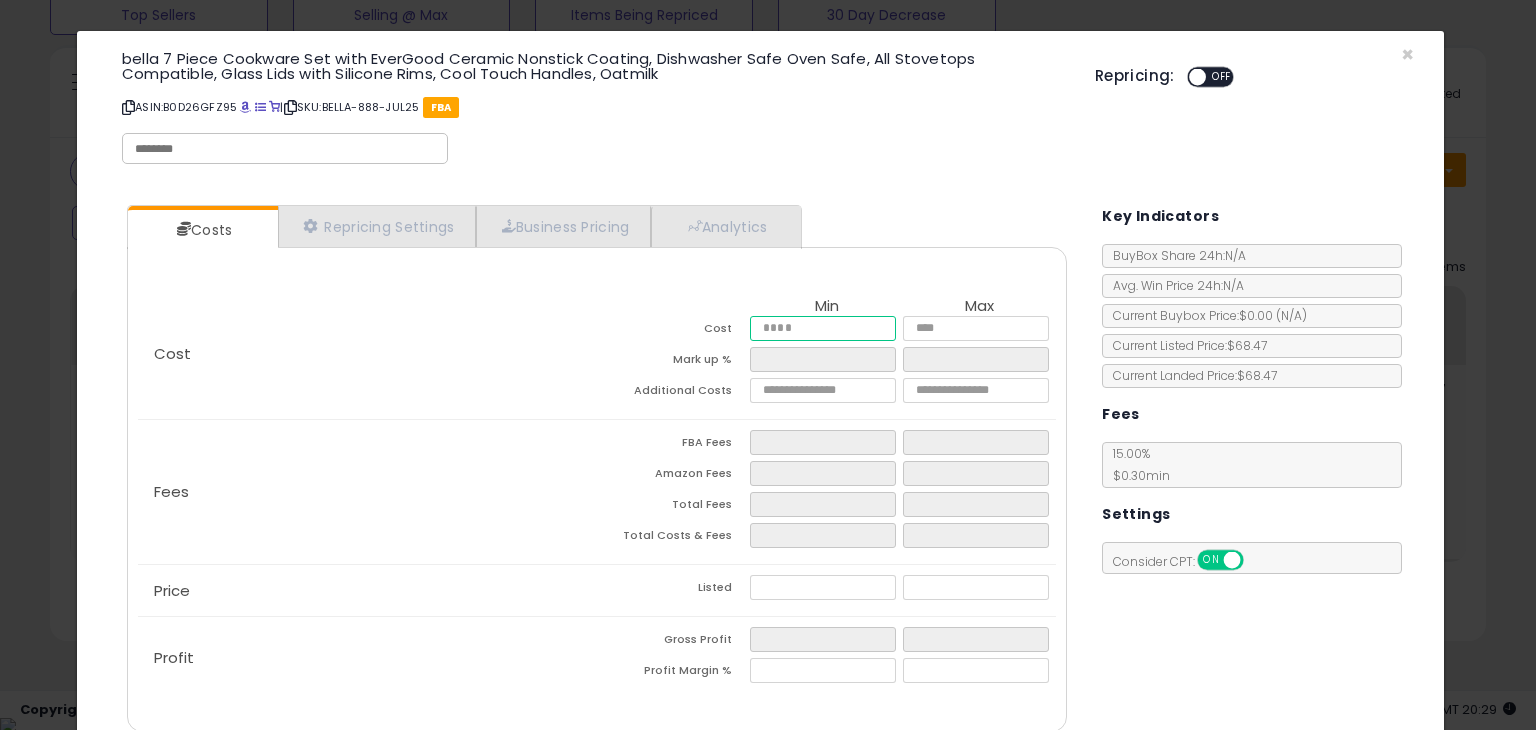 type on "**" 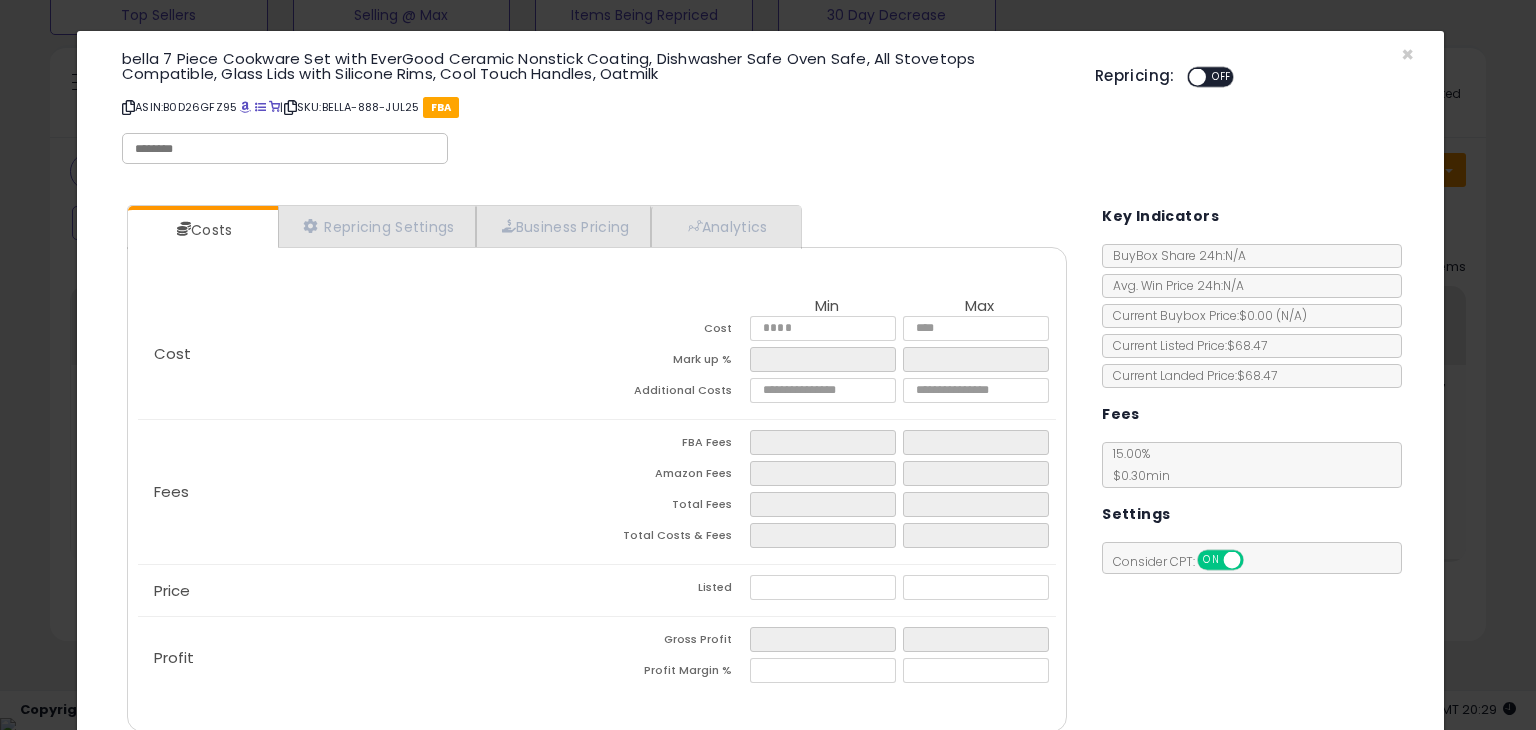 click on "Total Fees" at bounding box center [673, 507] 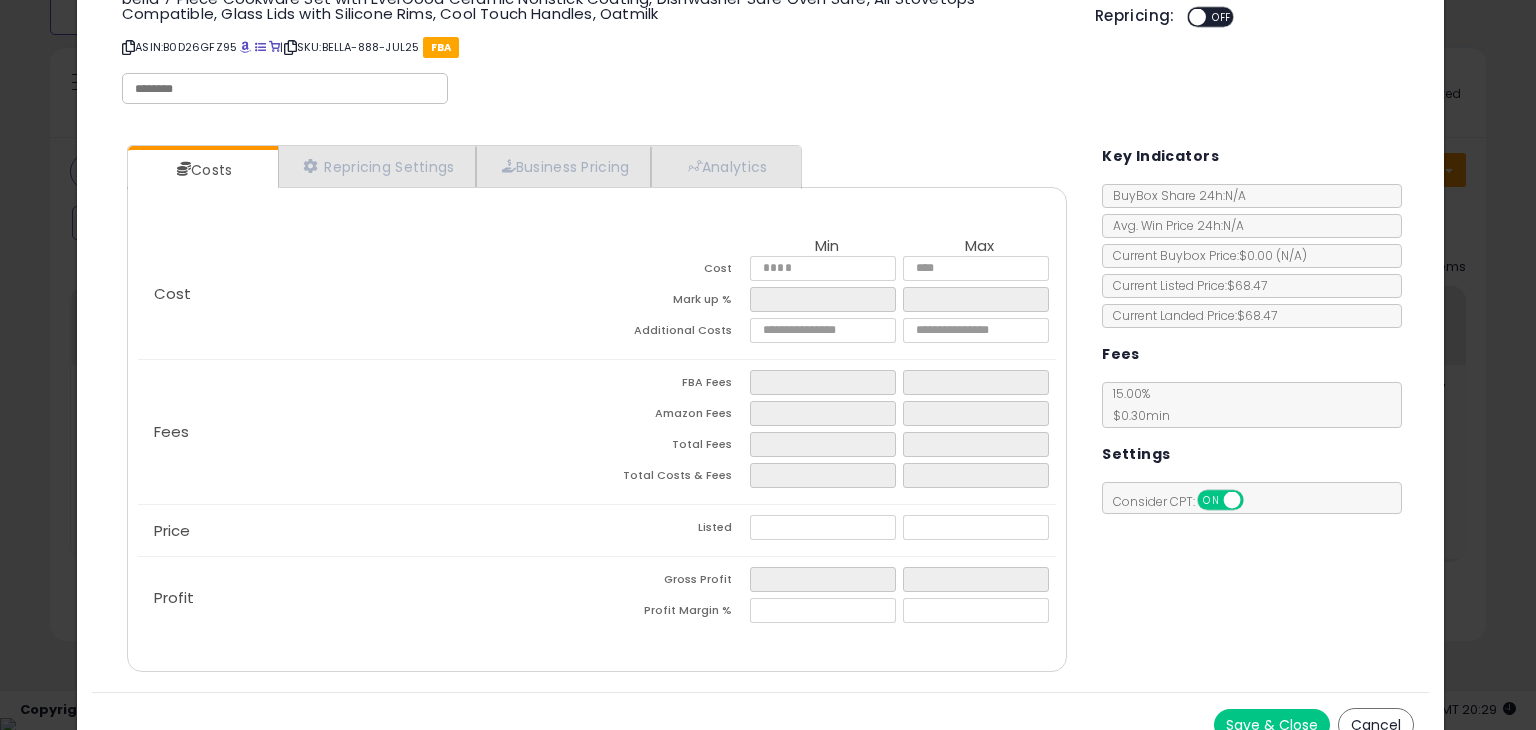 scroll, scrollTop: 86, scrollLeft: 0, axis: vertical 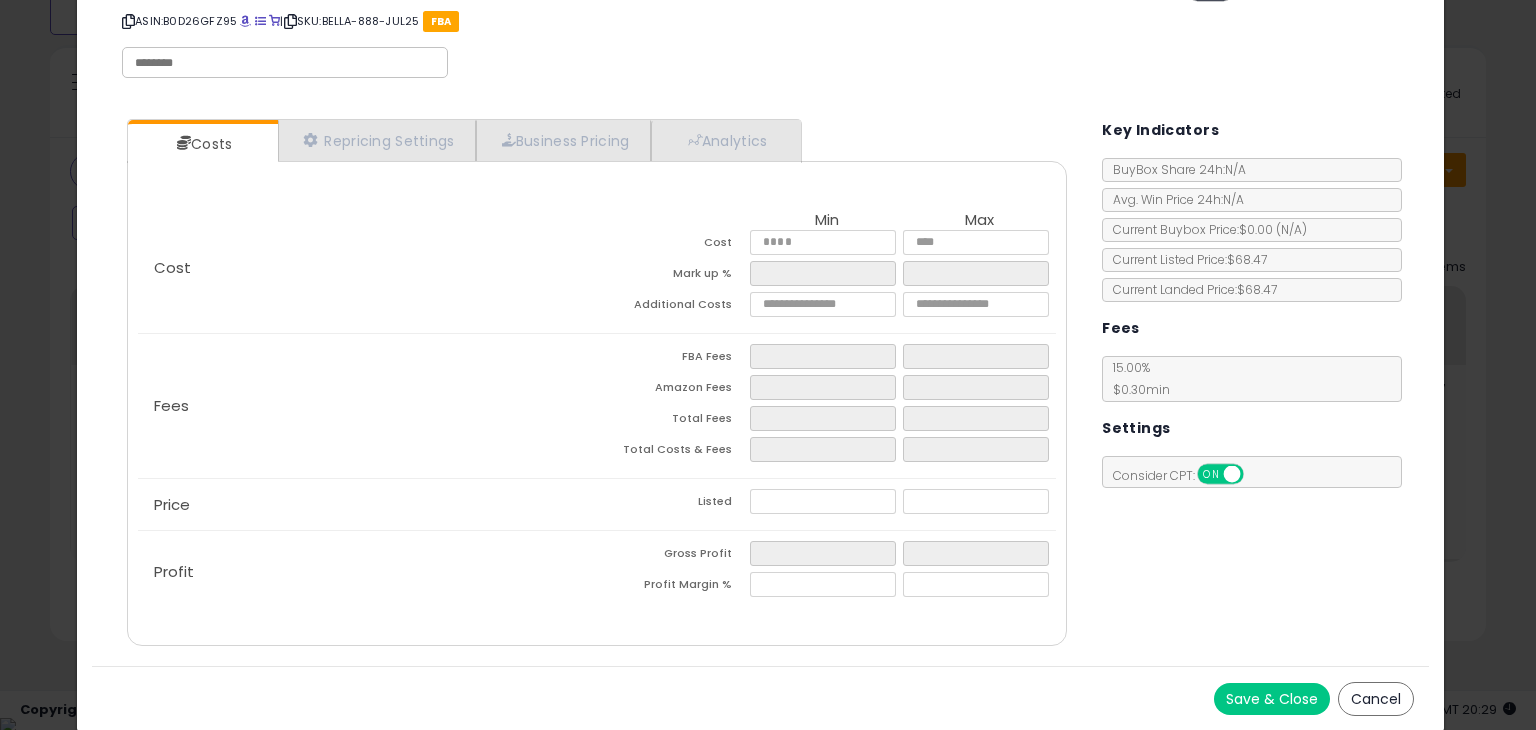 click on "Save & Close" at bounding box center (1272, 699) 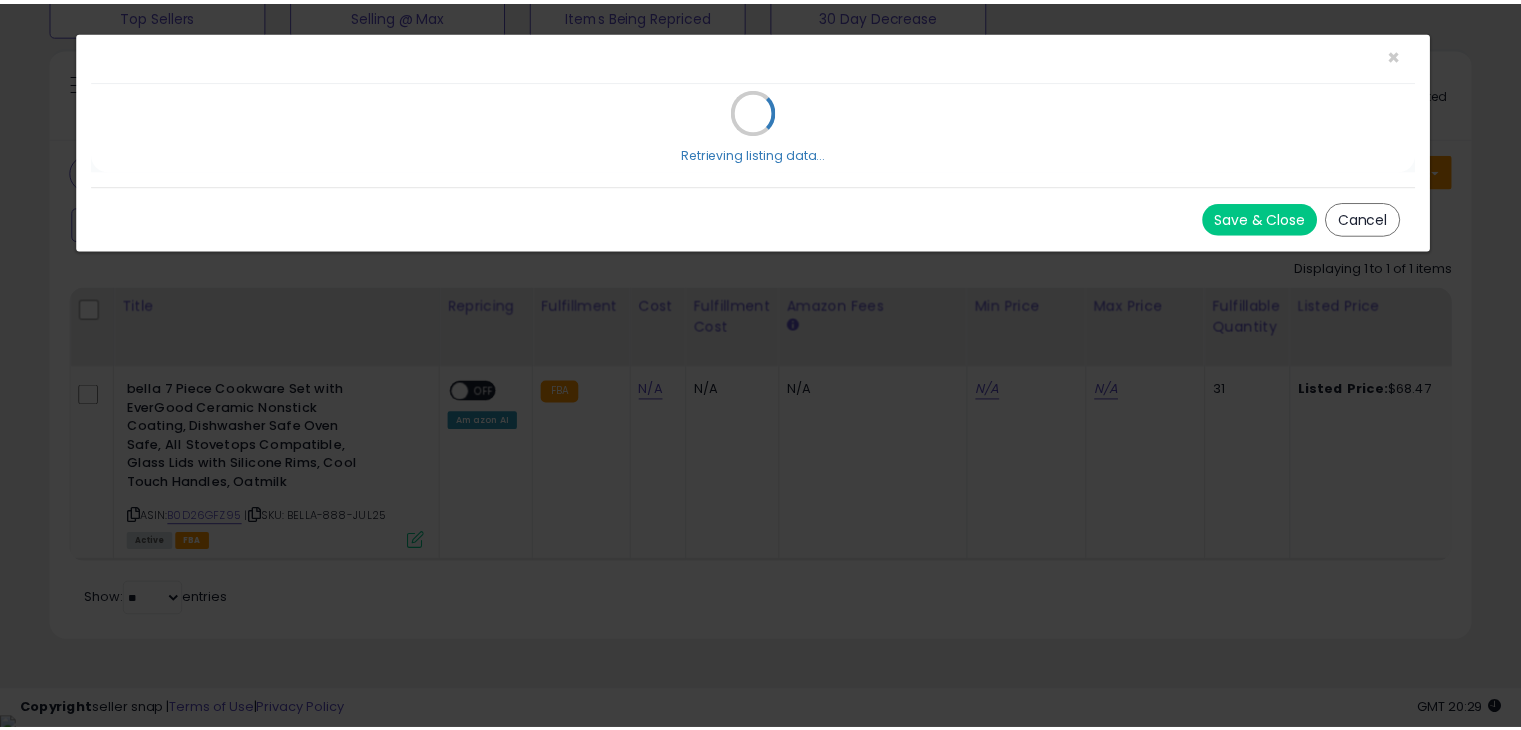 scroll, scrollTop: 0, scrollLeft: 0, axis: both 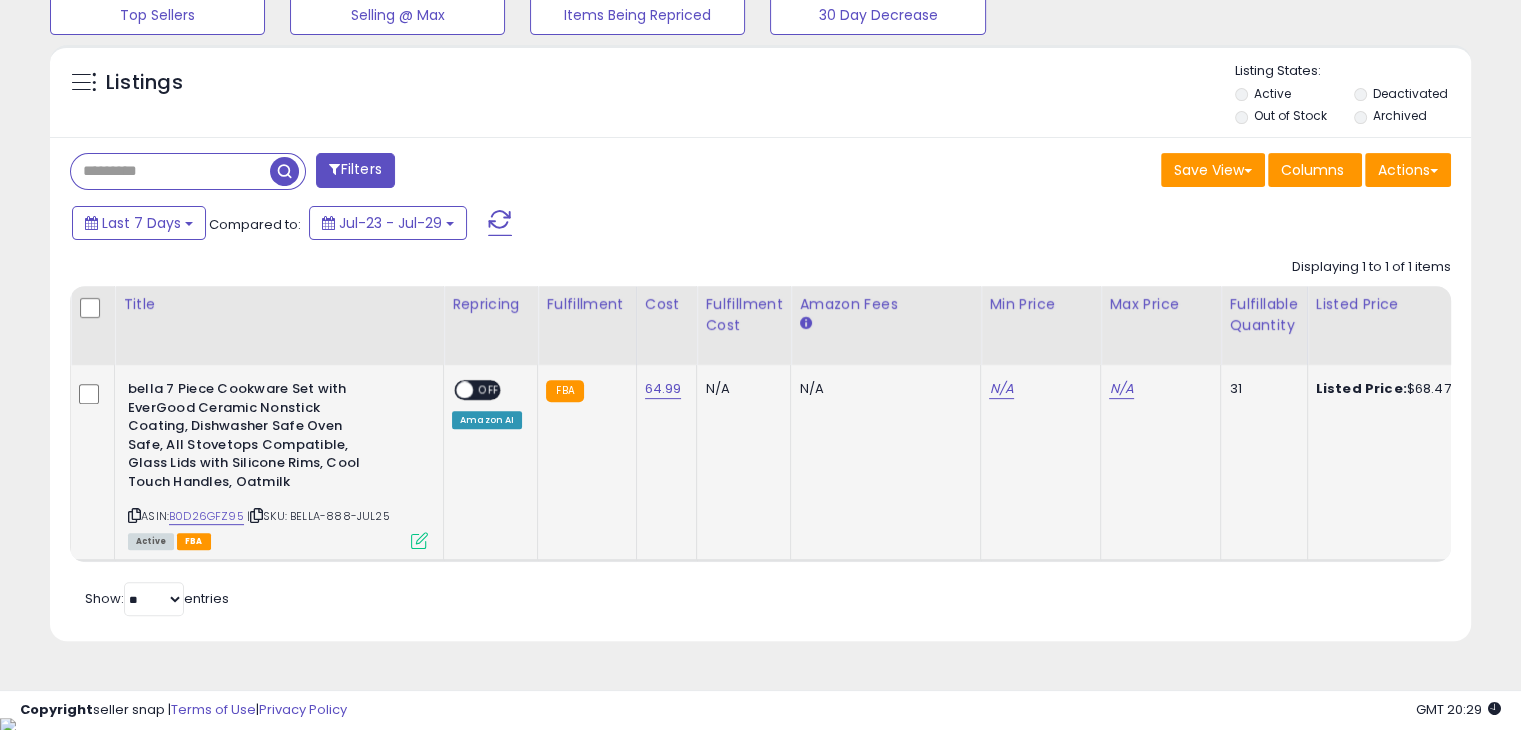 click at bounding box center (464, 390) 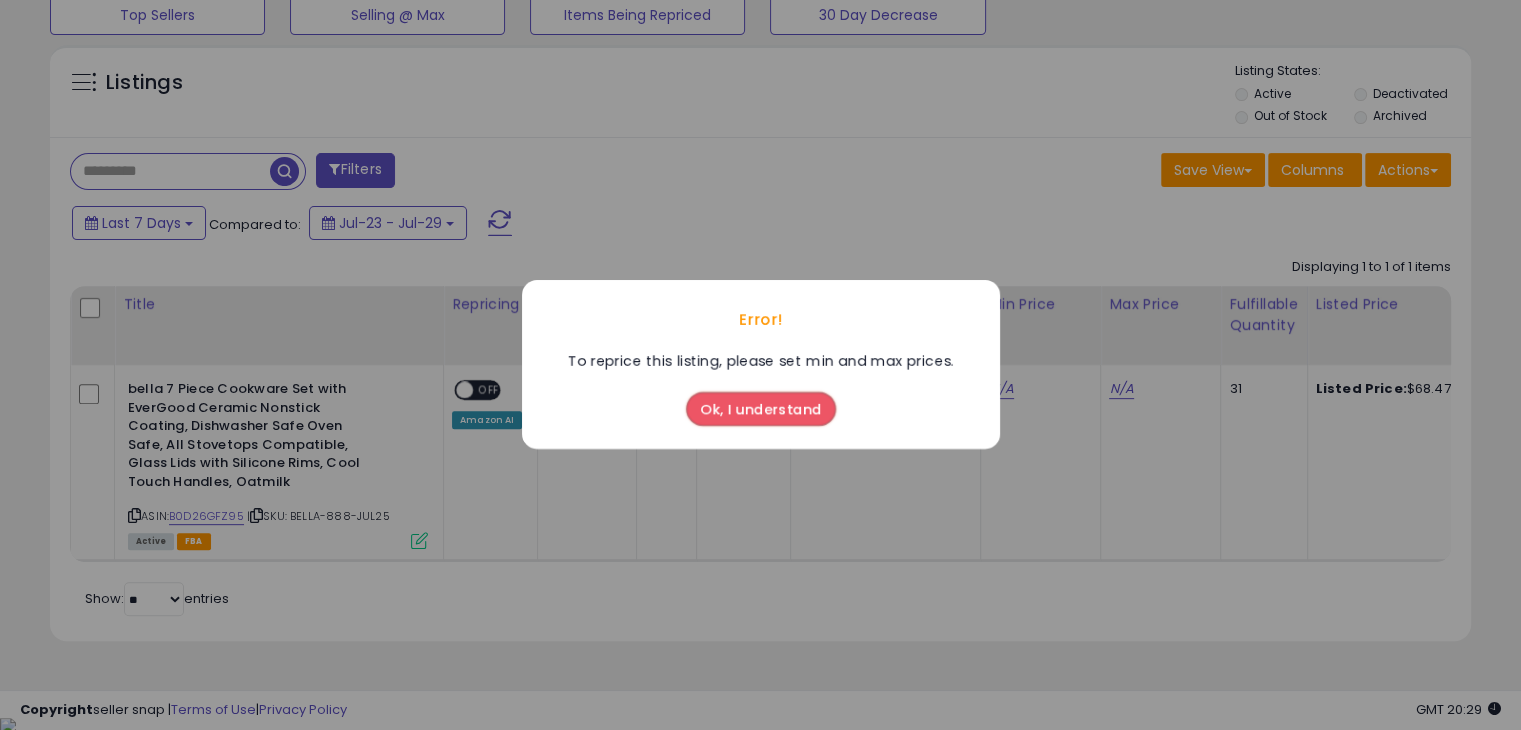 click on "Ok, I understand" at bounding box center (761, 410) 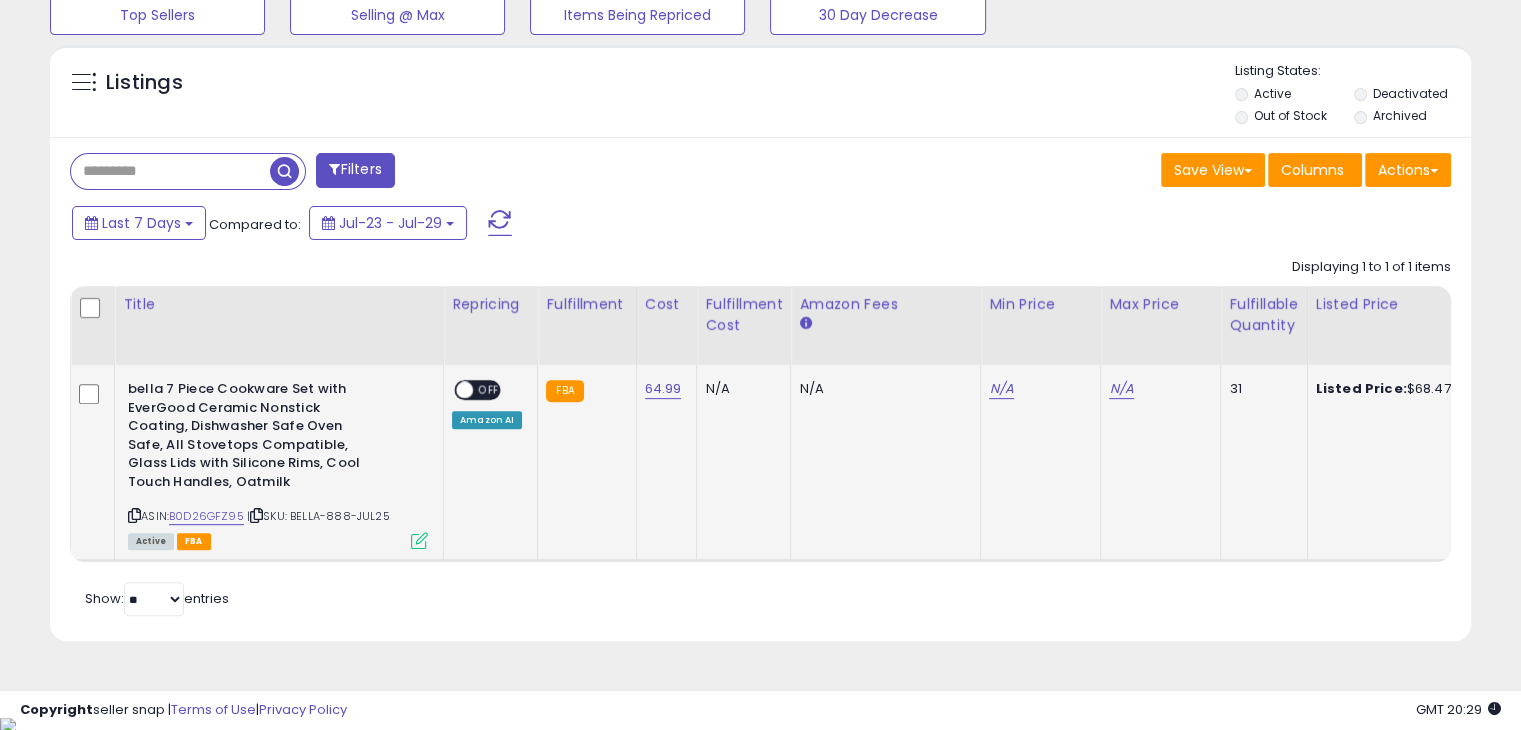 click at bounding box center (419, 540) 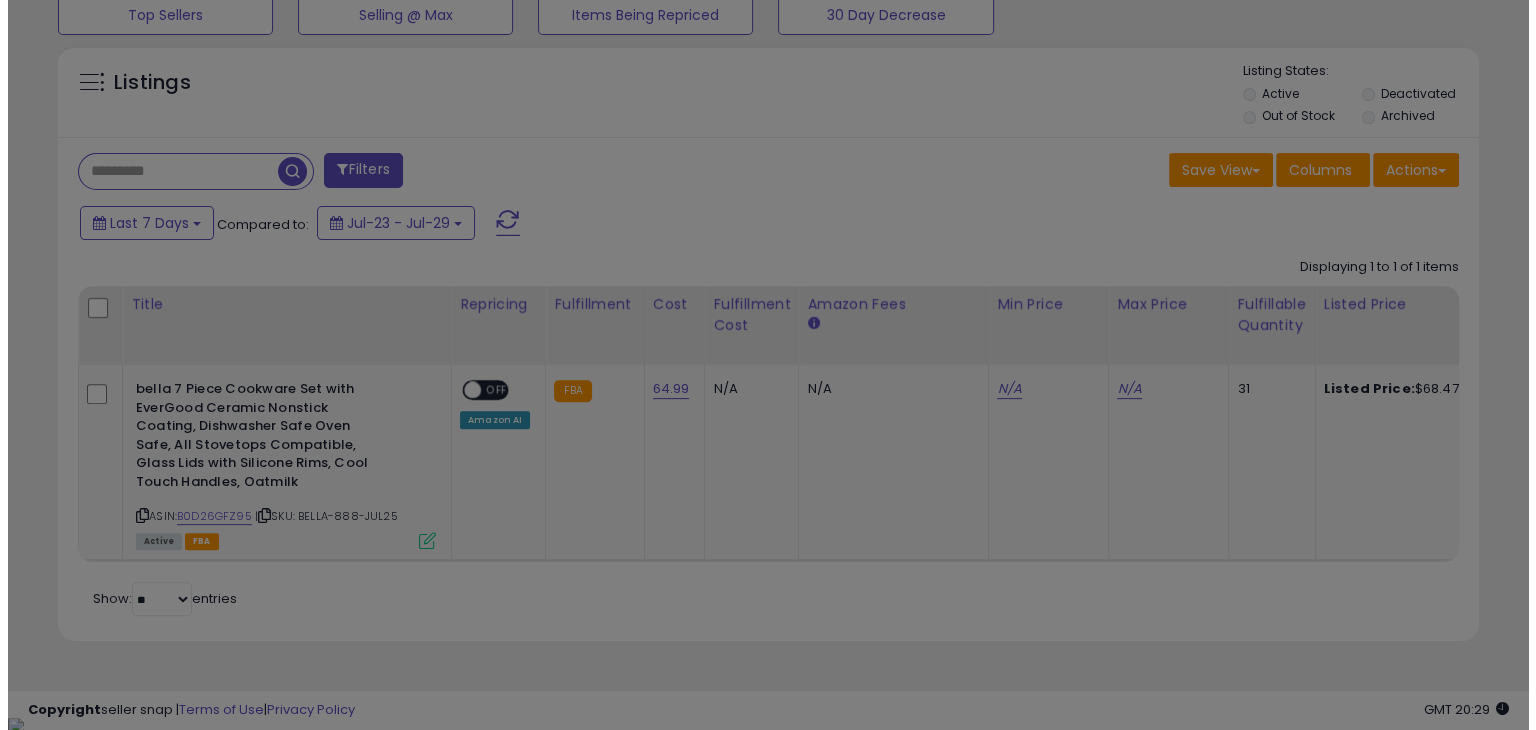 scroll, scrollTop: 999589, scrollLeft: 999168, axis: both 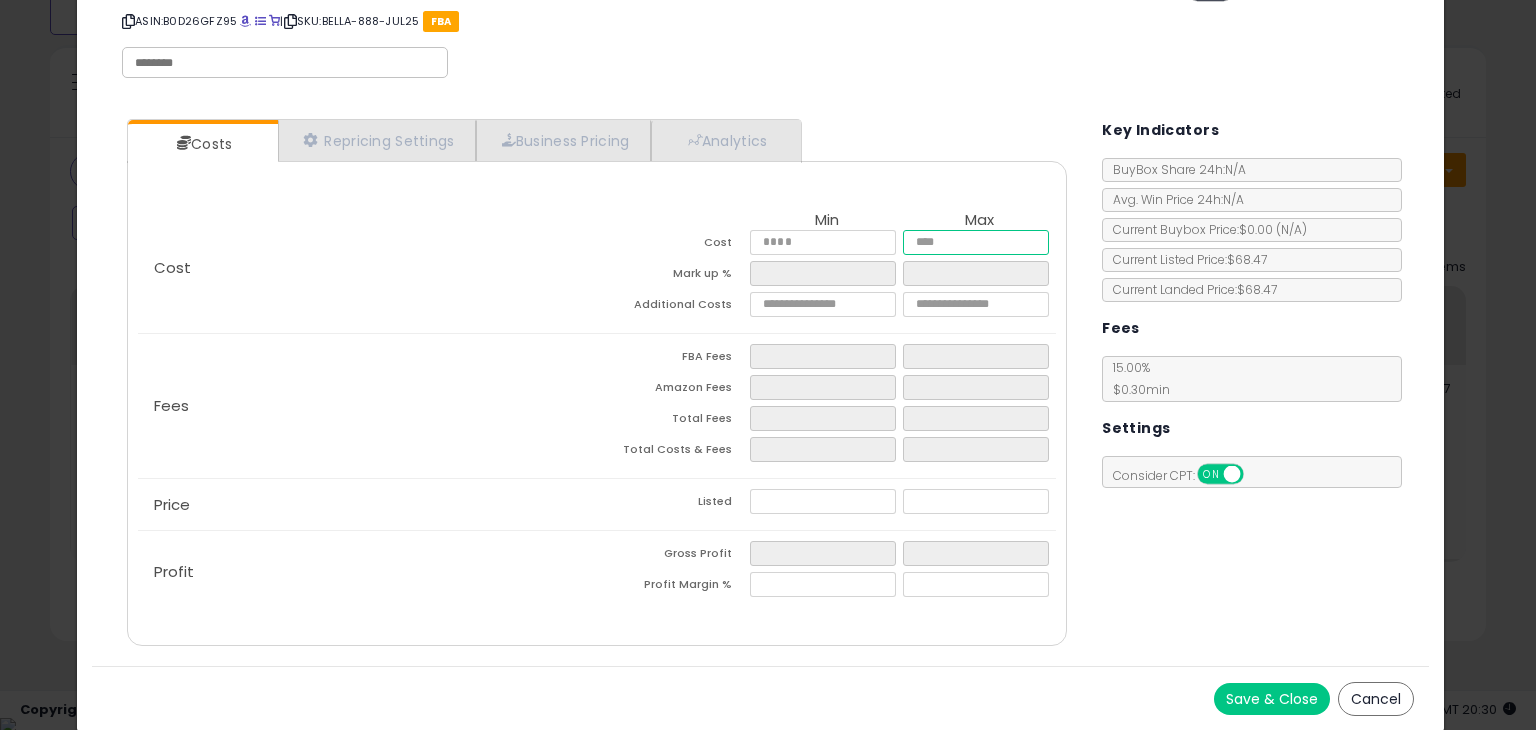 click on "*****" at bounding box center [975, 242] 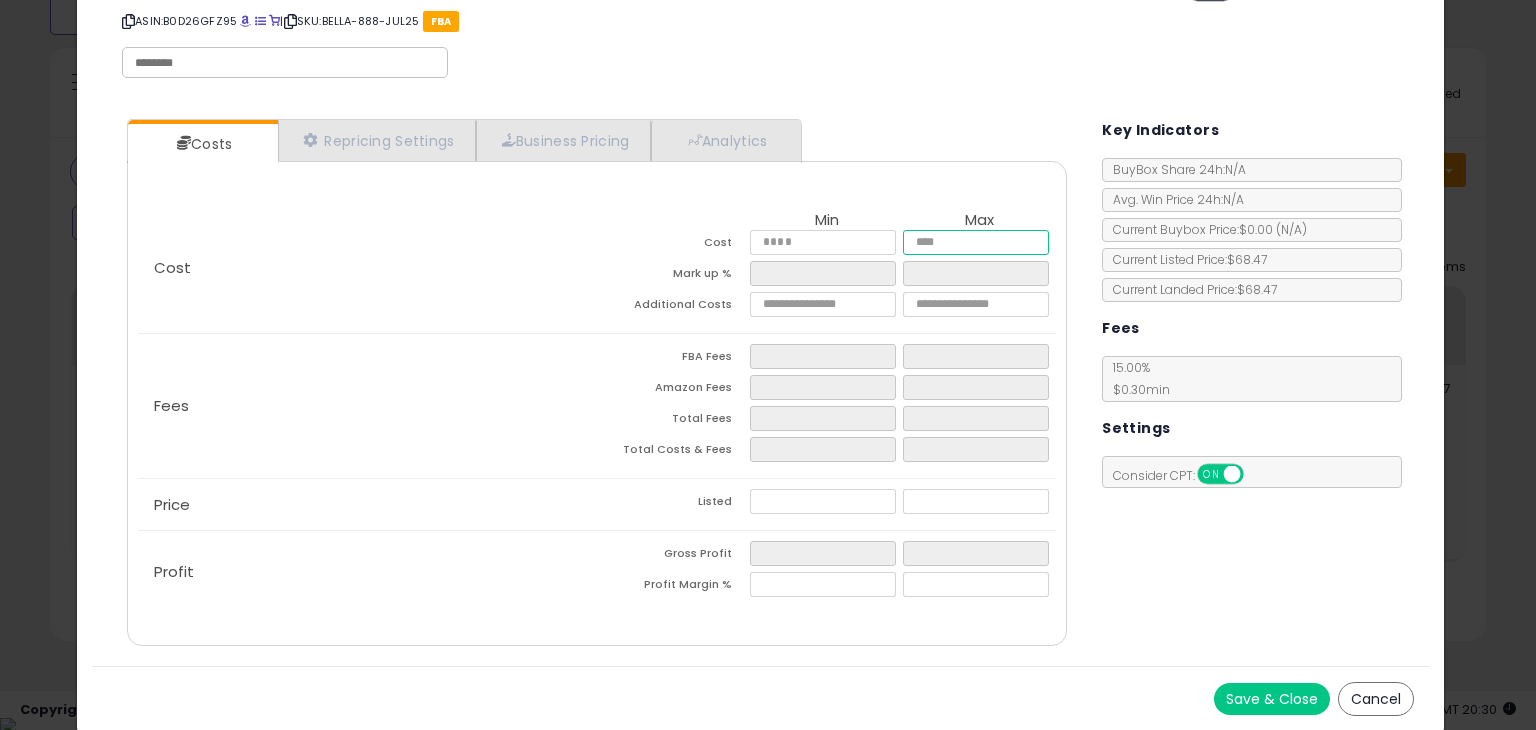 type on "*****" 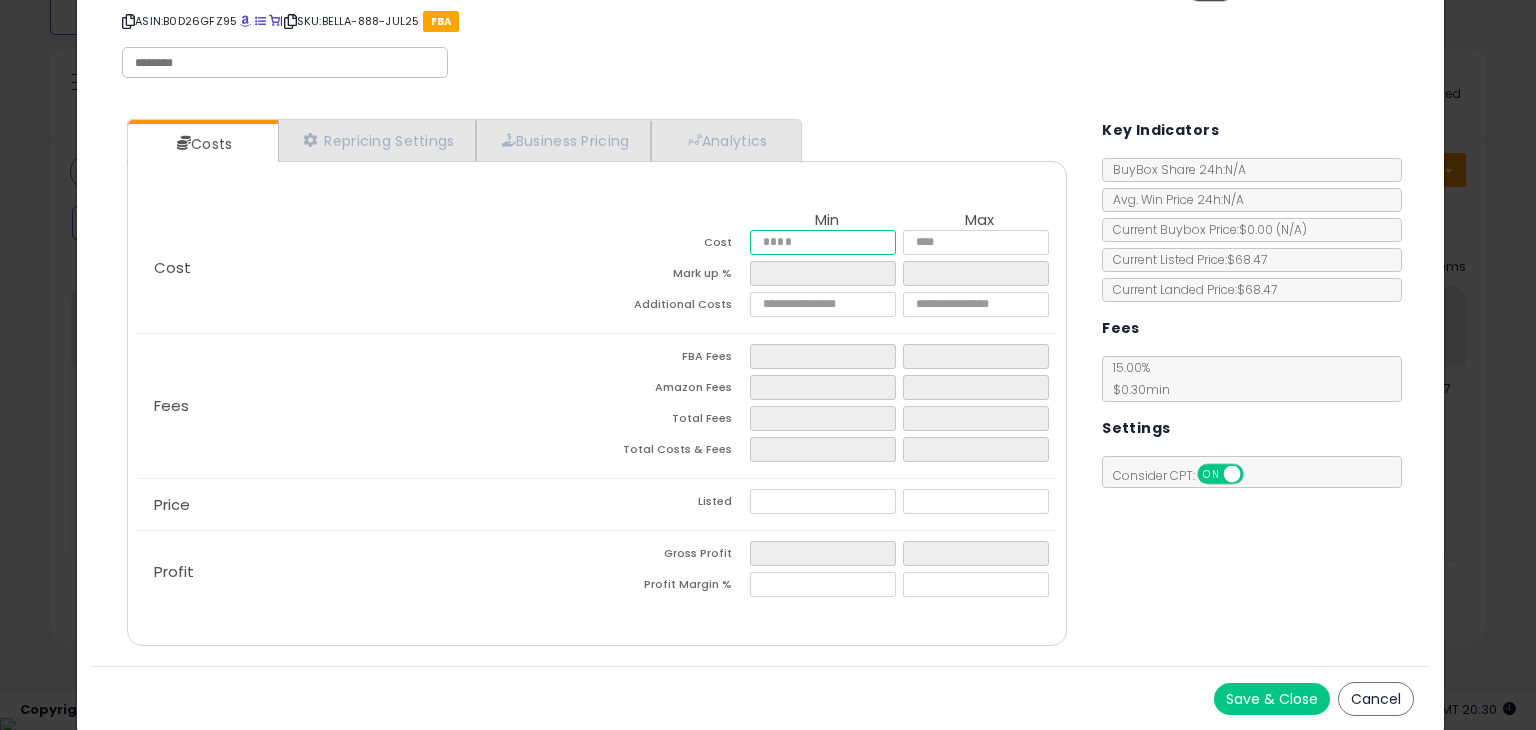 click on "*****" at bounding box center (822, 242) 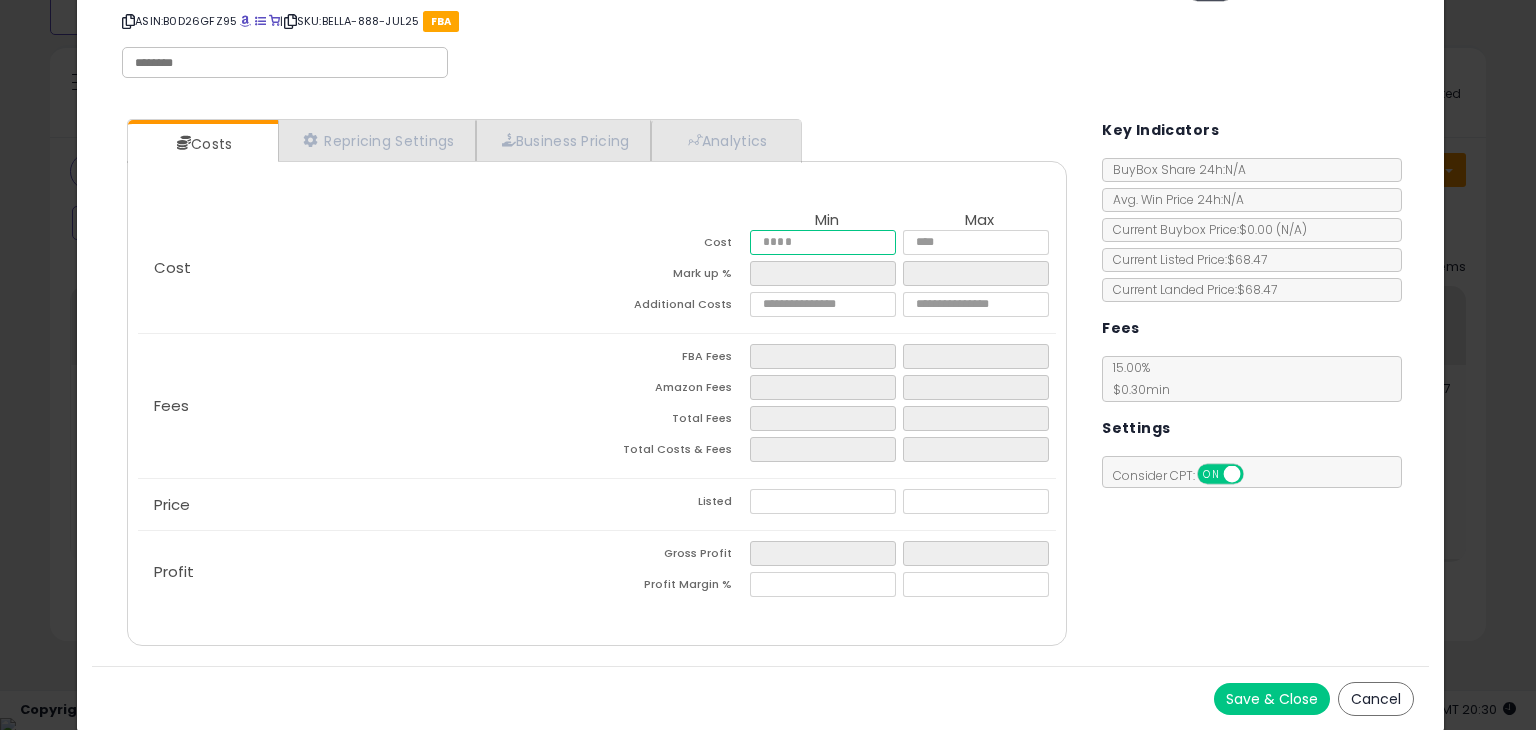 type on "****" 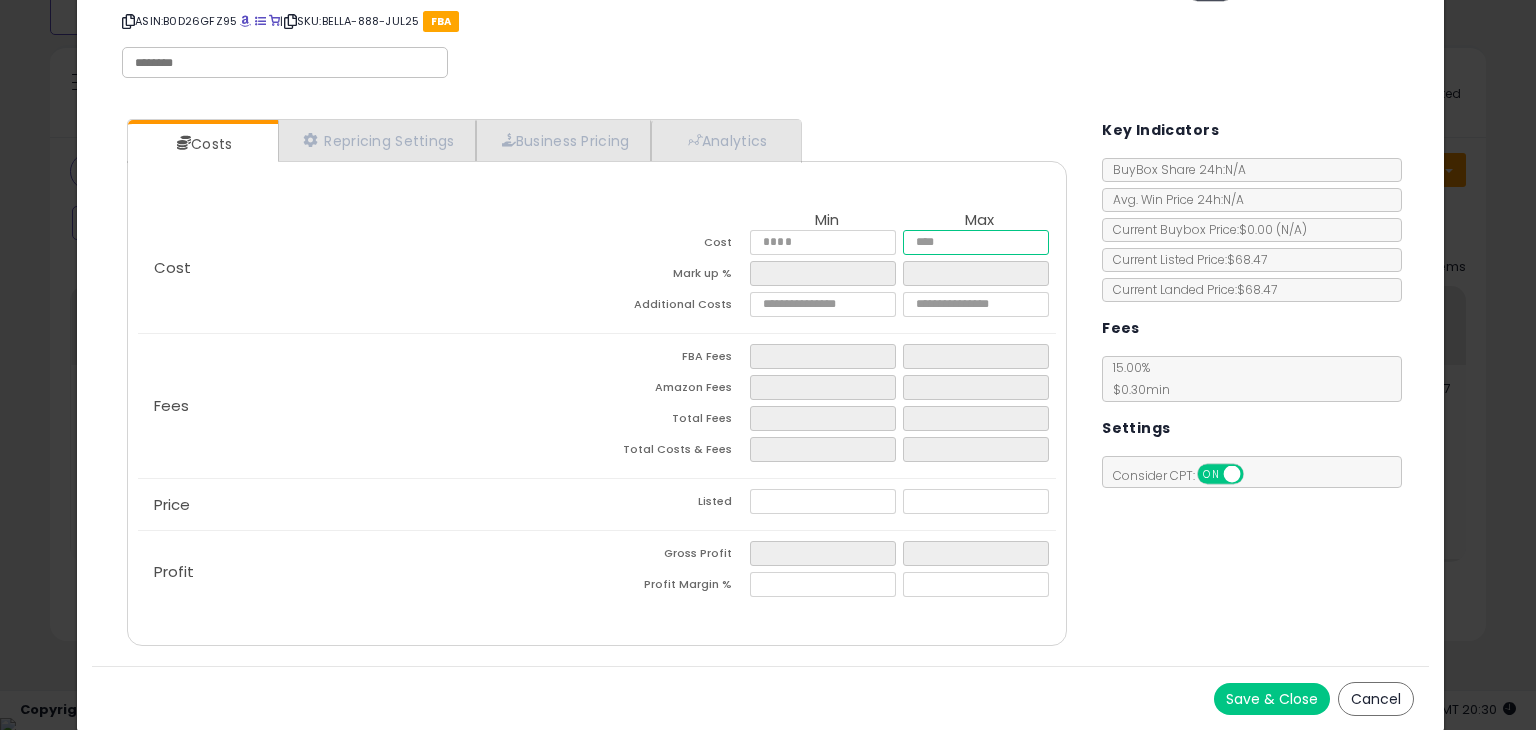 type on "*****" 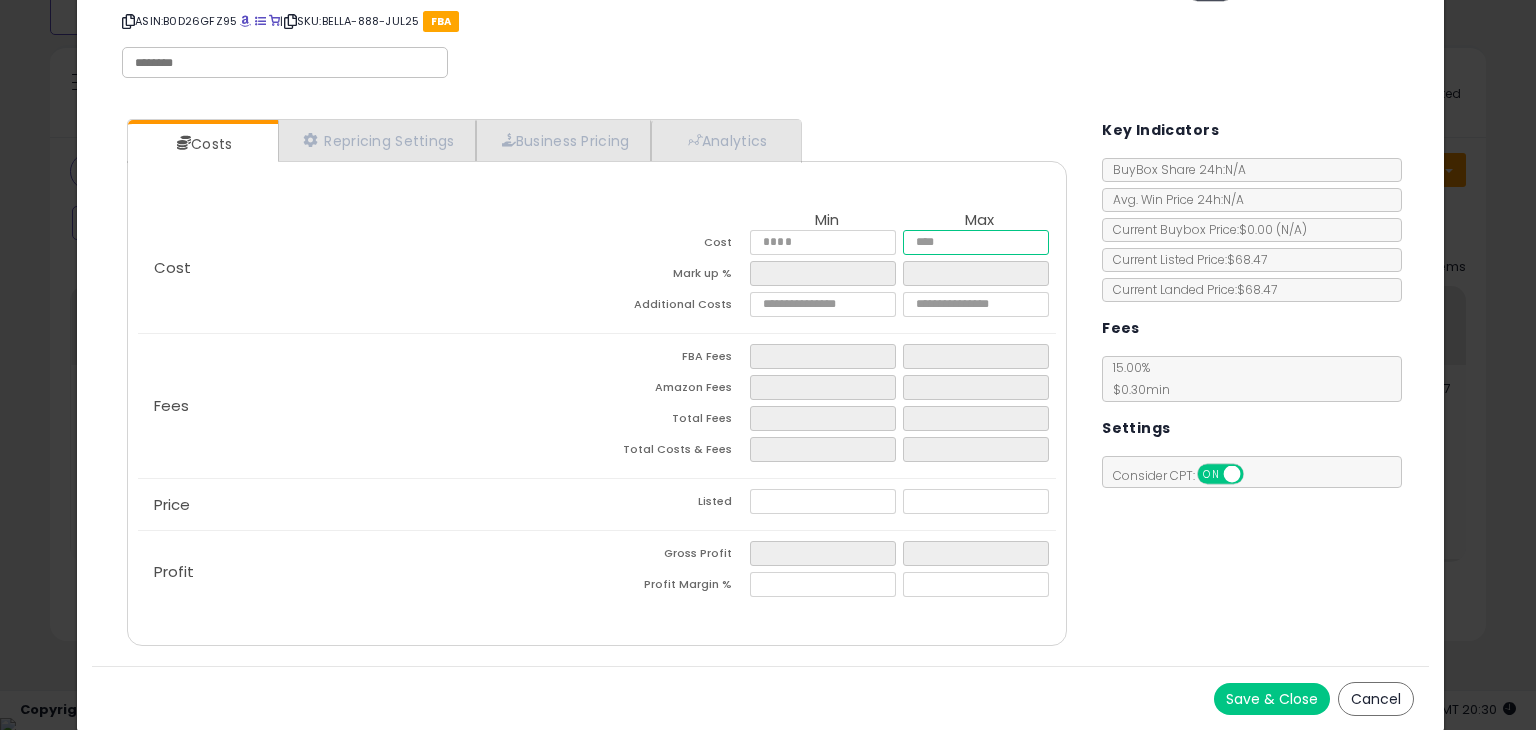 type on "*****" 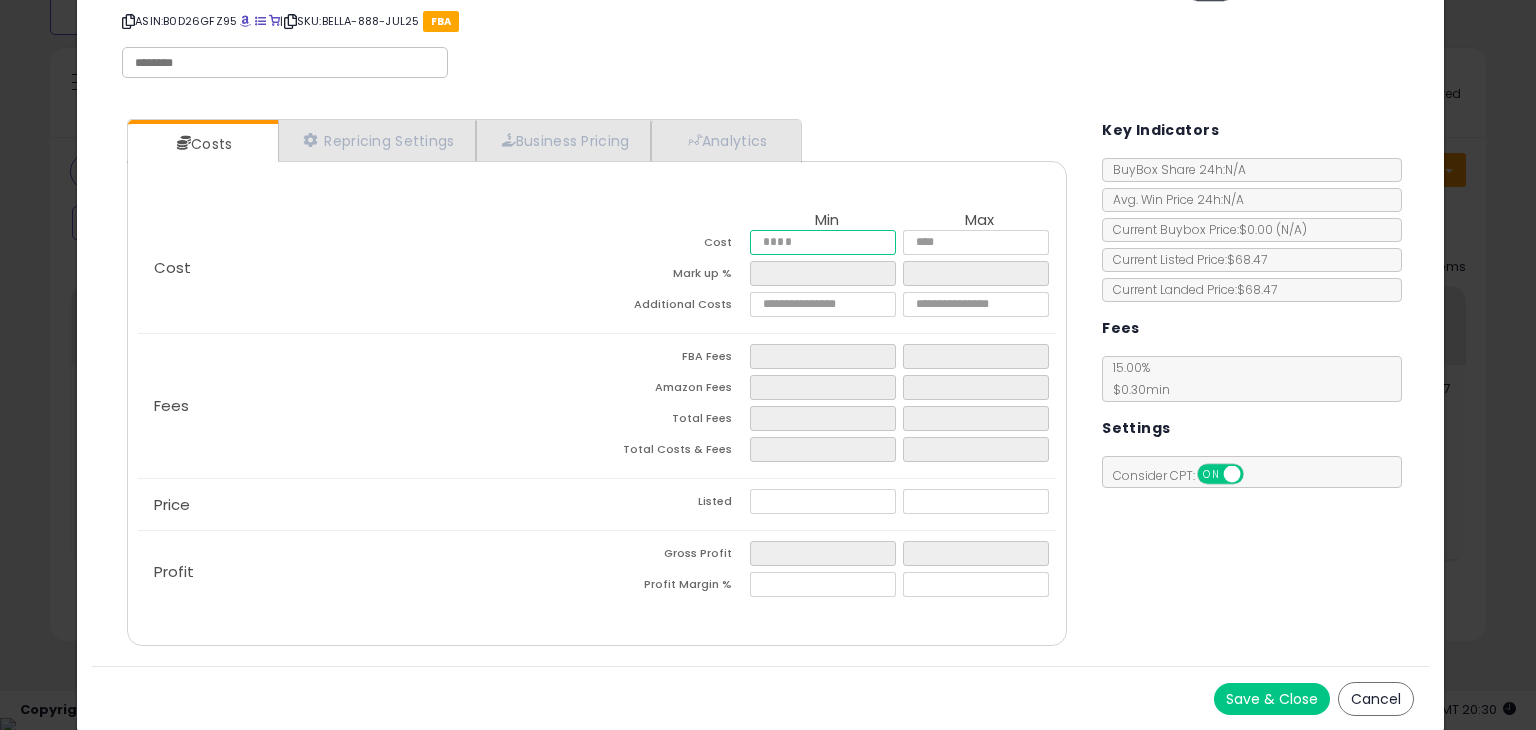 click on "*****" at bounding box center [822, 242] 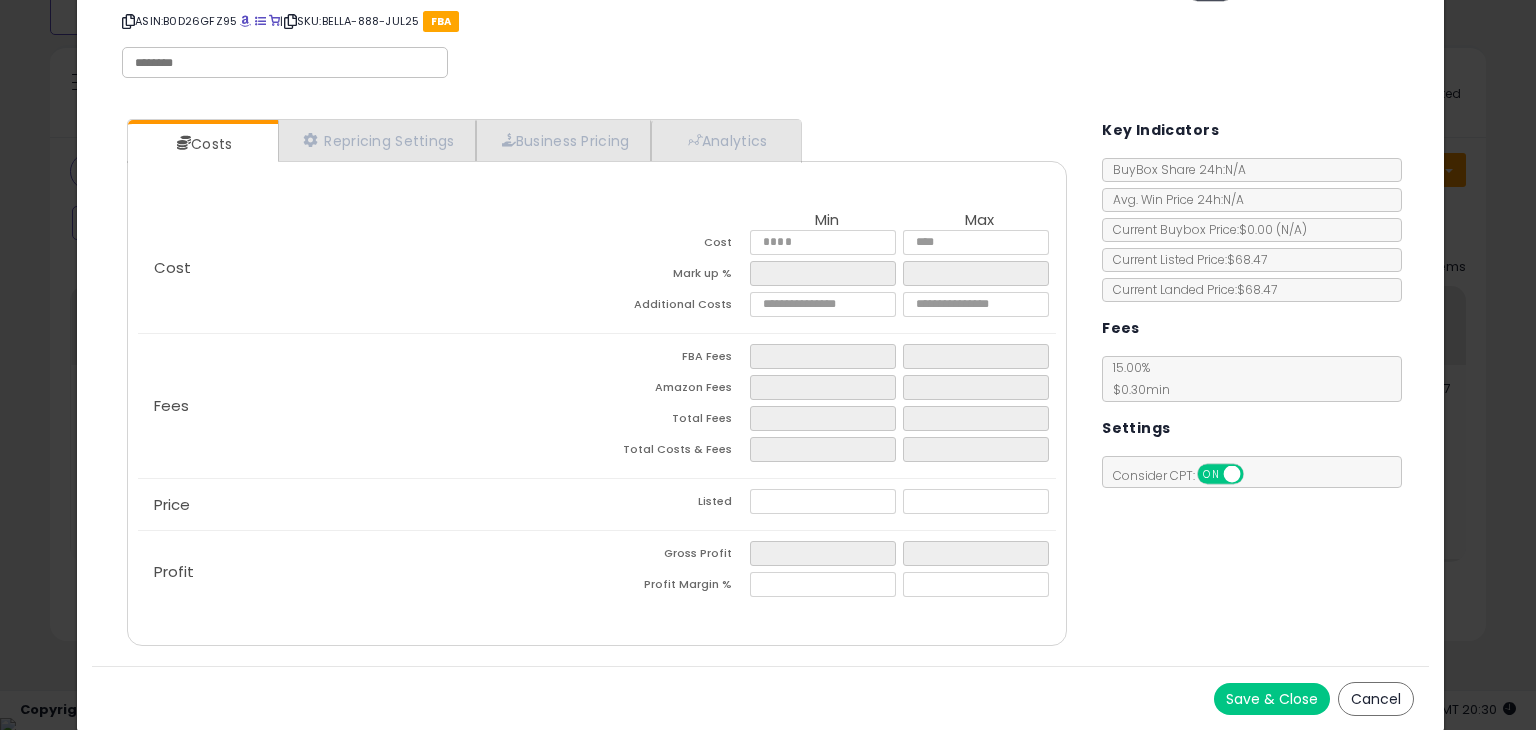 click on "Additional Costs" at bounding box center (673, 307) 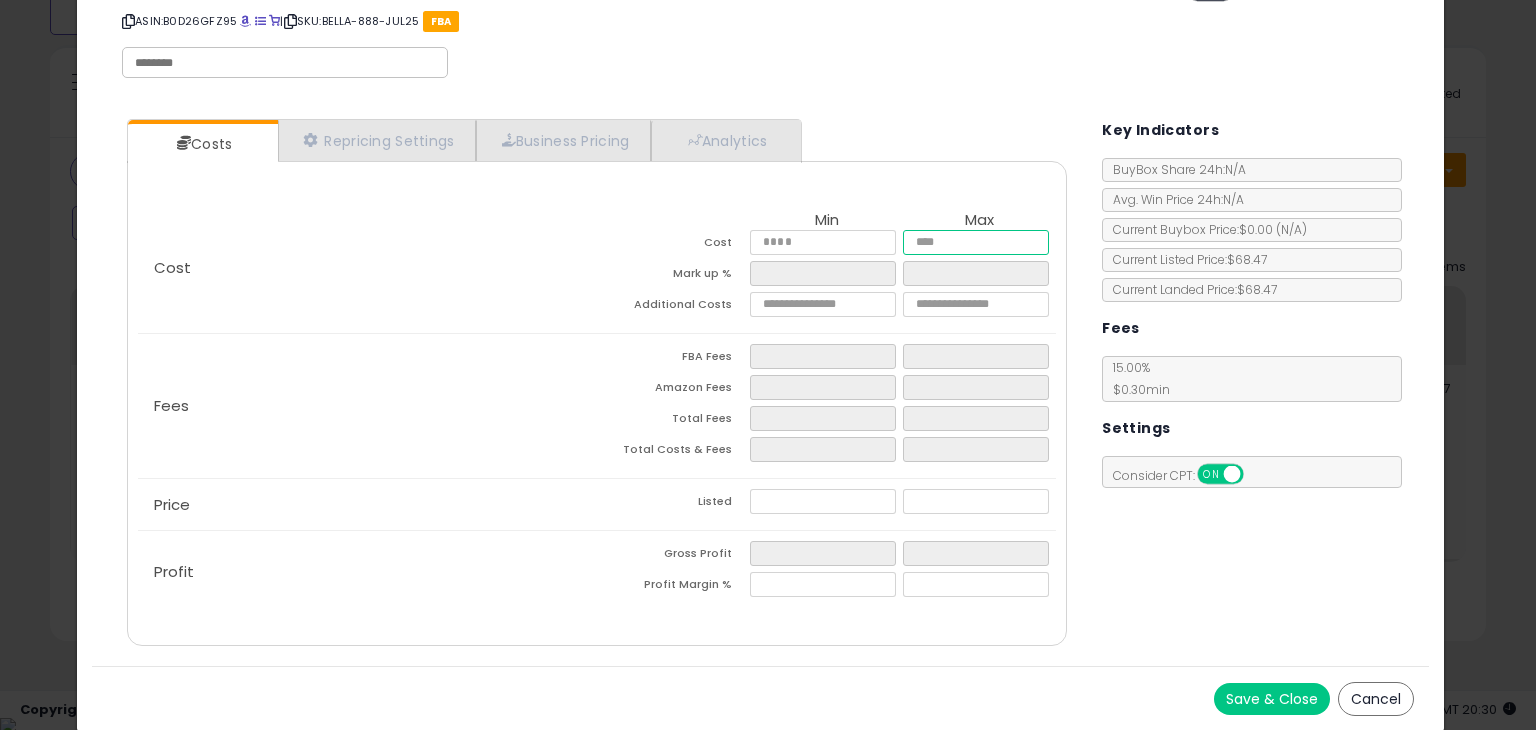 click on "*****" at bounding box center [975, 242] 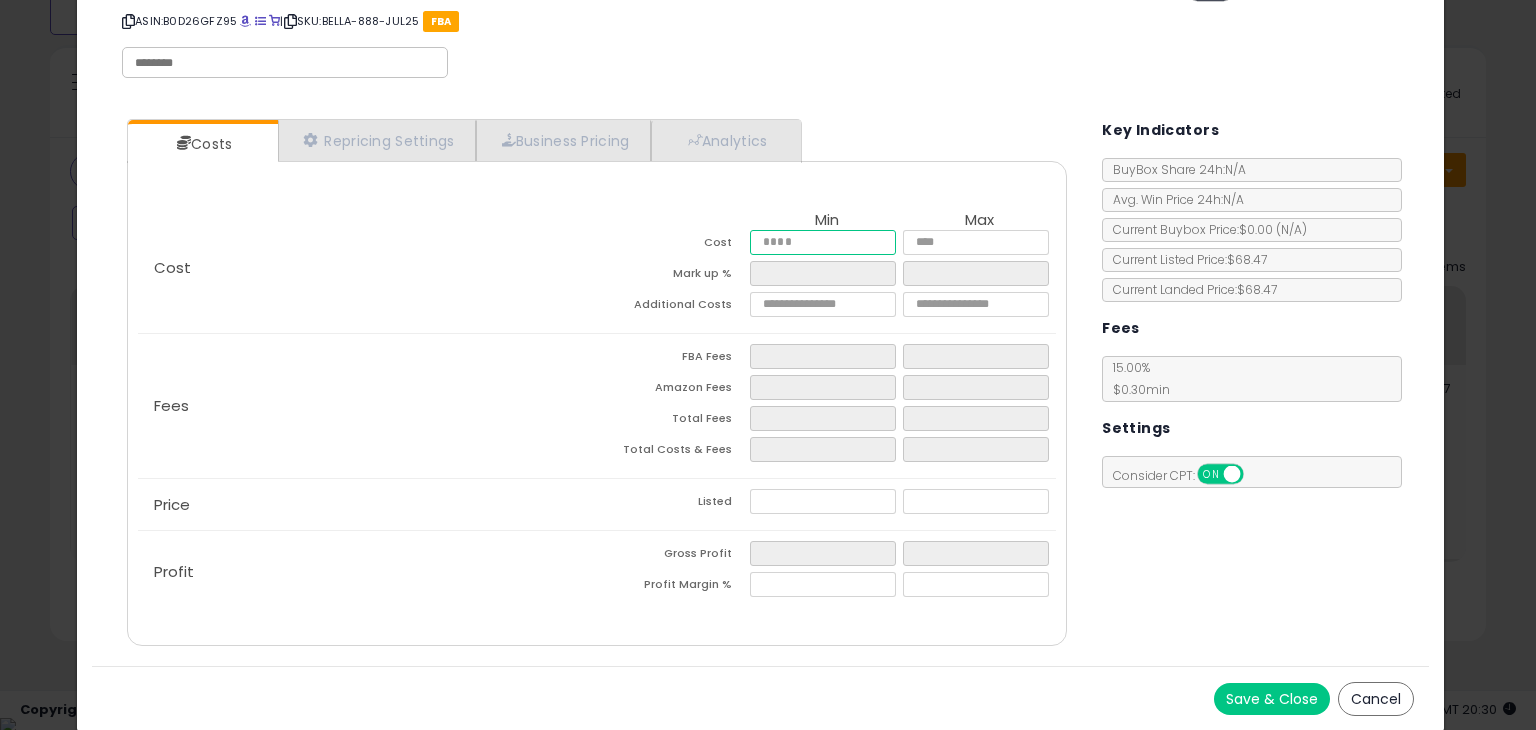 type on "*******" 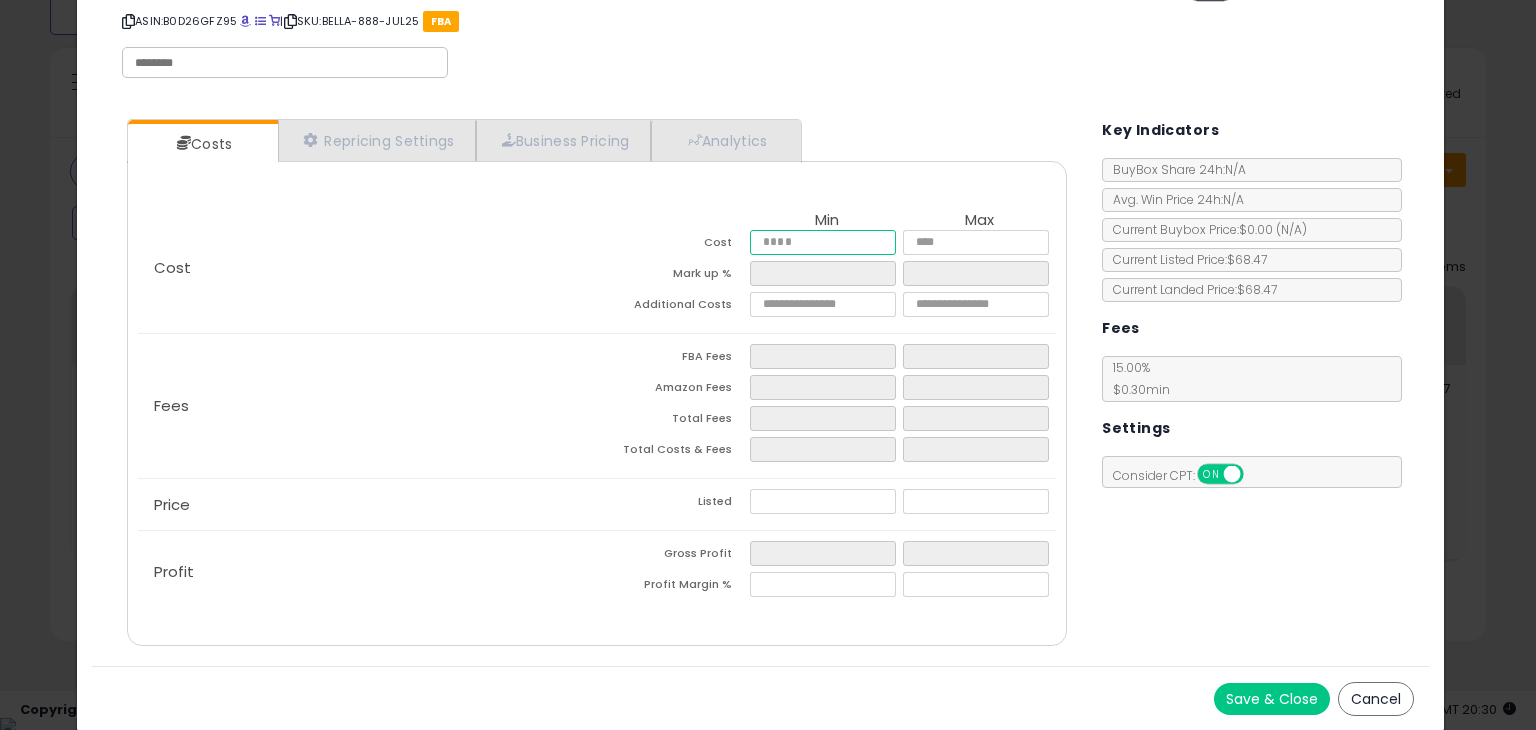 type on "***" 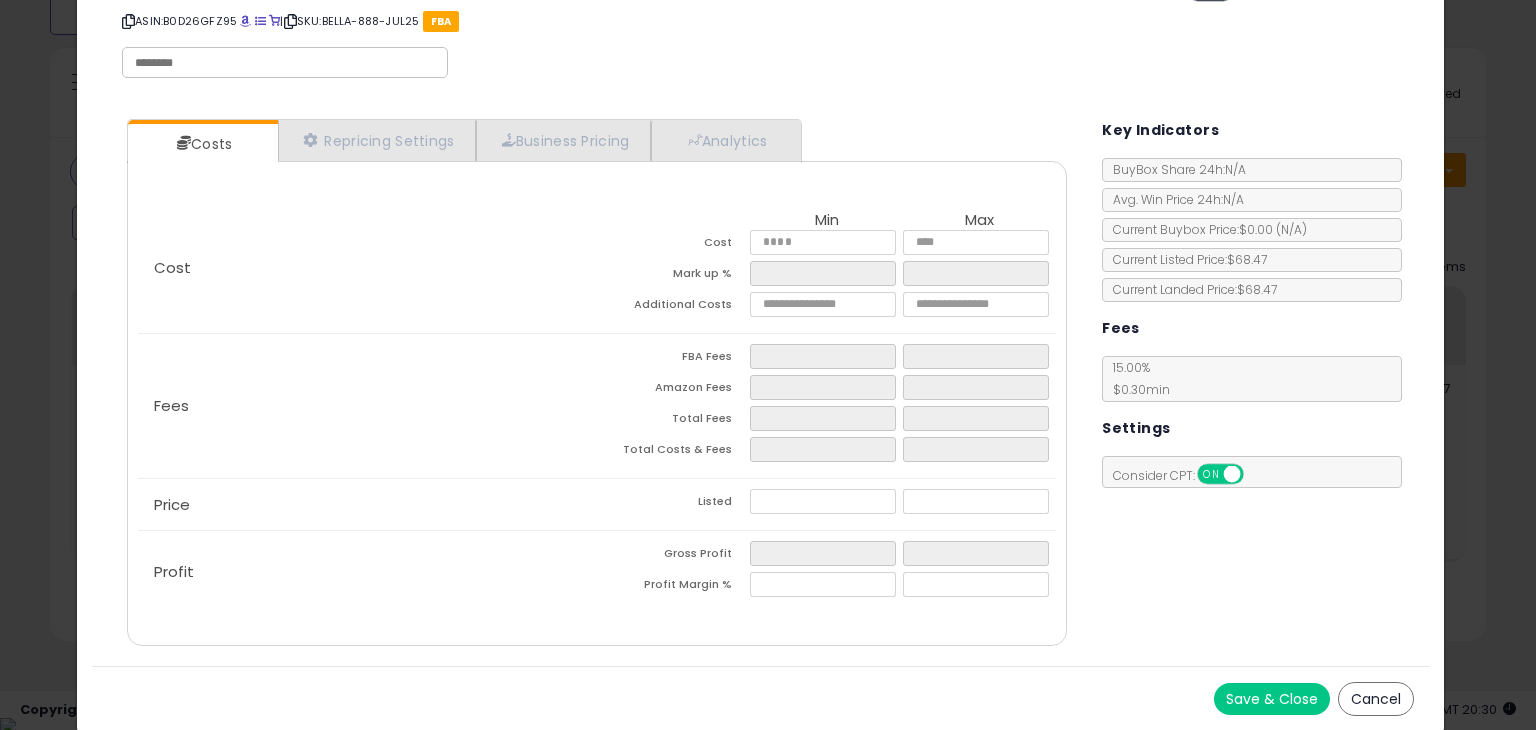 click on "Cost
Min
Max
Cost
*****
*****
Mark up %
Additional Costs" at bounding box center [597, 267] 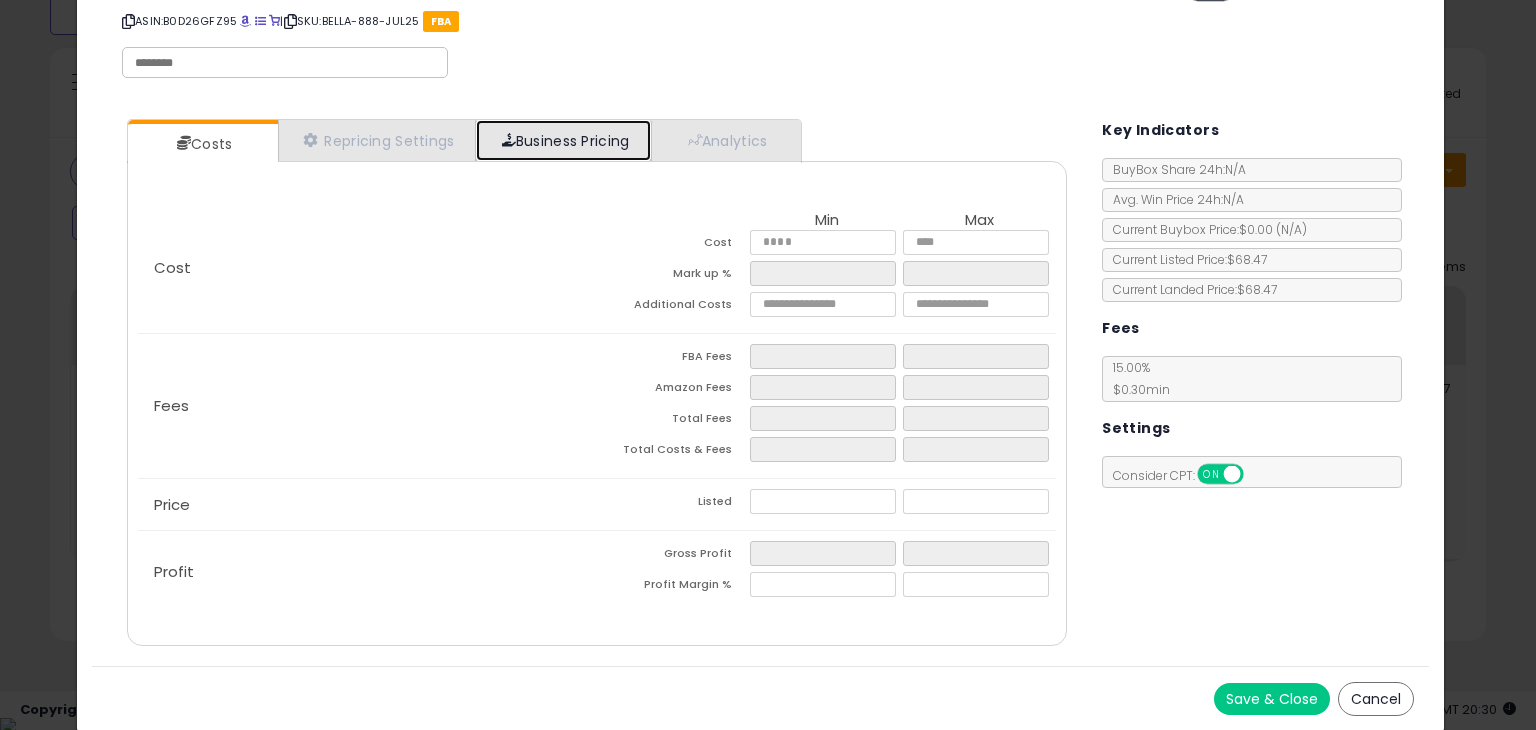 click on "Business Pricing" at bounding box center [563, 140] 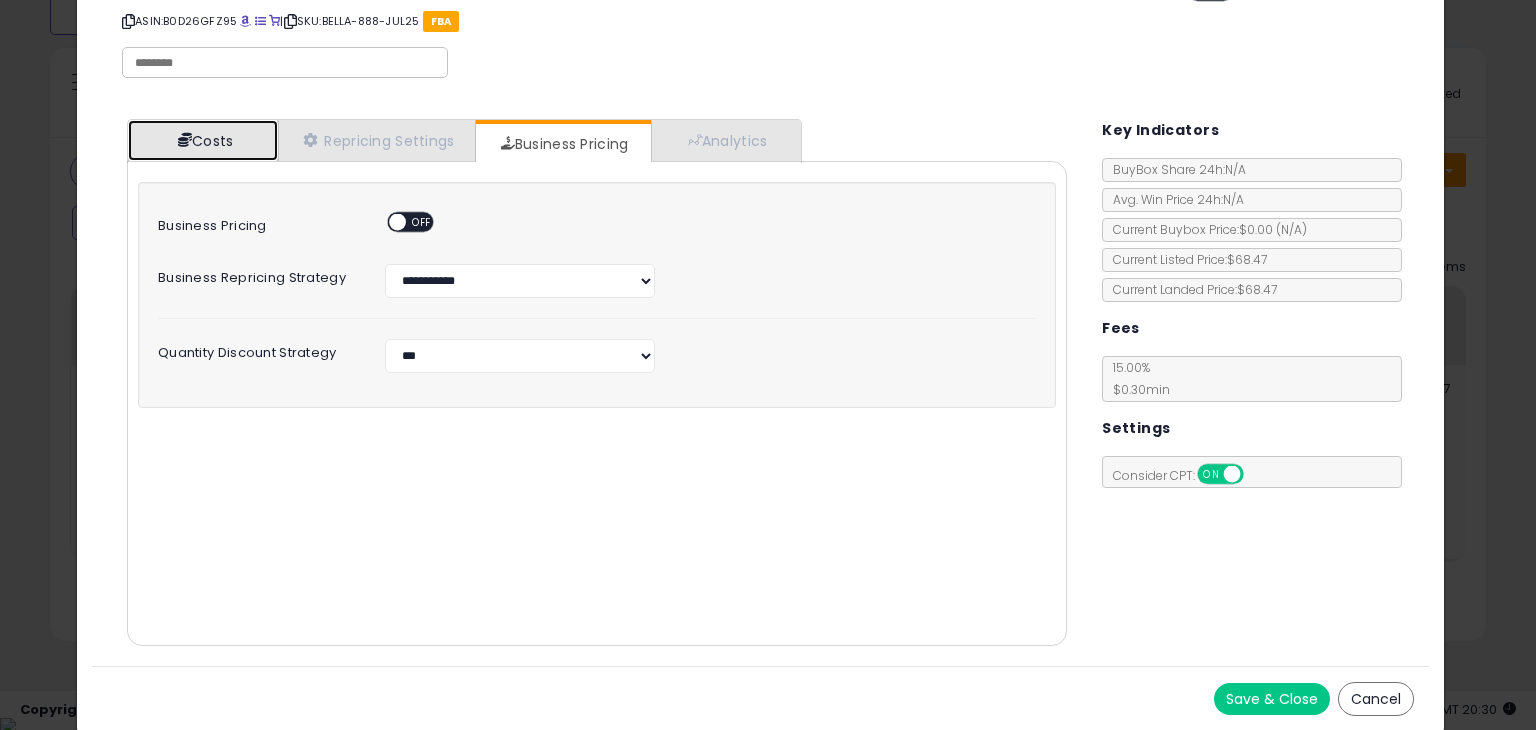 click on "Costs" at bounding box center (203, 140) 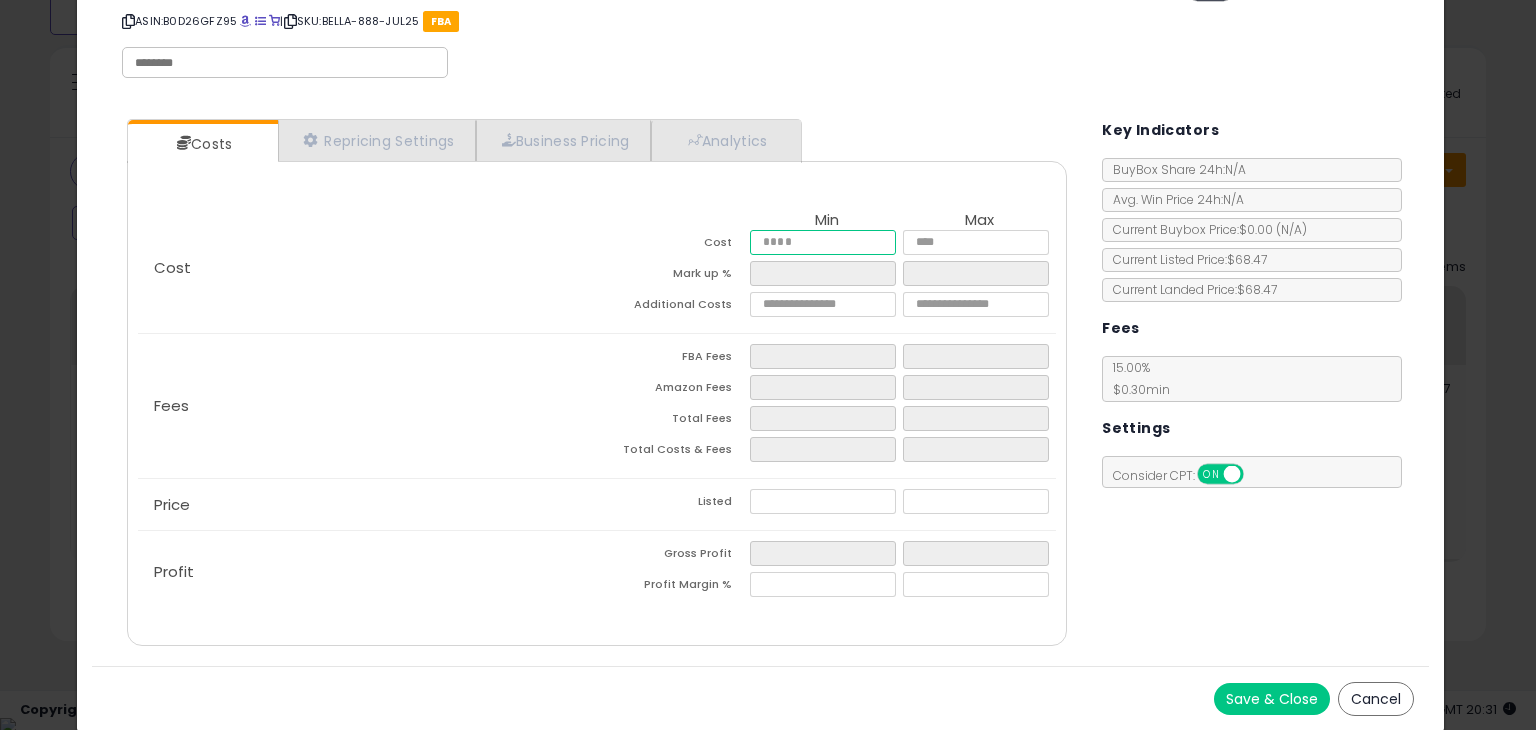 click on "*****" at bounding box center [822, 242] 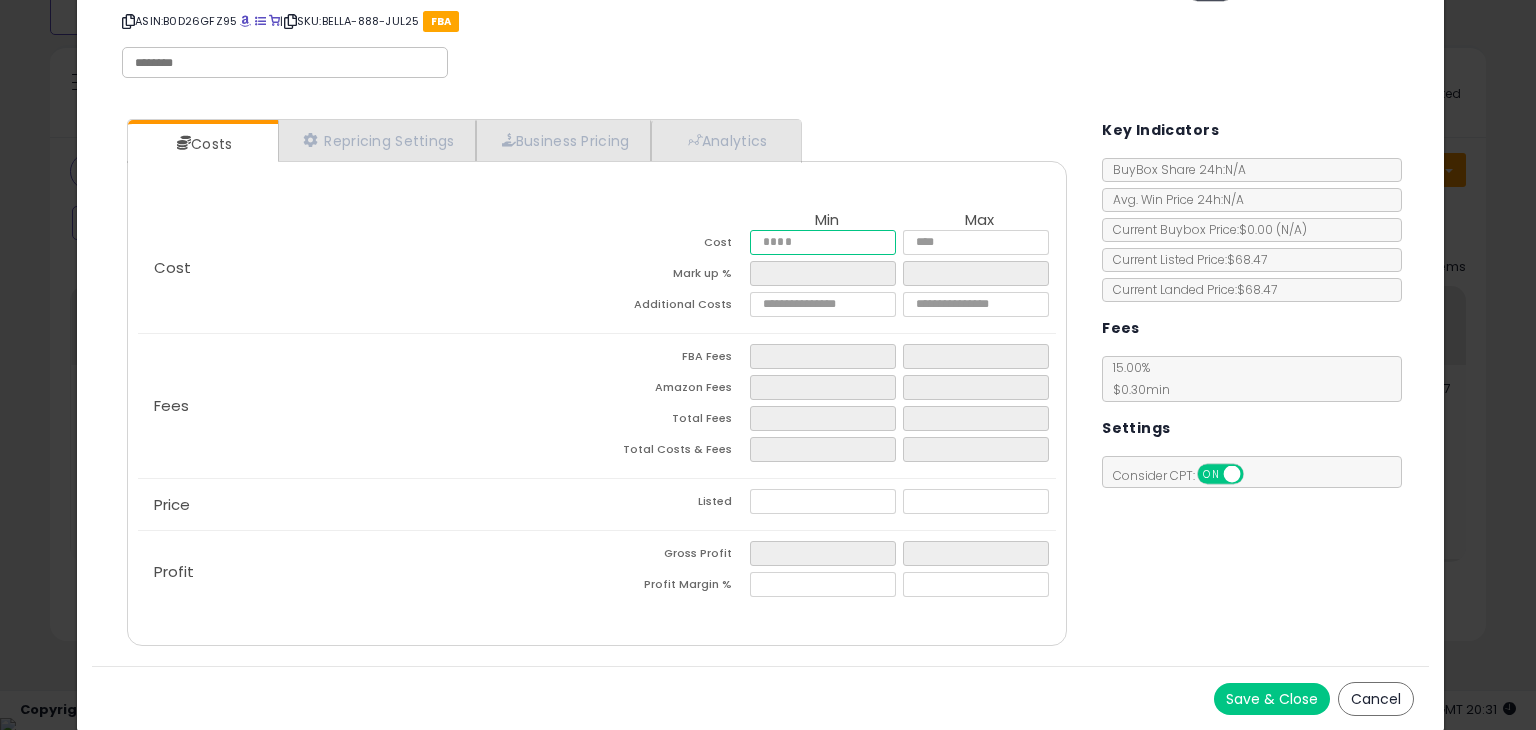 type on "****" 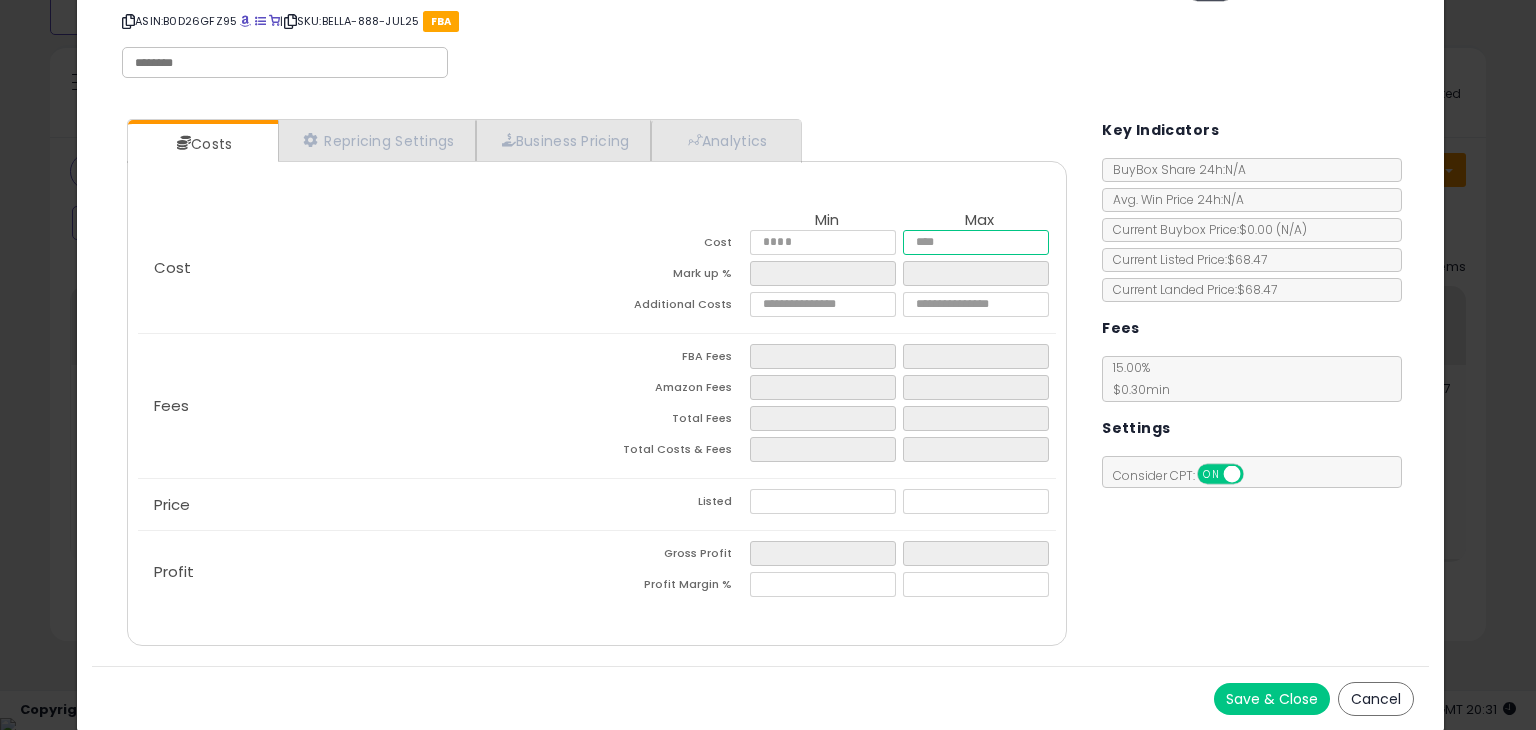 type on "*****" 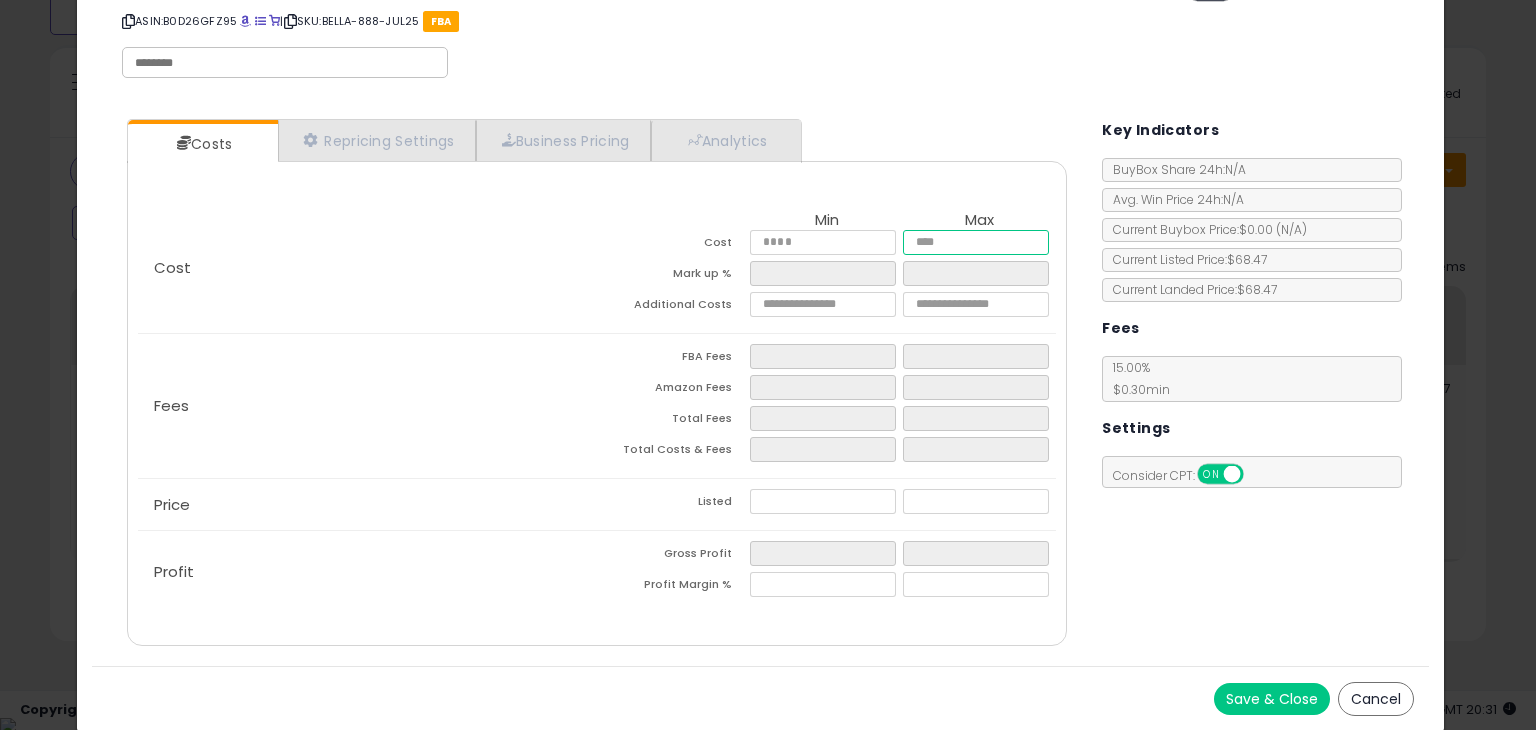 click on "*****" at bounding box center [975, 242] 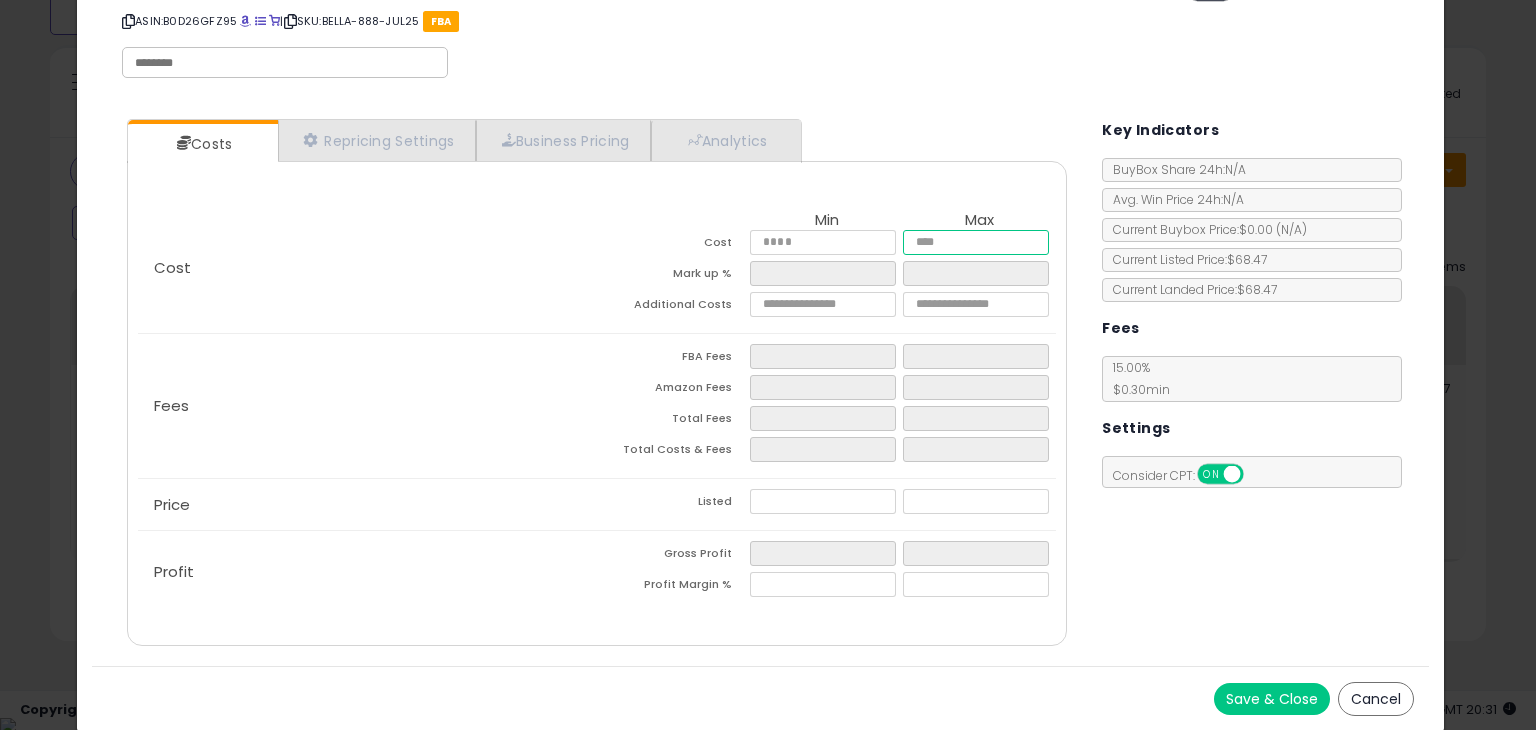 type on "**" 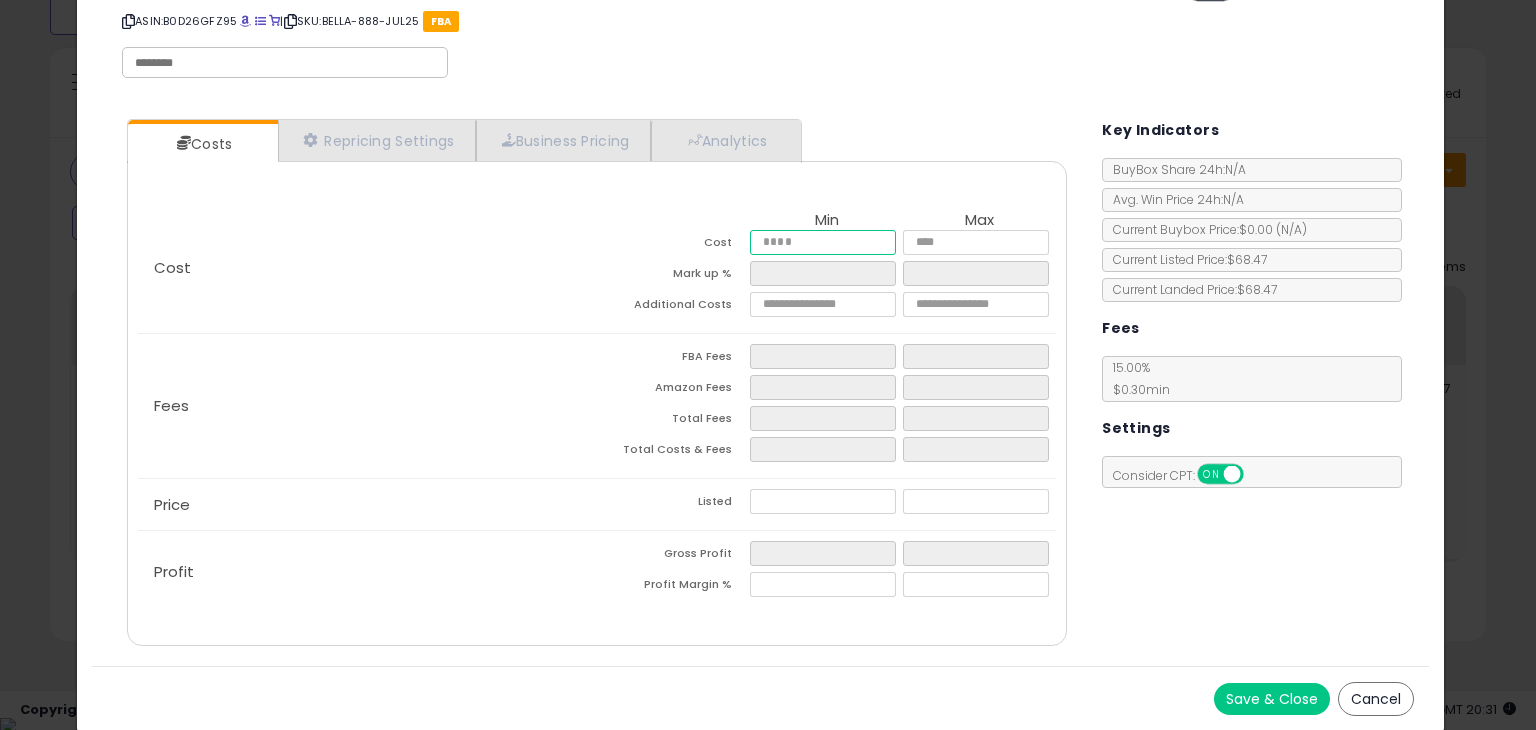 click on "*****" at bounding box center [822, 242] 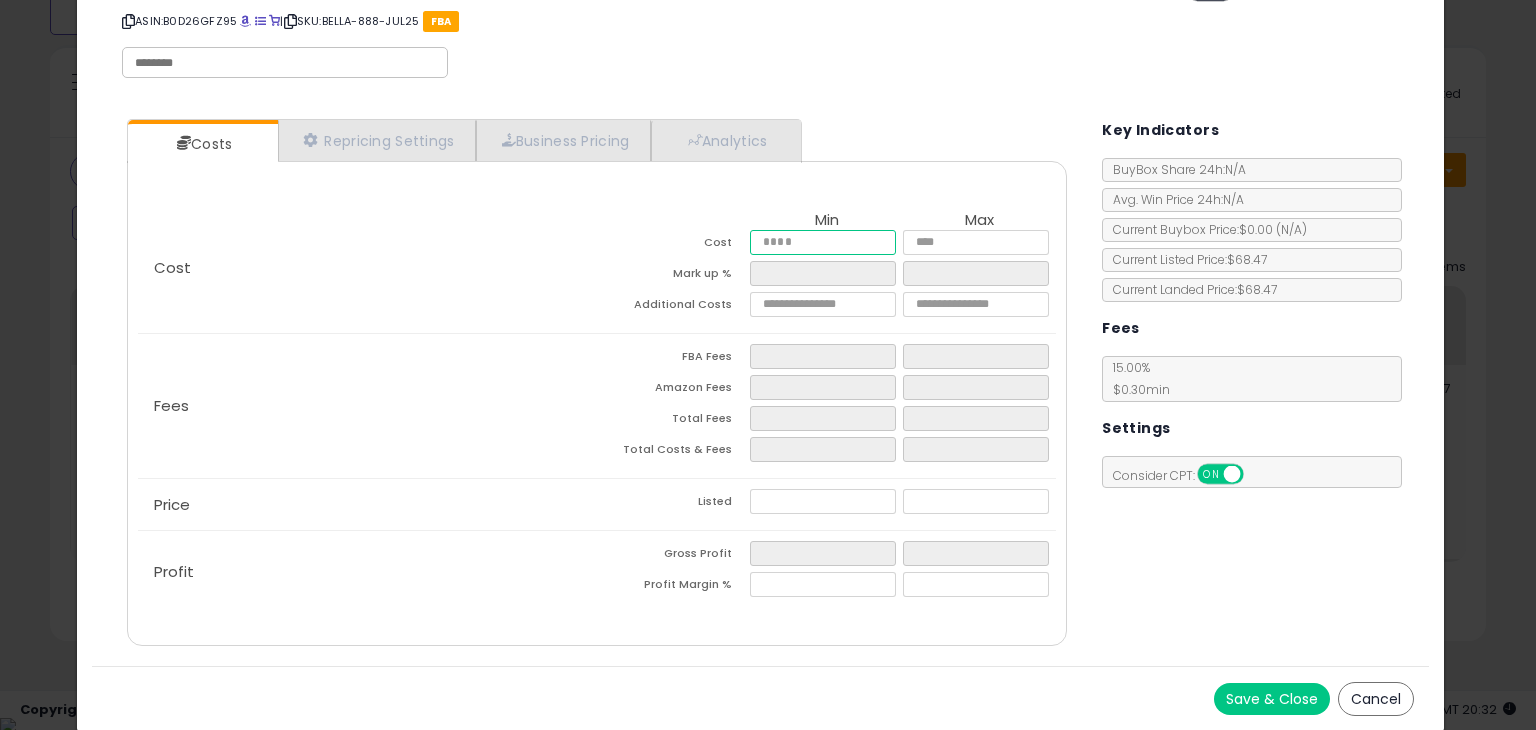 type on "****" 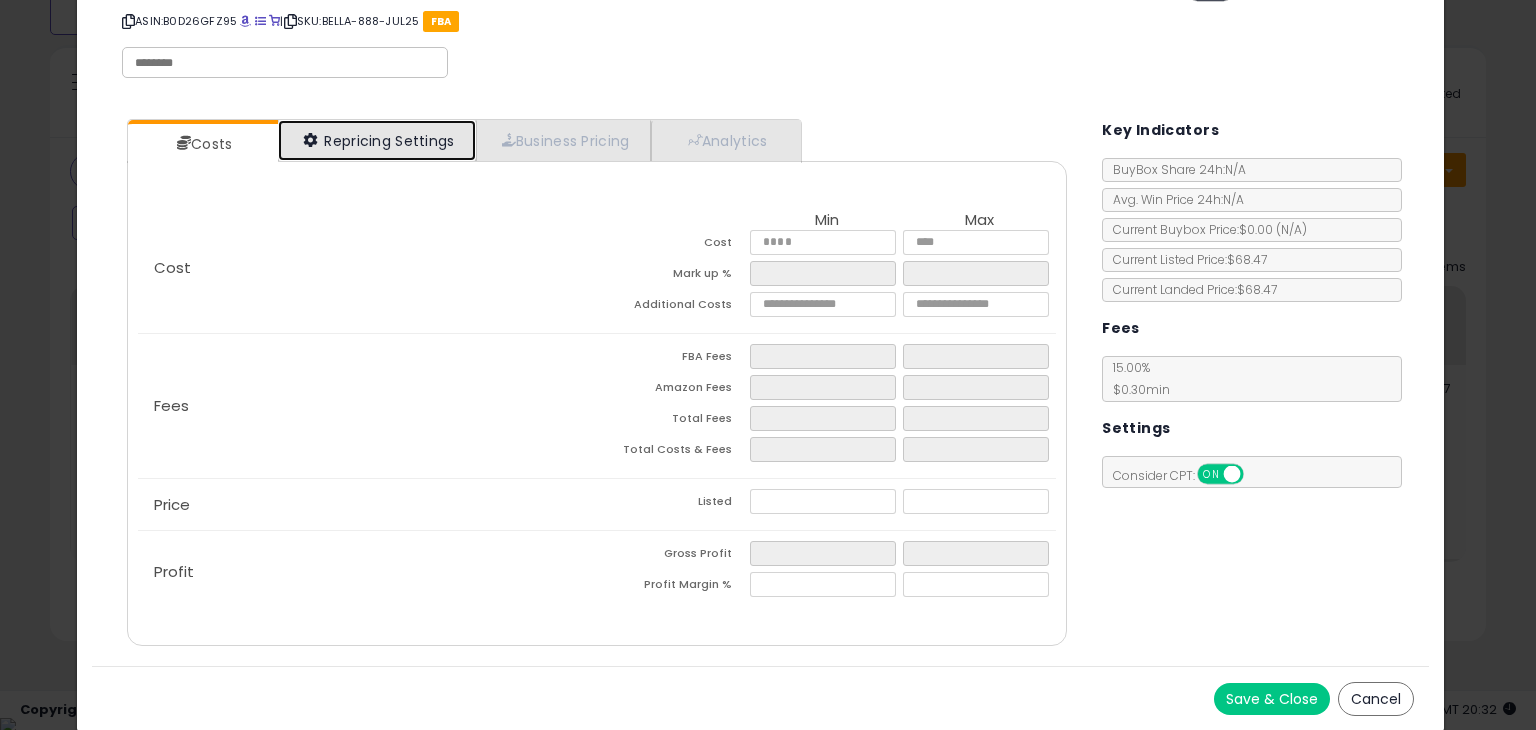 click on "Repricing Settings" at bounding box center (377, 140) 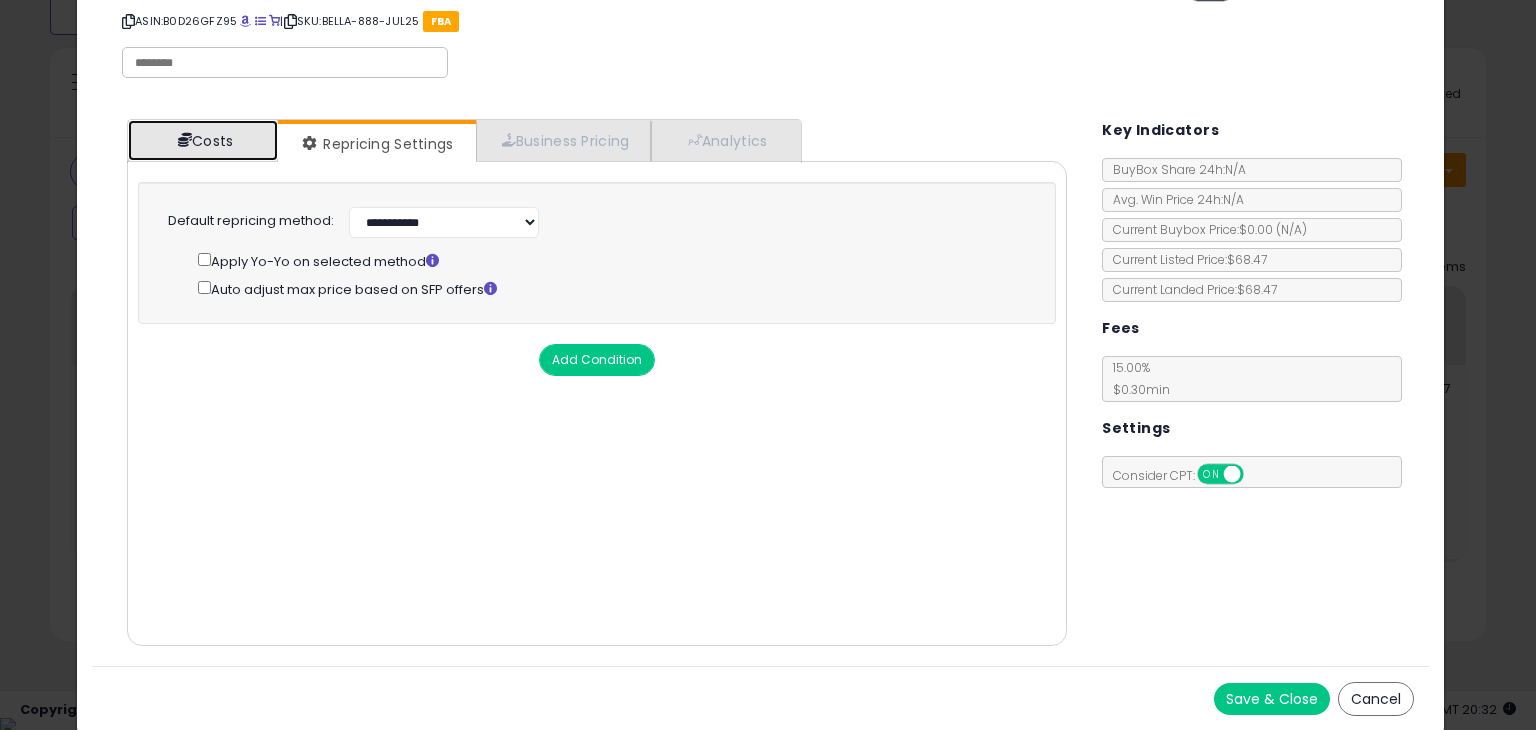 click on "Costs" at bounding box center [203, 140] 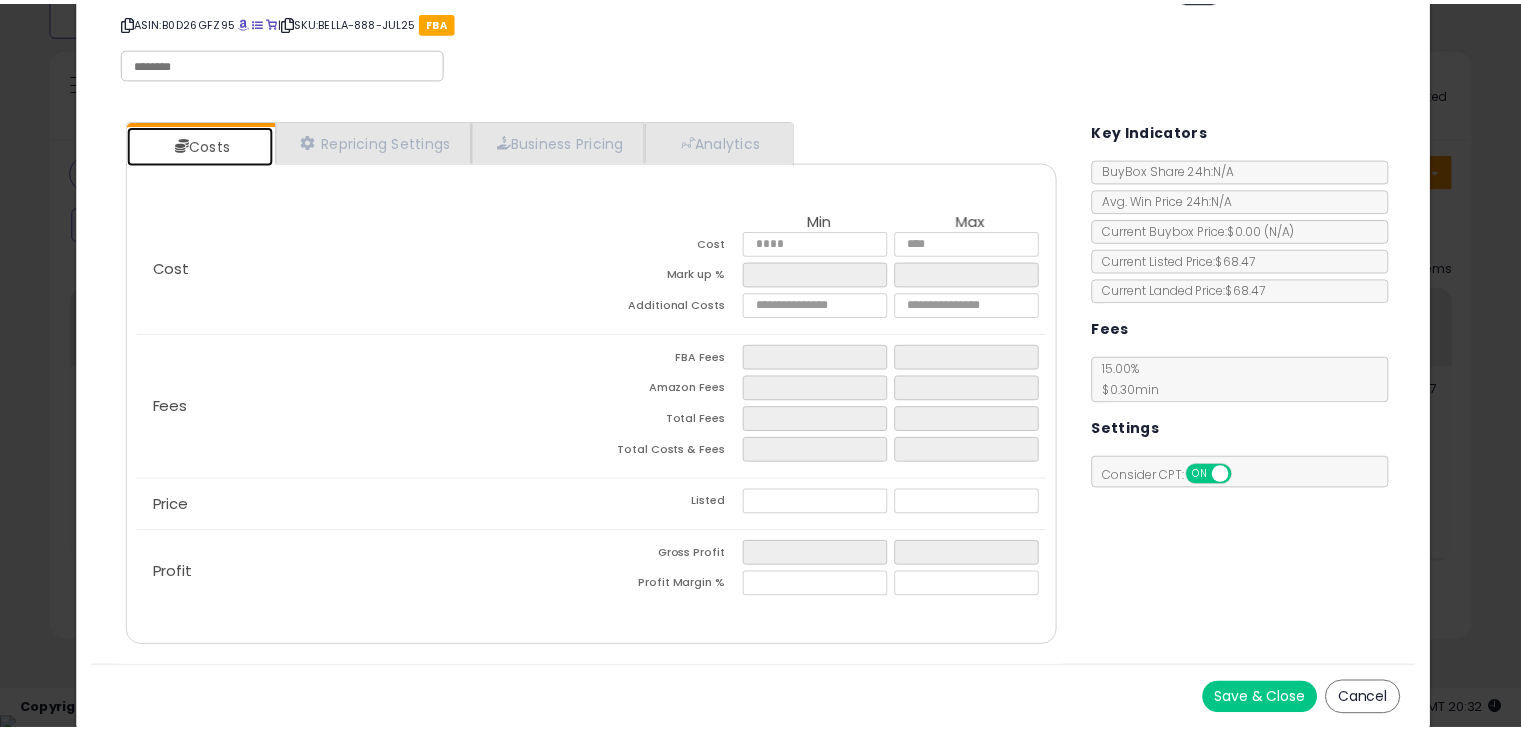 scroll, scrollTop: 0, scrollLeft: 0, axis: both 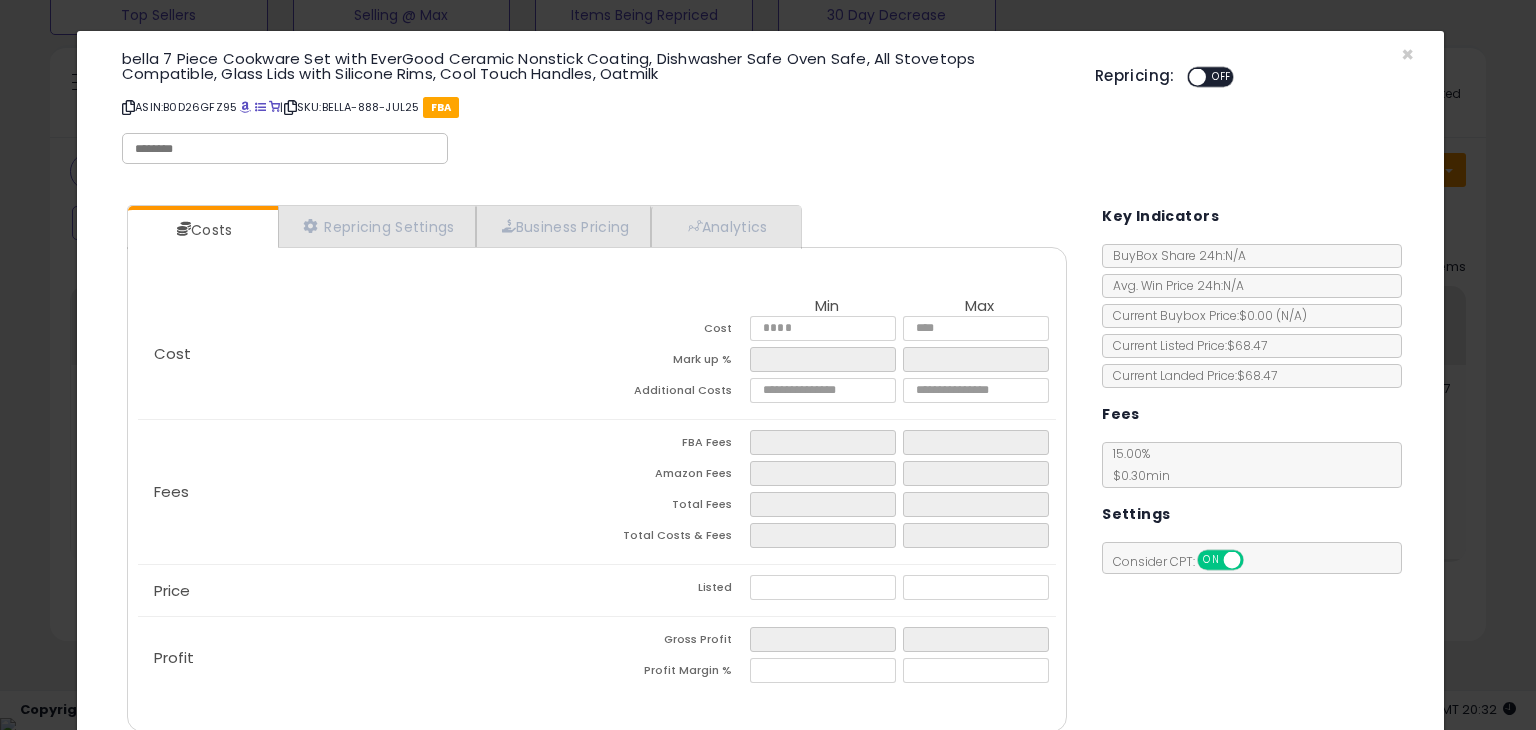click on "OFF" at bounding box center (1222, 77) 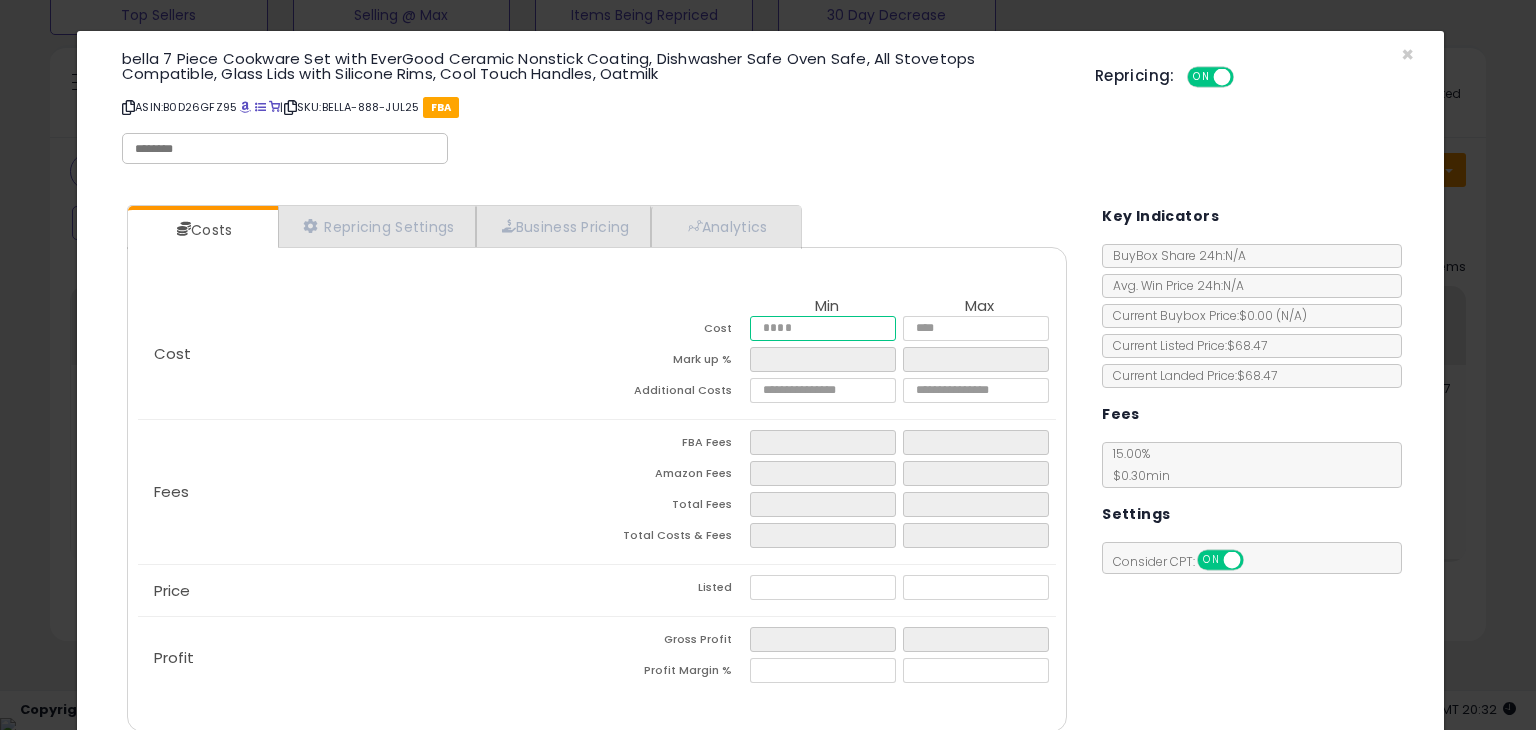 click on "****" at bounding box center [822, 328] 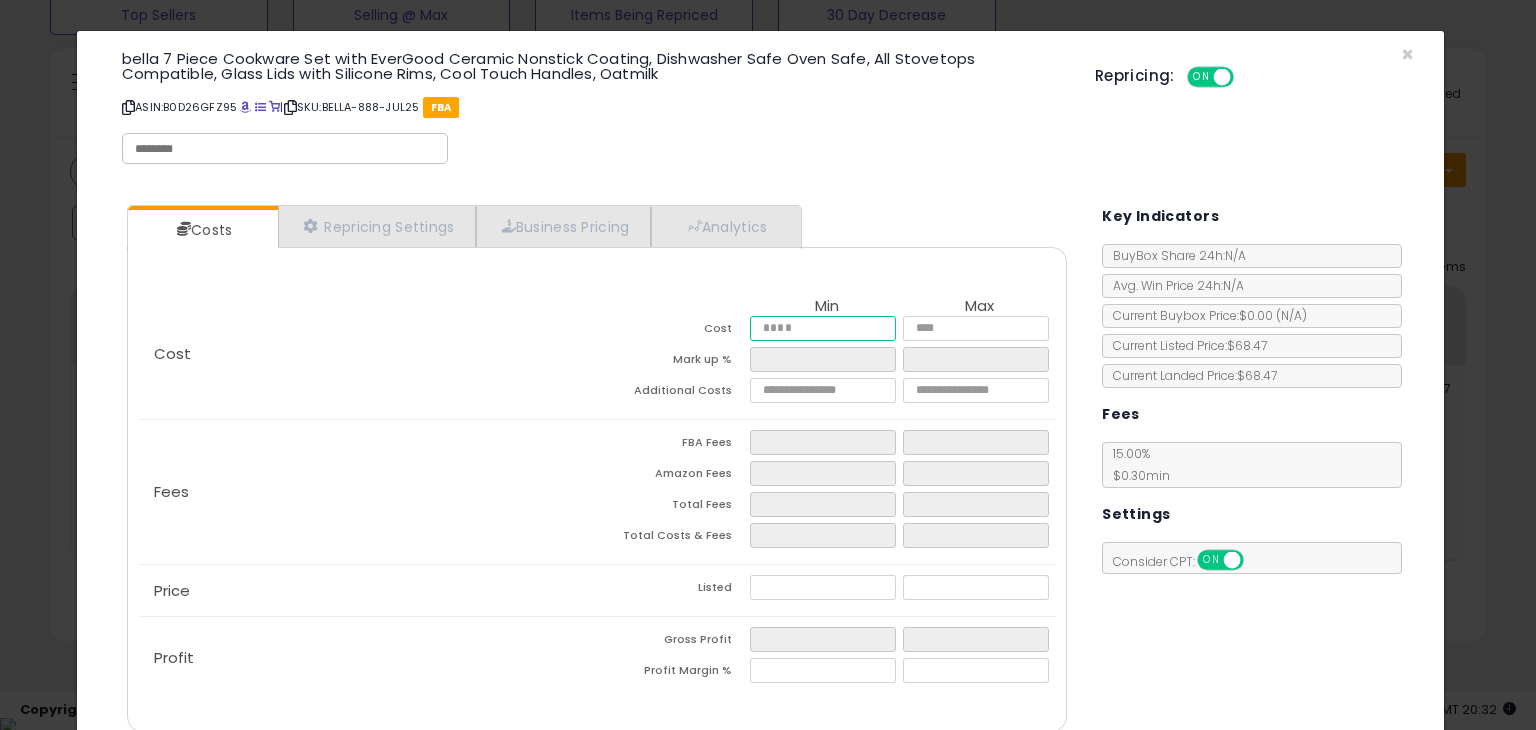 type on "**" 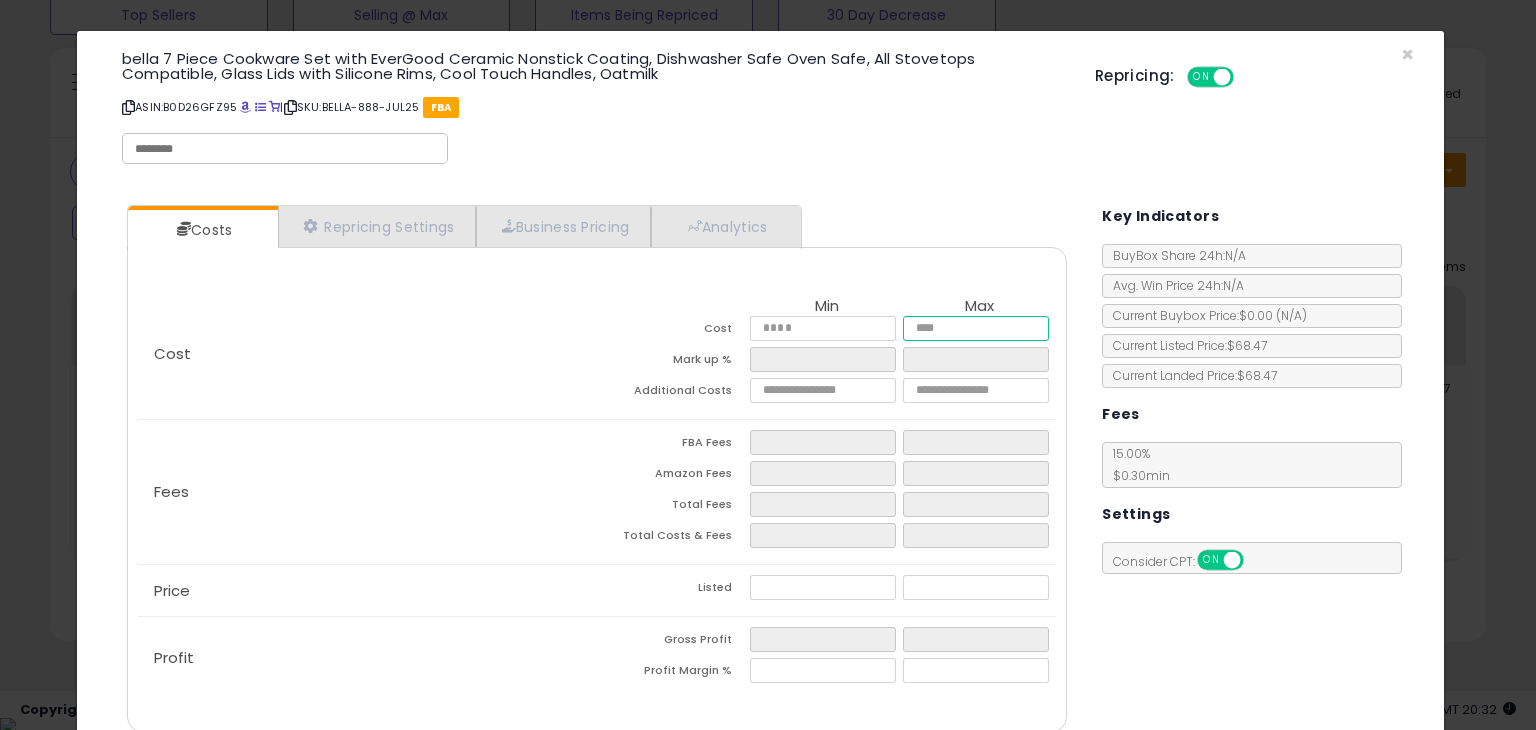 click on "*****" at bounding box center [975, 328] 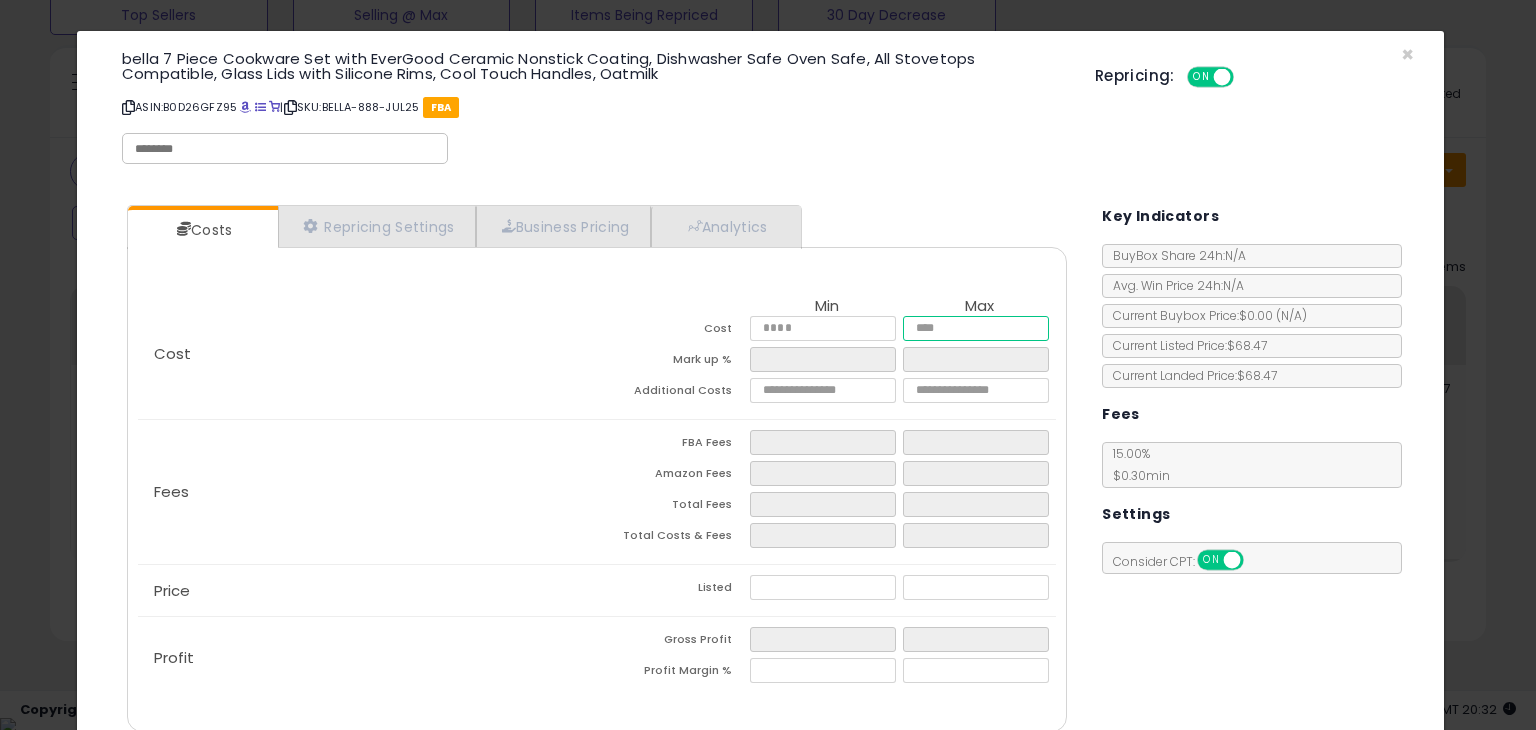 click on "Cost
*****
*****
Mark up %
Additional Costs" at bounding box center [826, 362] 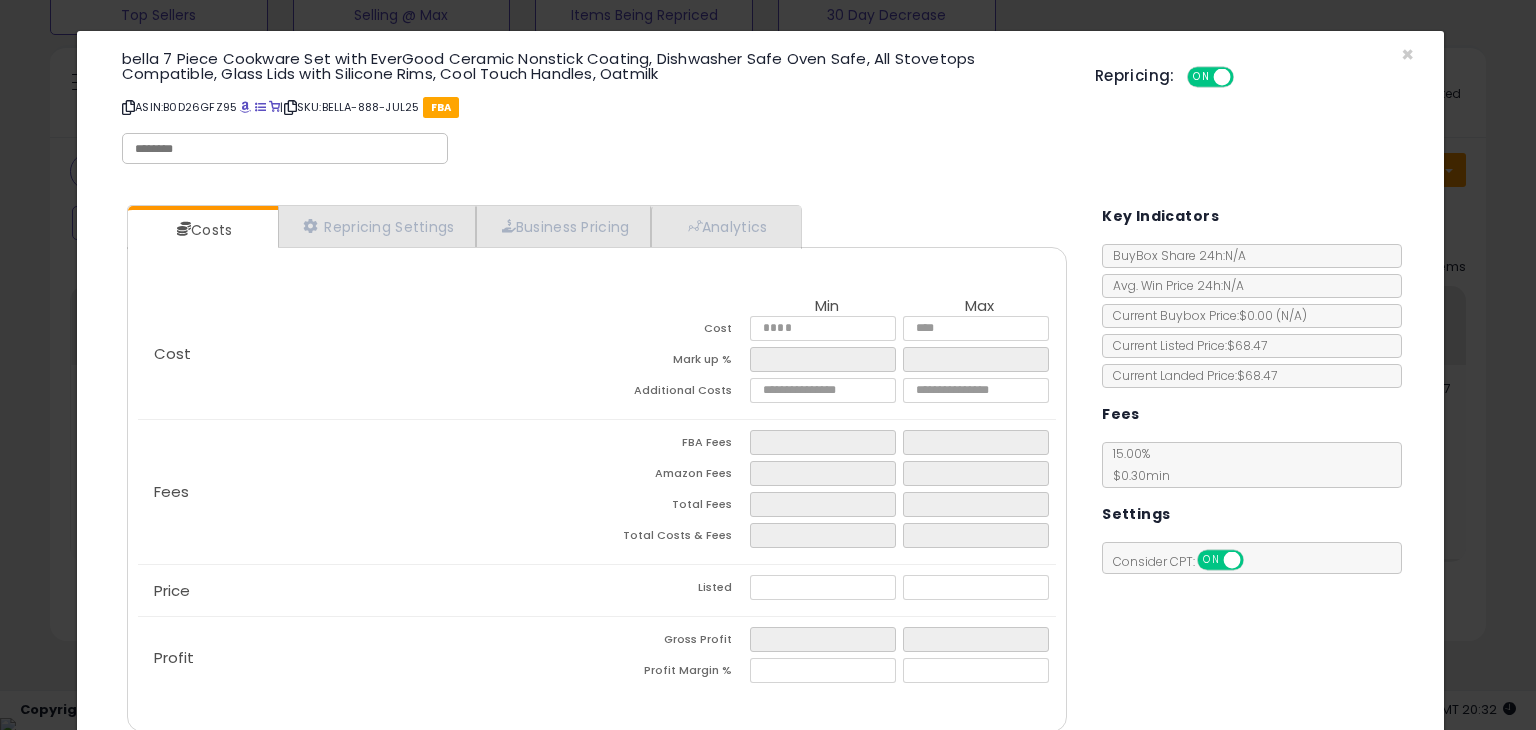 click on "Cost
Min
Max
Cost
*****
*****
Mark up %
Additional Costs" at bounding box center (597, 353) 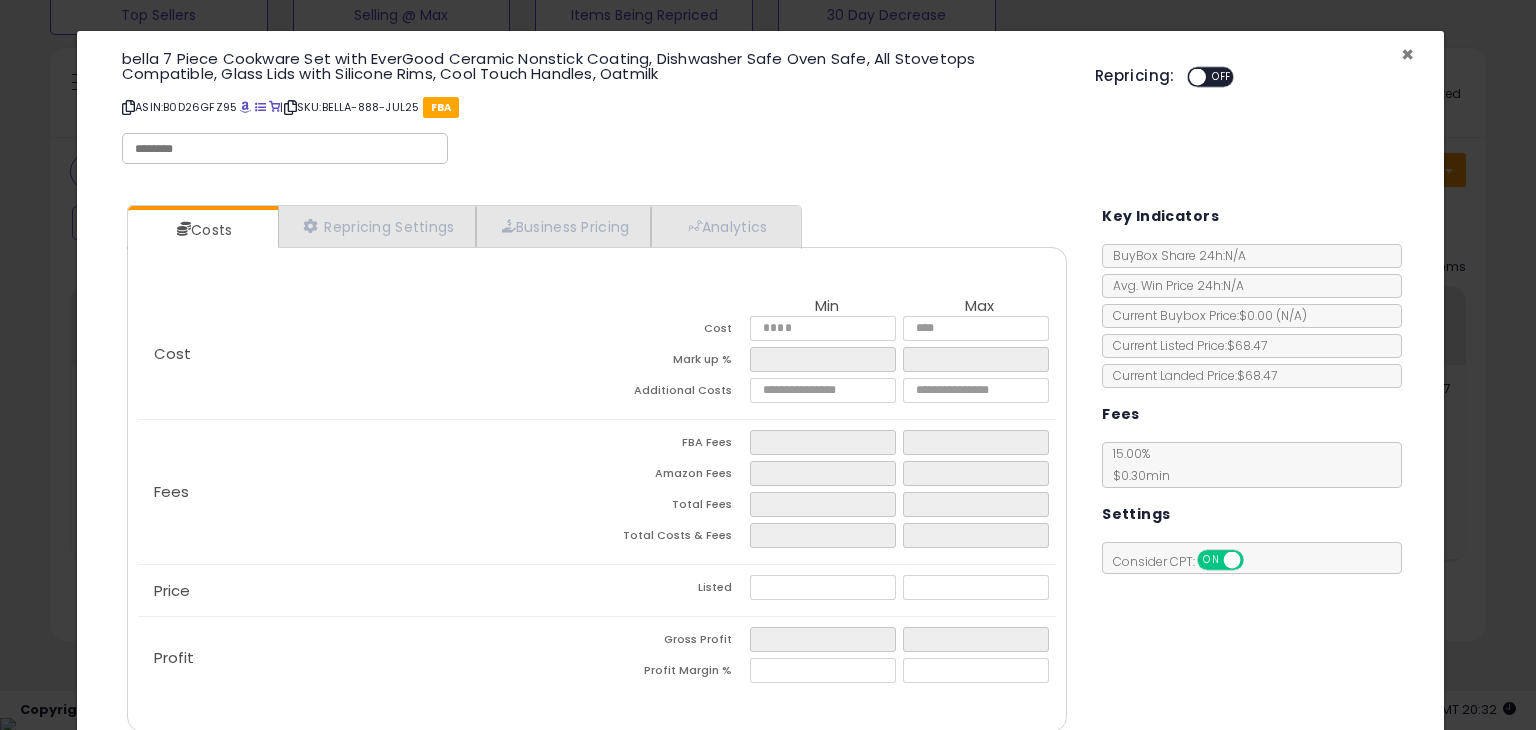 click on "×" at bounding box center (1407, 54) 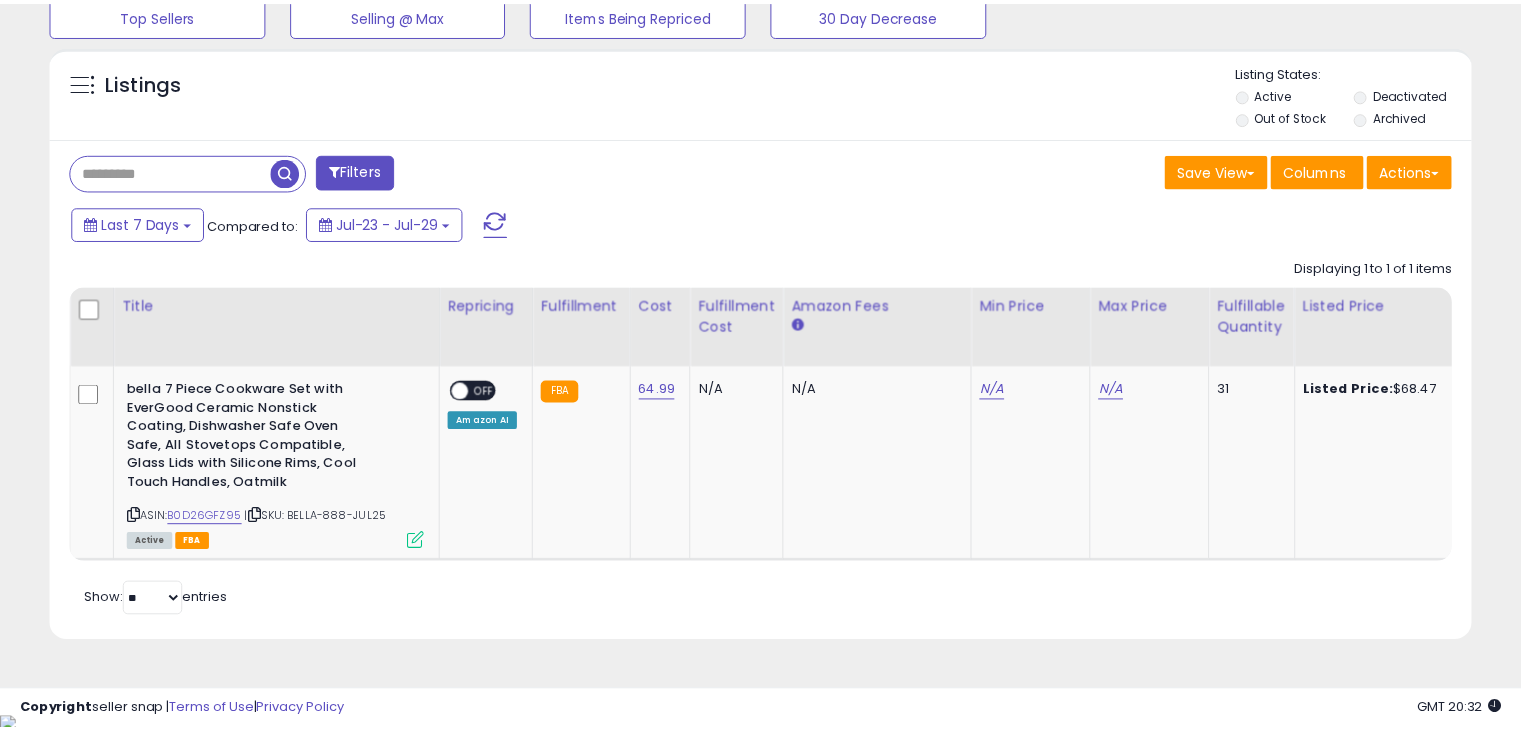 scroll, scrollTop: 409, scrollLeft: 822, axis: both 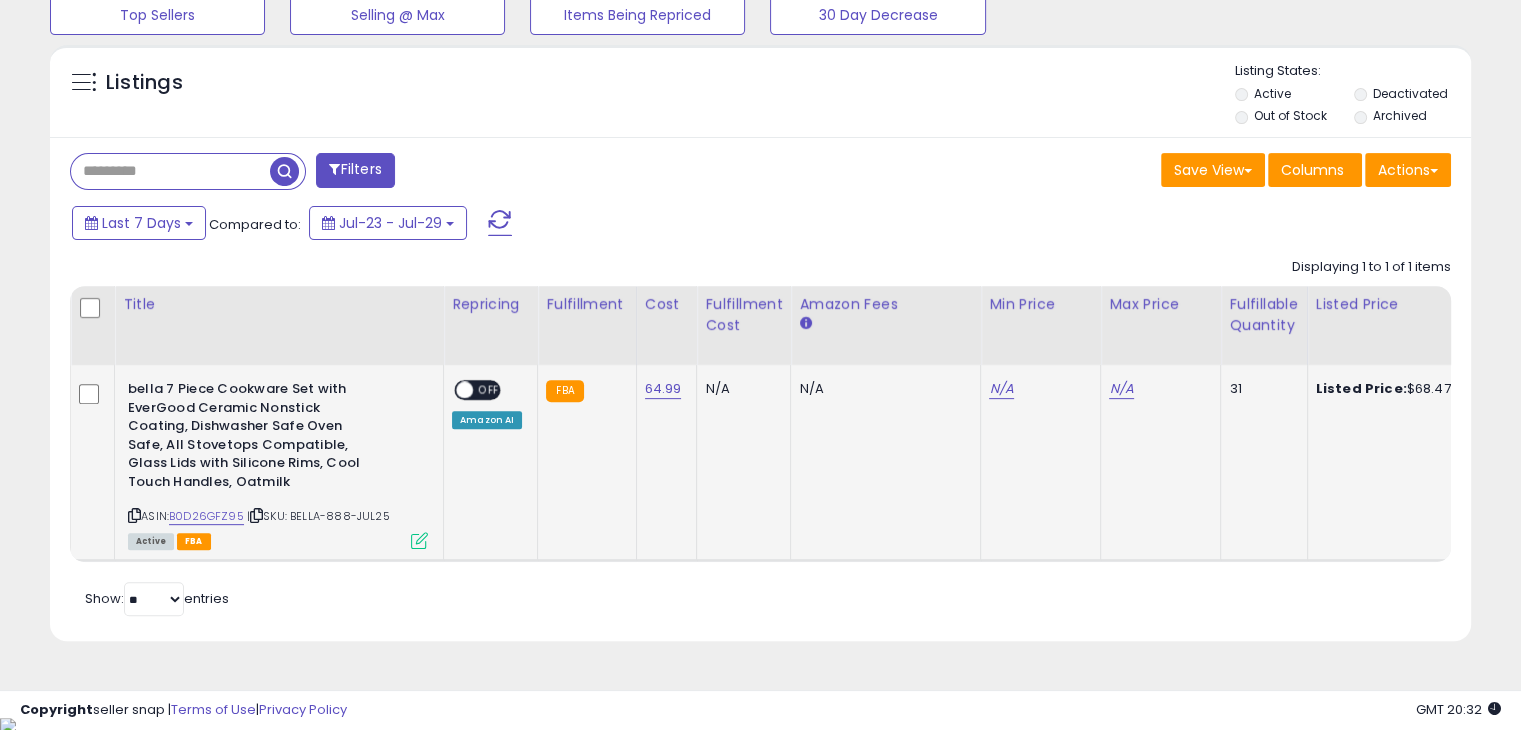 click on "OFF" at bounding box center [489, 390] 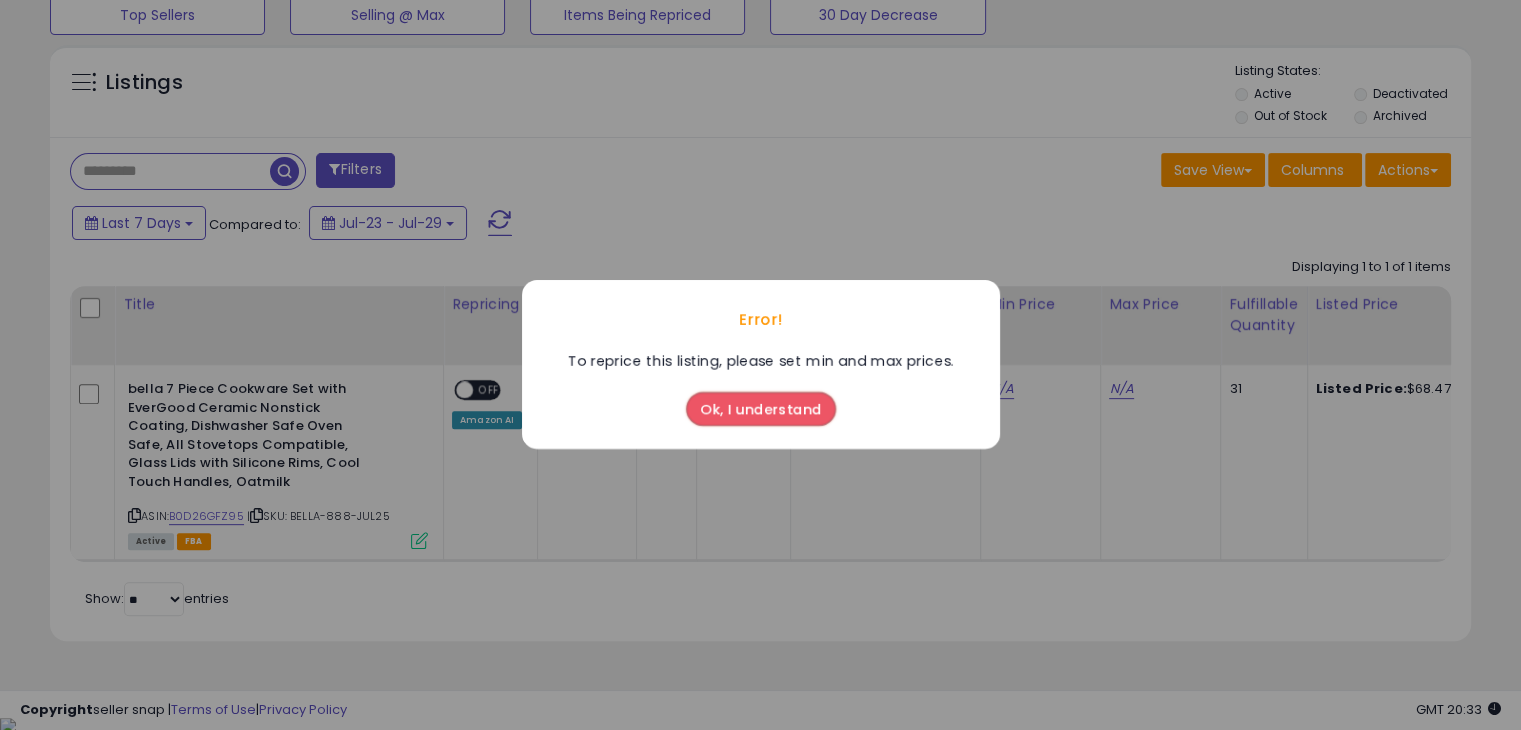 click on "Ok, I understand" at bounding box center (761, 410) 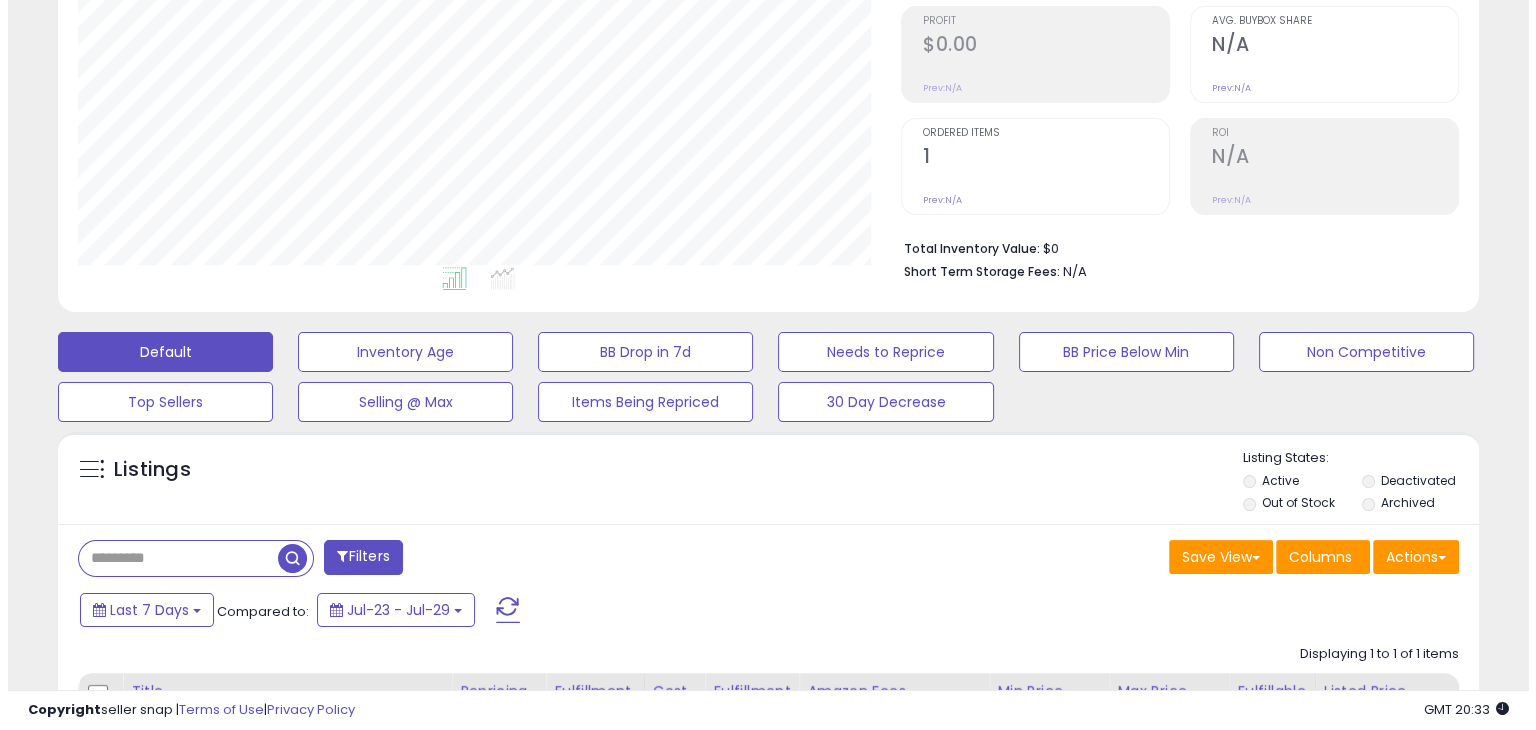 scroll, scrollTop: 0, scrollLeft: 0, axis: both 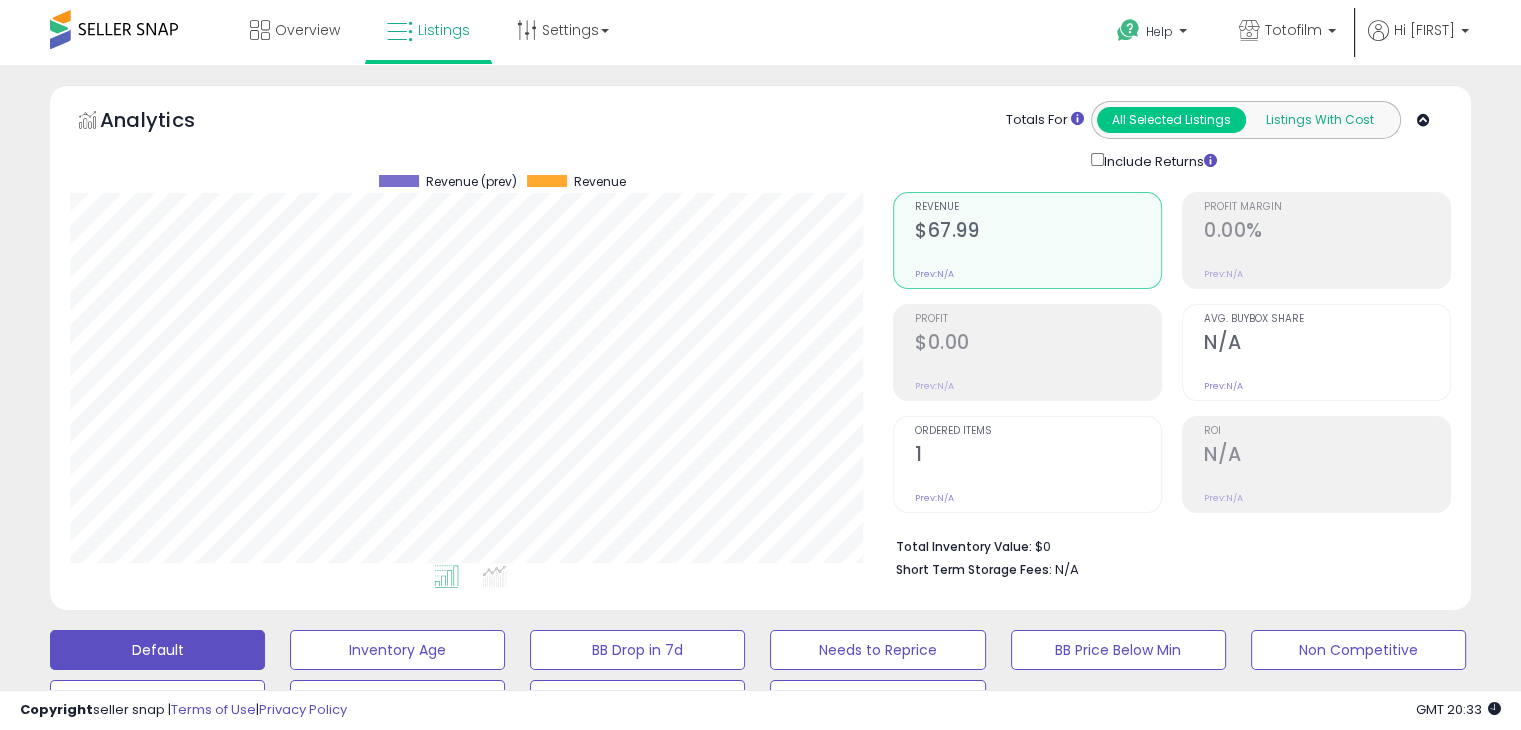 click on "Listings With Cost" at bounding box center [1319, 120] 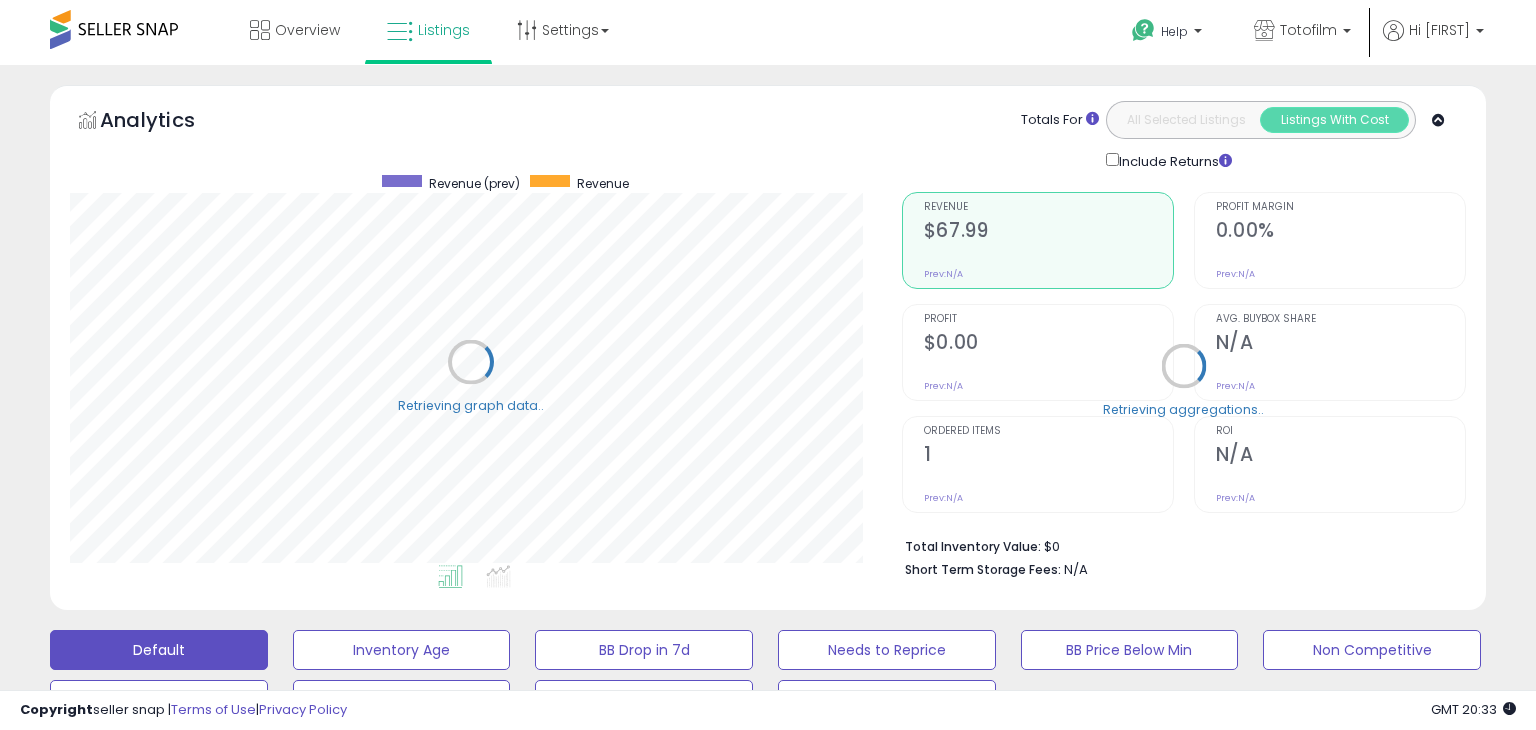 scroll, scrollTop: 999589, scrollLeft: 999168, axis: both 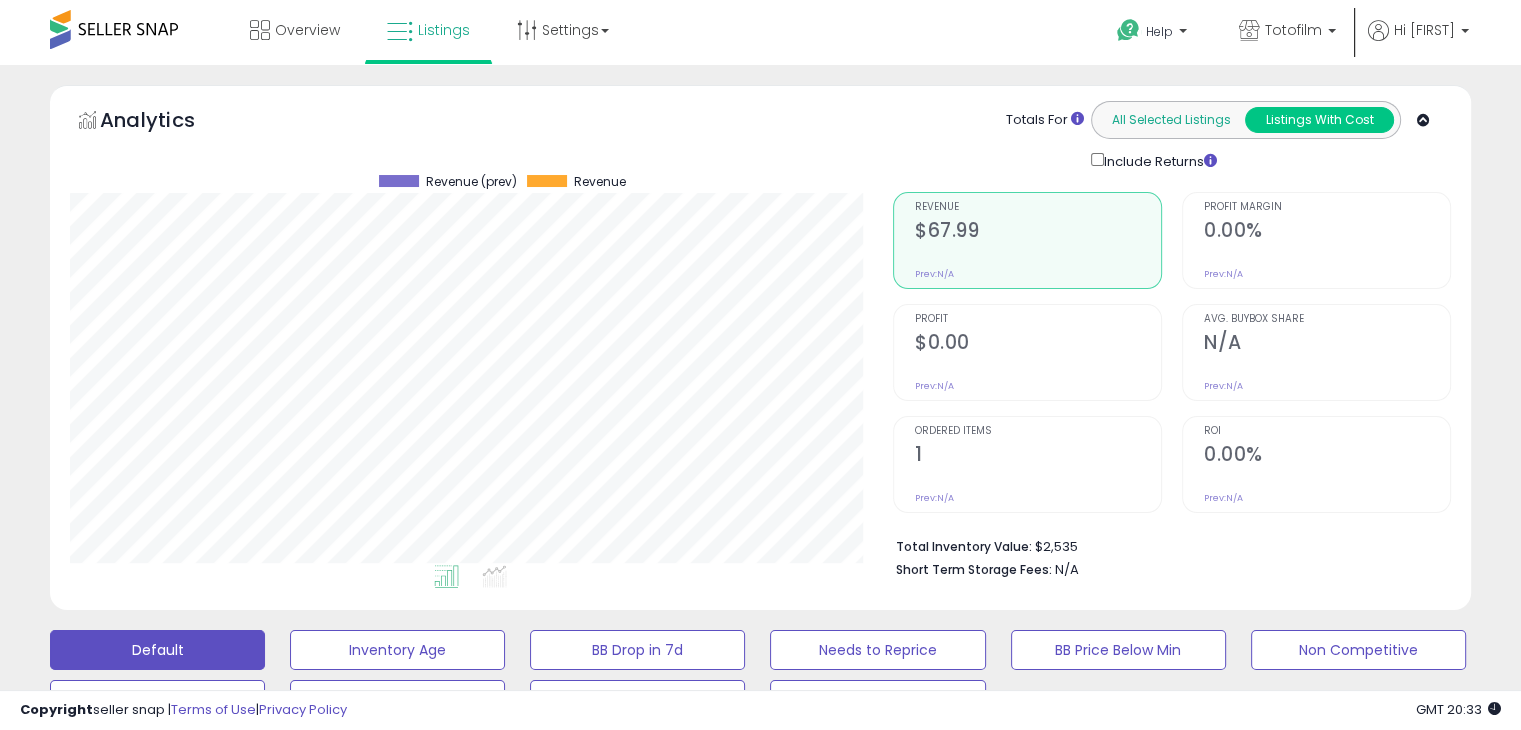 click on "All Selected Listings" at bounding box center (1171, 120) 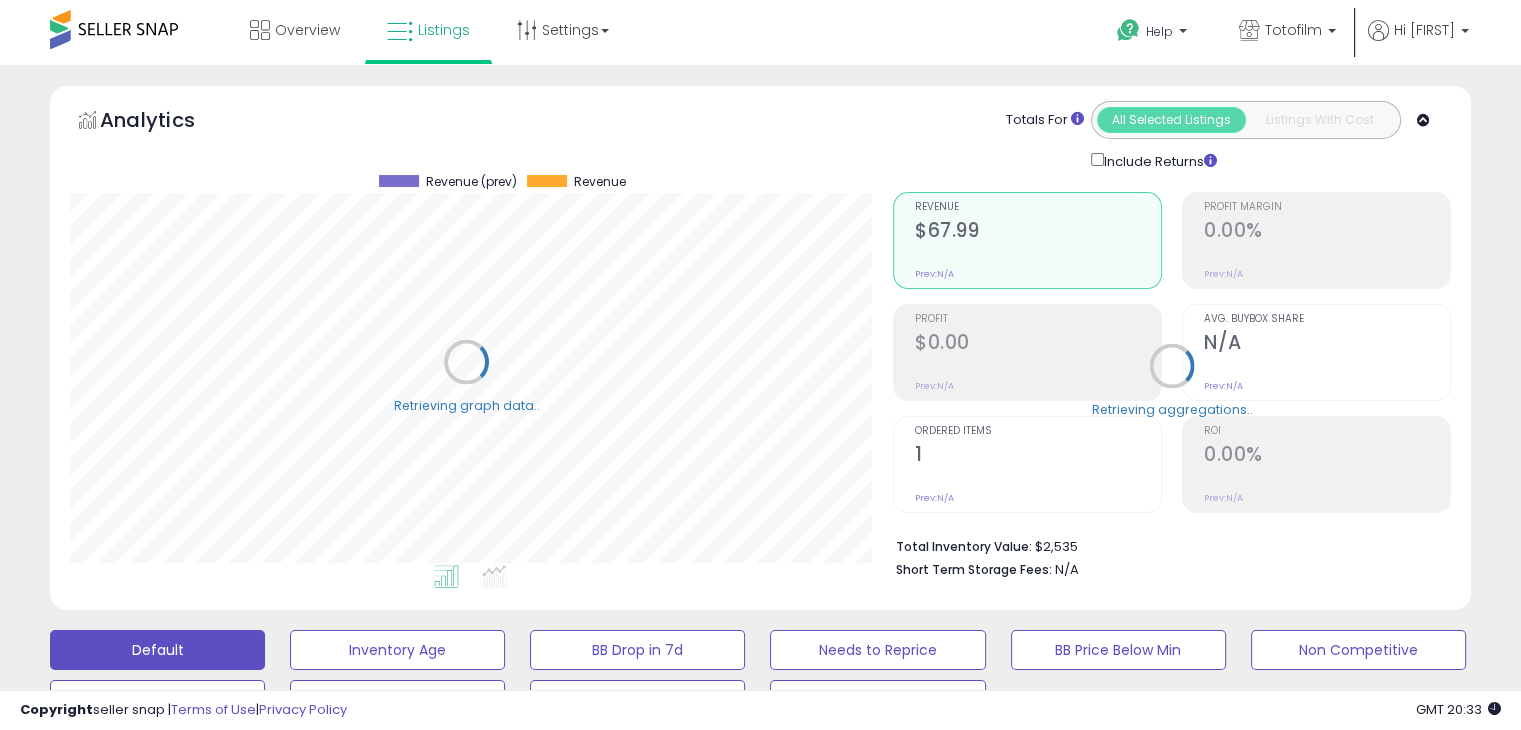 scroll, scrollTop: 999589, scrollLeft: 999168, axis: both 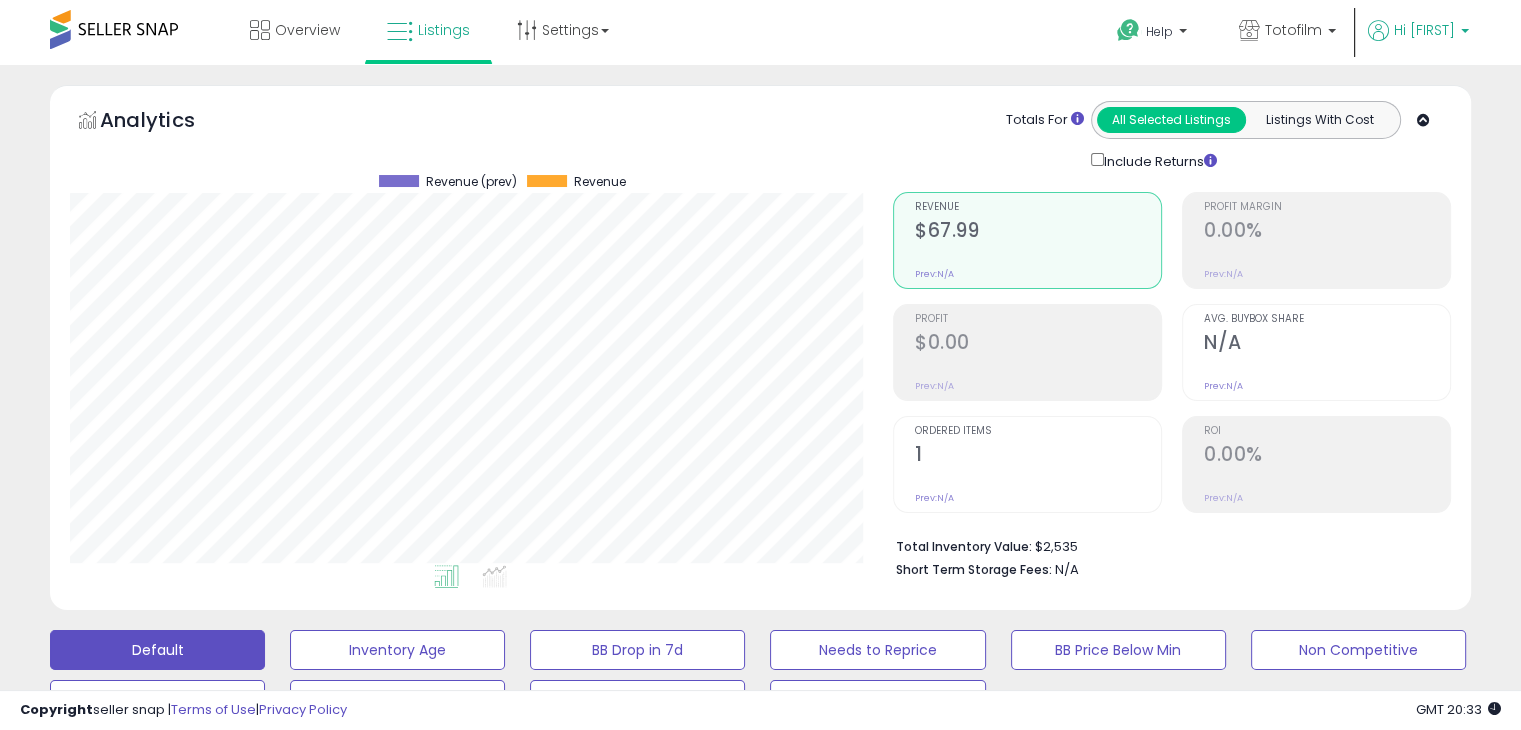 click on "Hi [NAME]" at bounding box center (1424, 30) 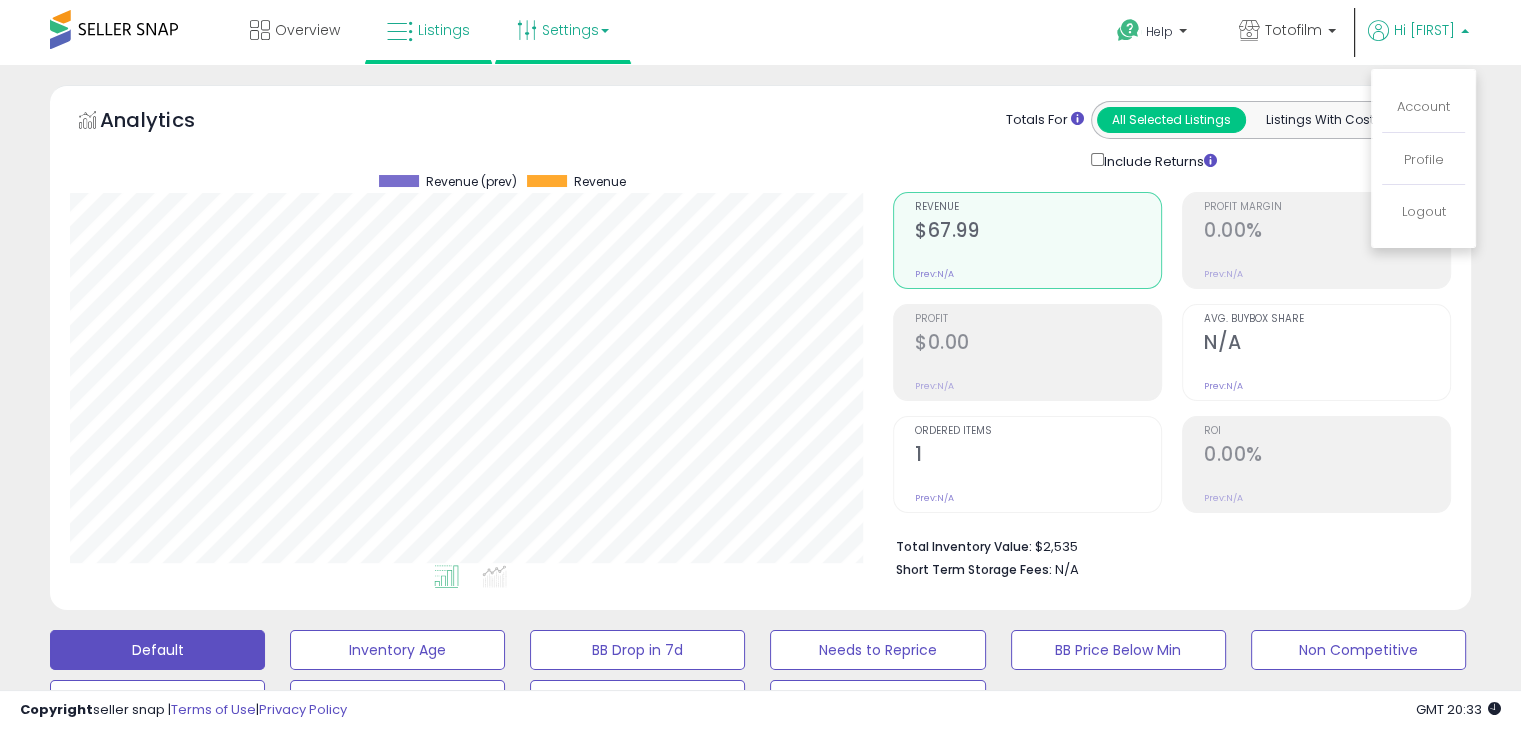 click on "Settings" at bounding box center [563, 30] 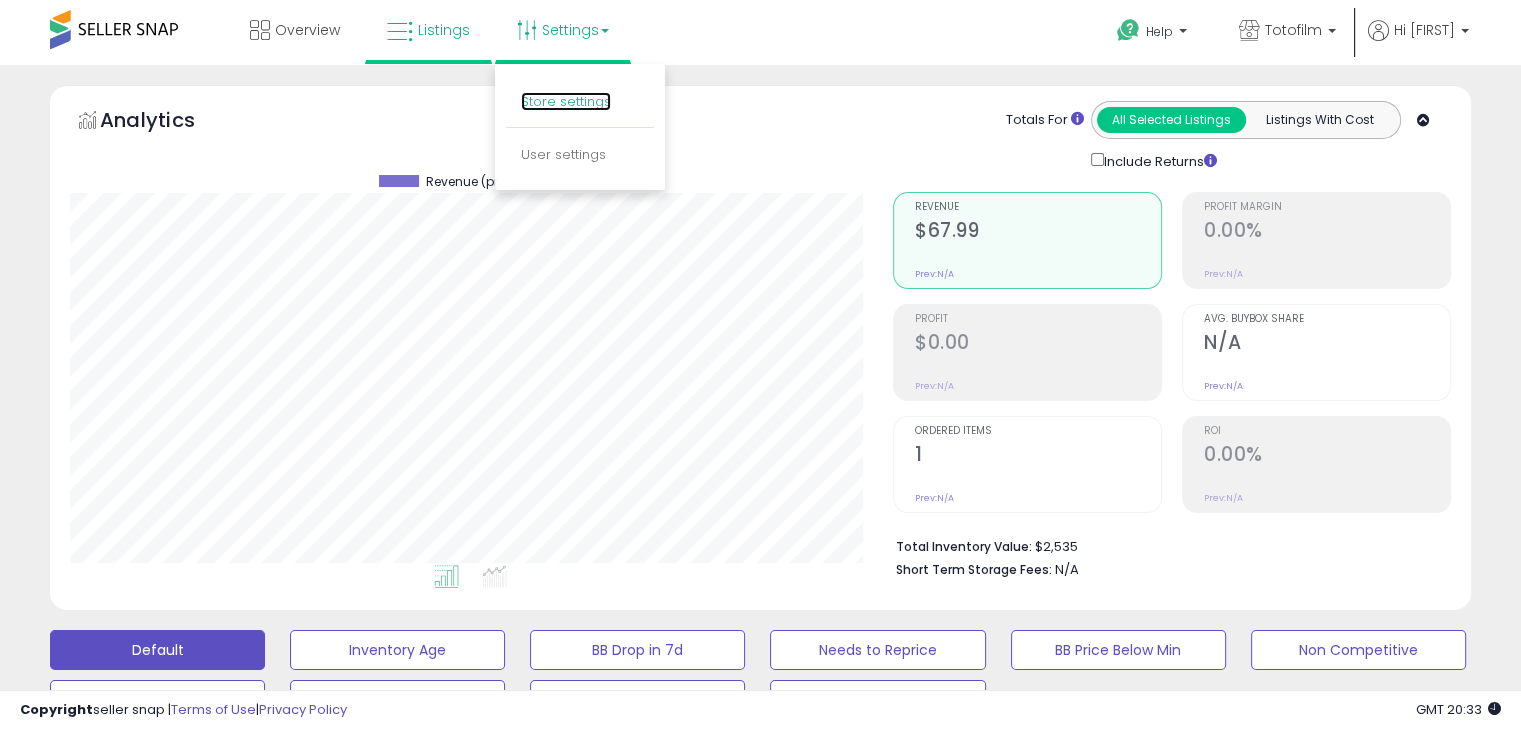 click on "Store
settings" at bounding box center [566, 101] 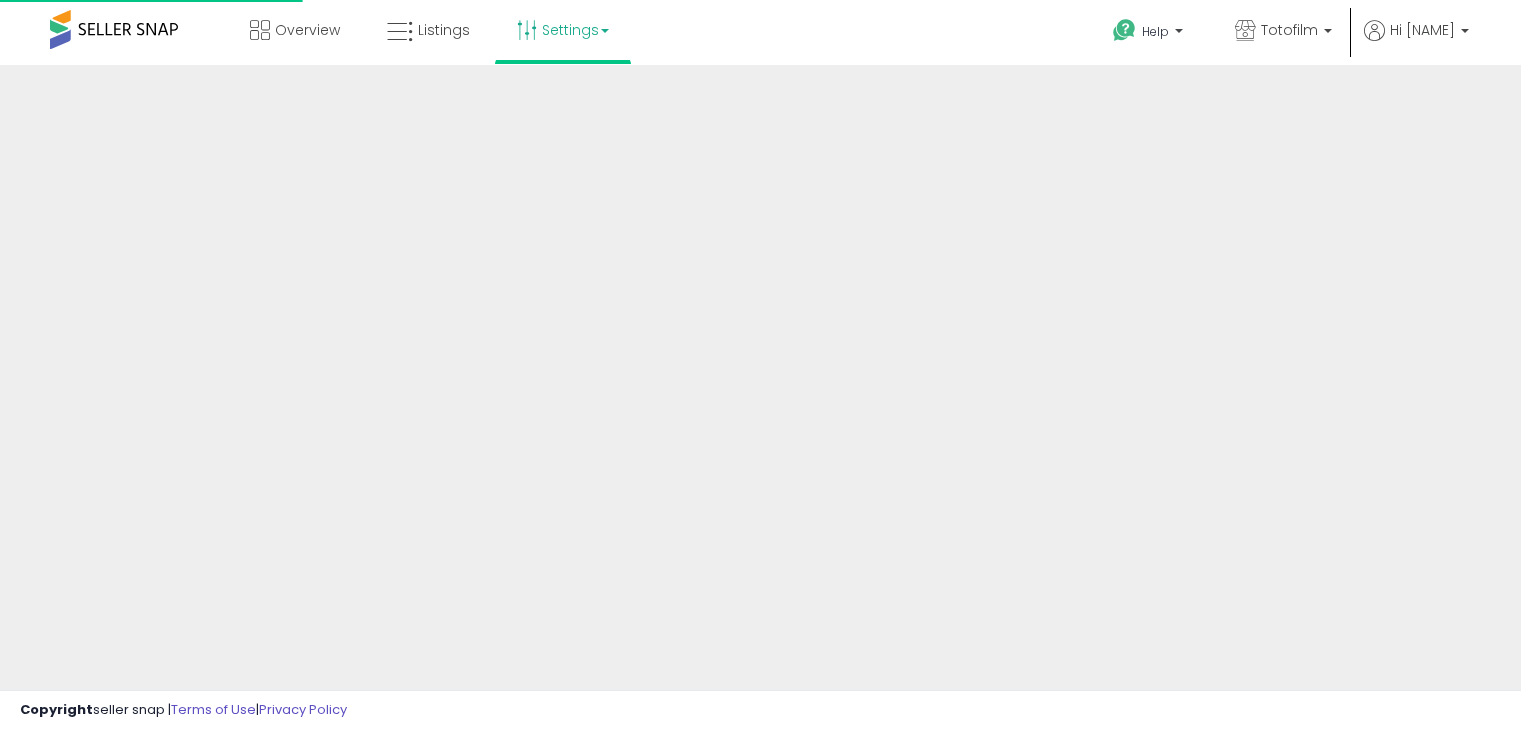 scroll, scrollTop: 0, scrollLeft: 0, axis: both 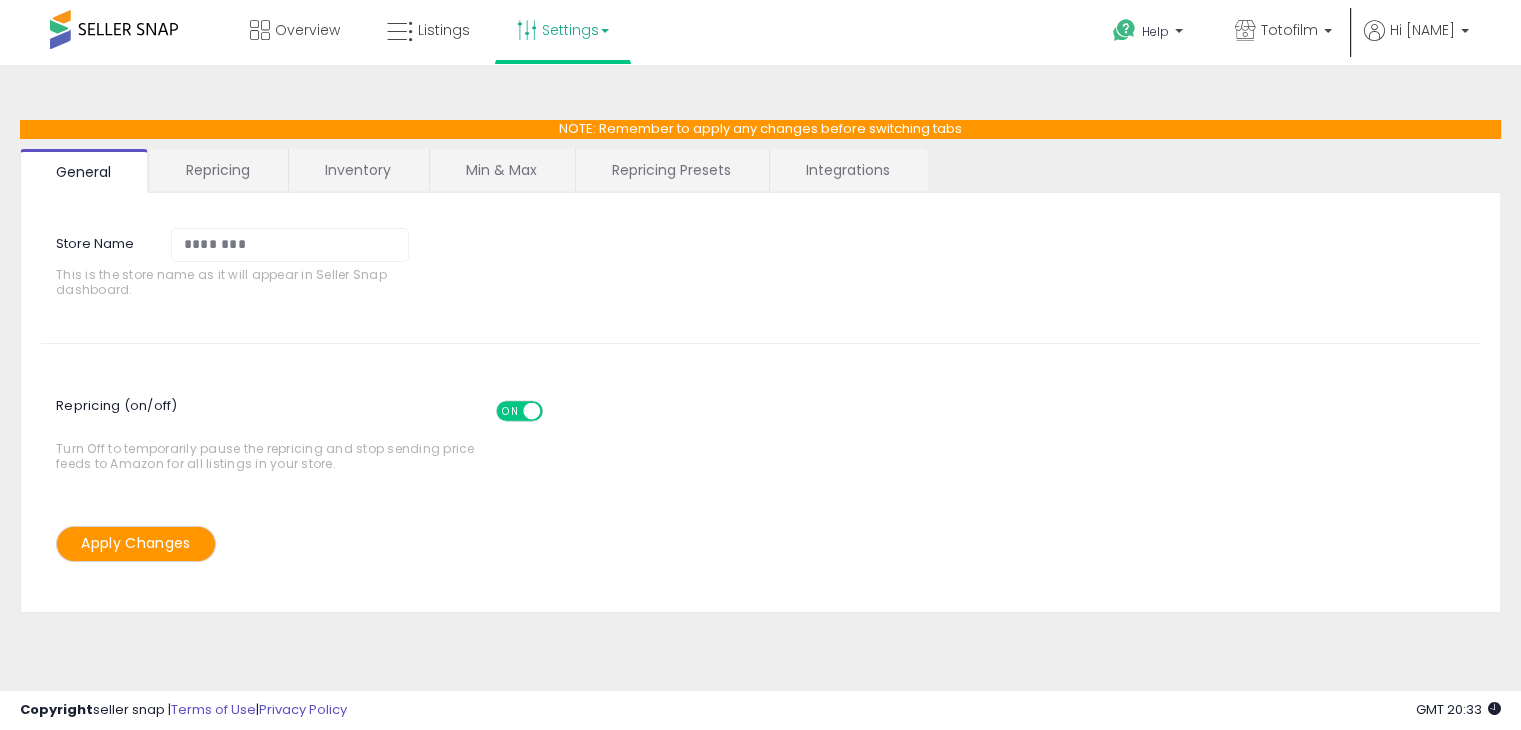 click on "Repricing" at bounding box center [218, 170] 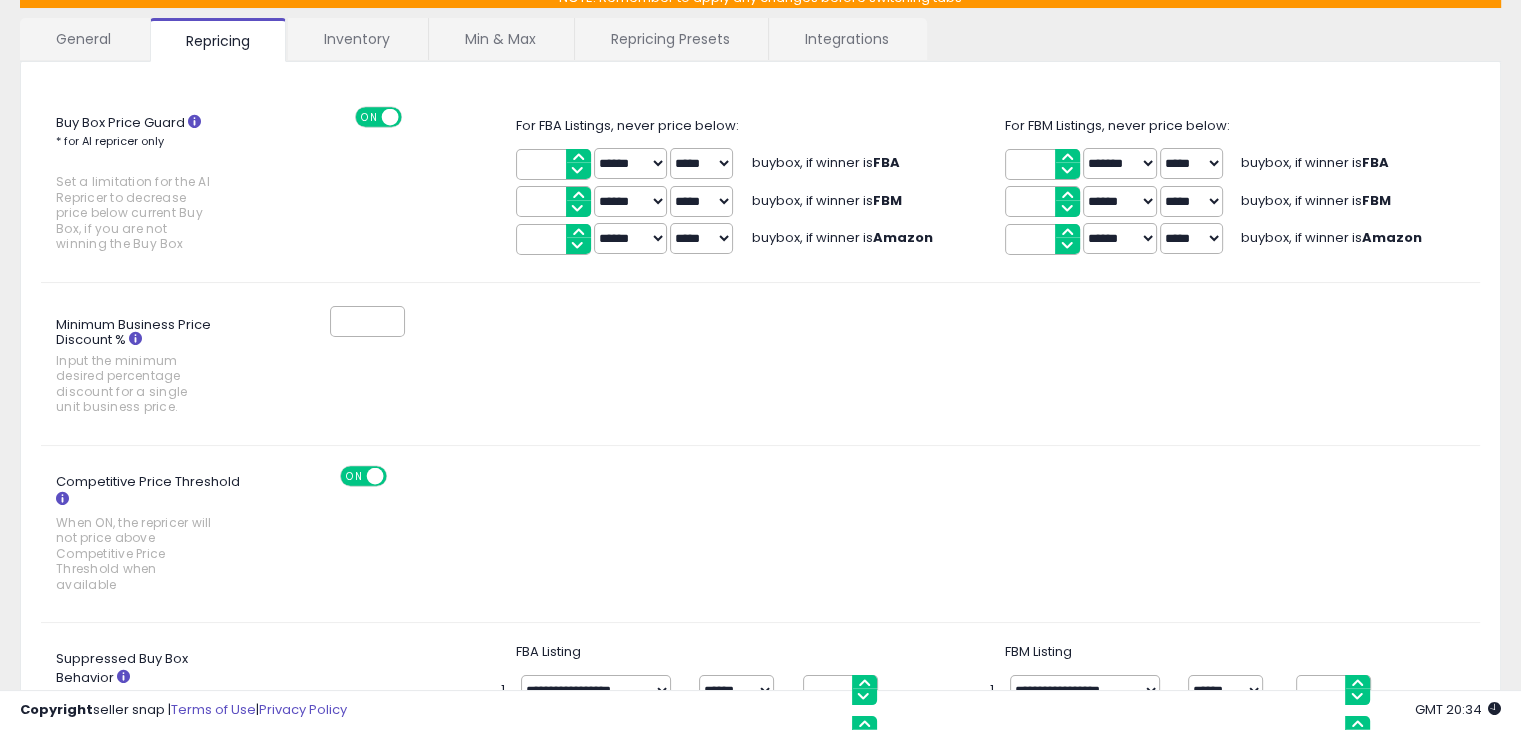 scroll, scrollTop: 0, scrollLeft: 0, axis: both 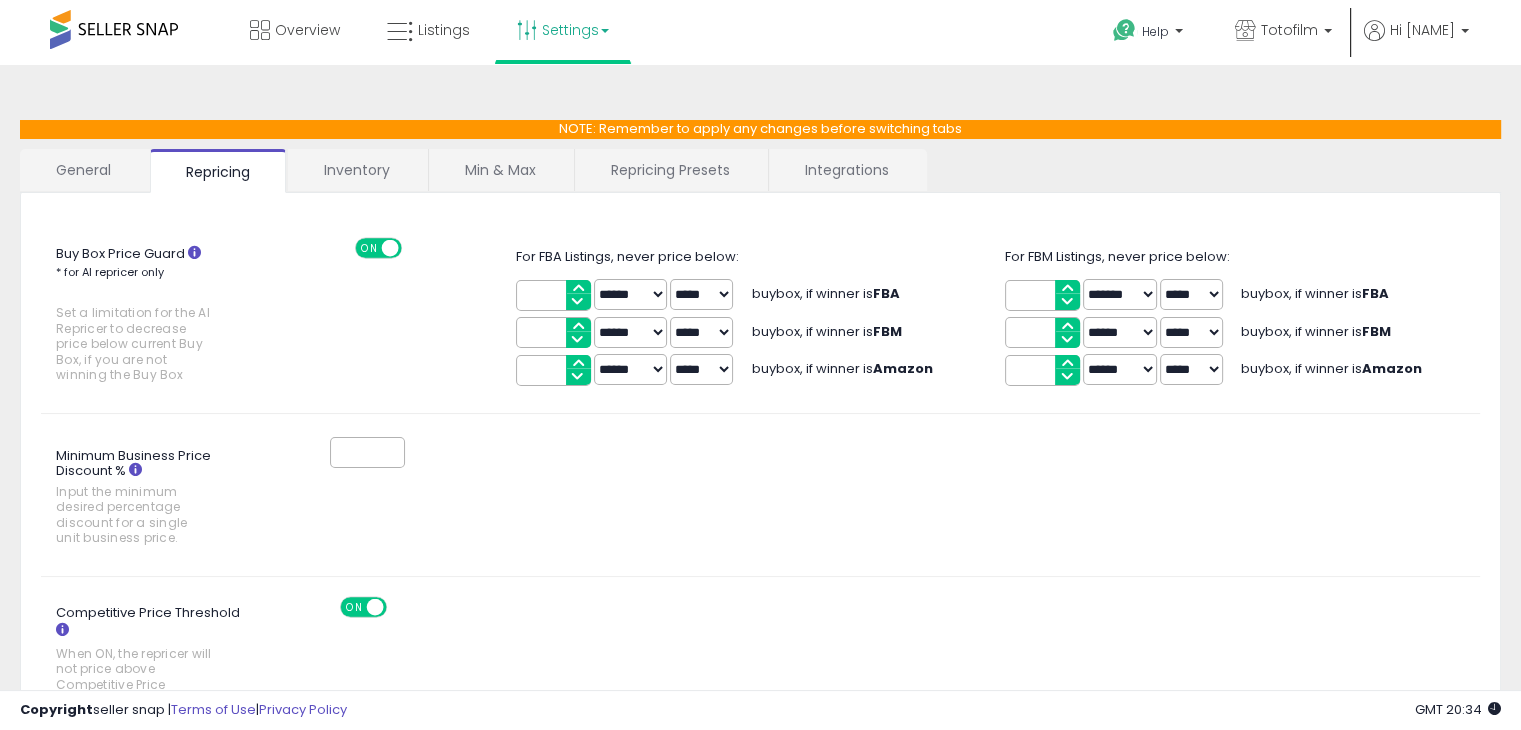 click on "Inventory" at bounding box center (357, 170) 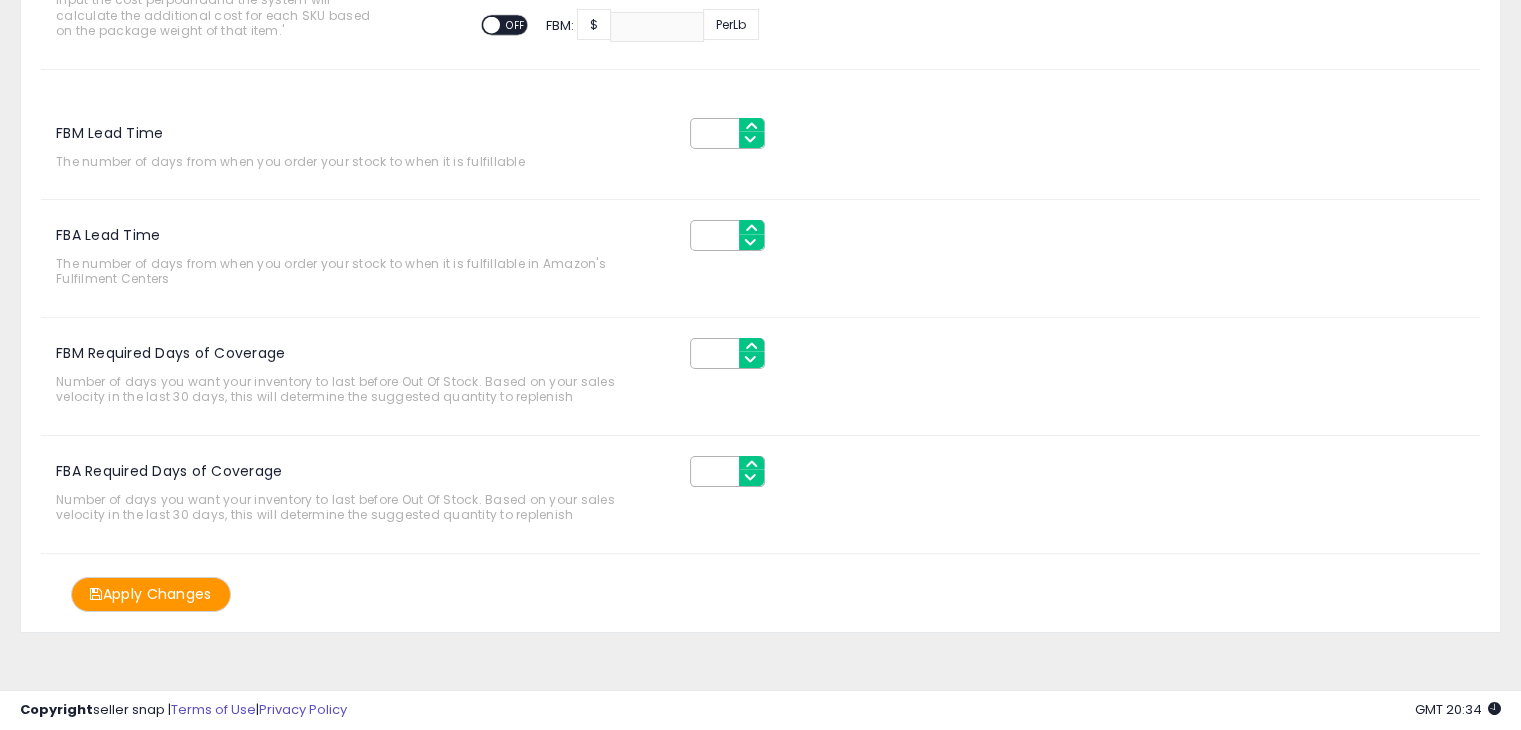 scroll, scrollTop: 0, scrollLeft: 0, axis: both 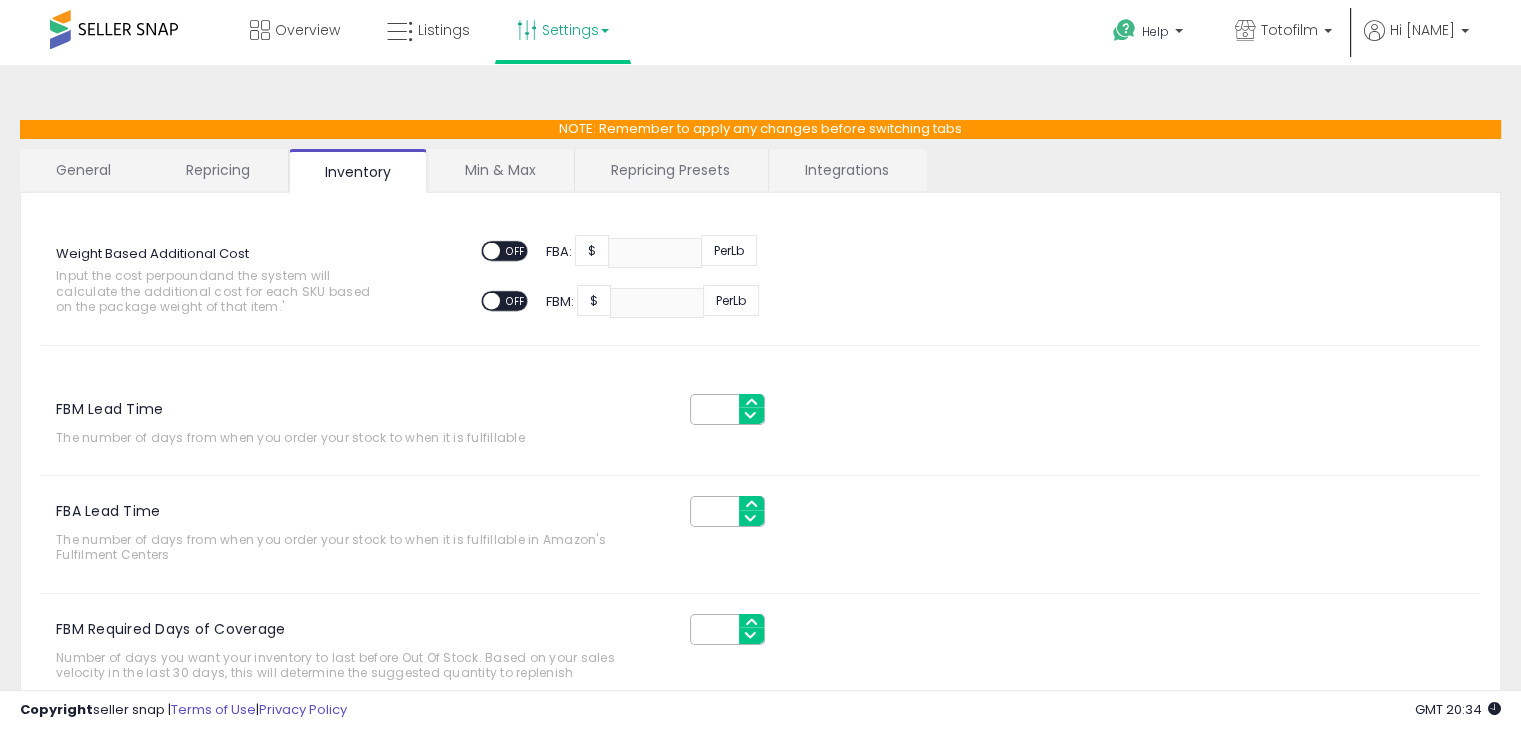 click on "General" at bounding box center (84, 170) 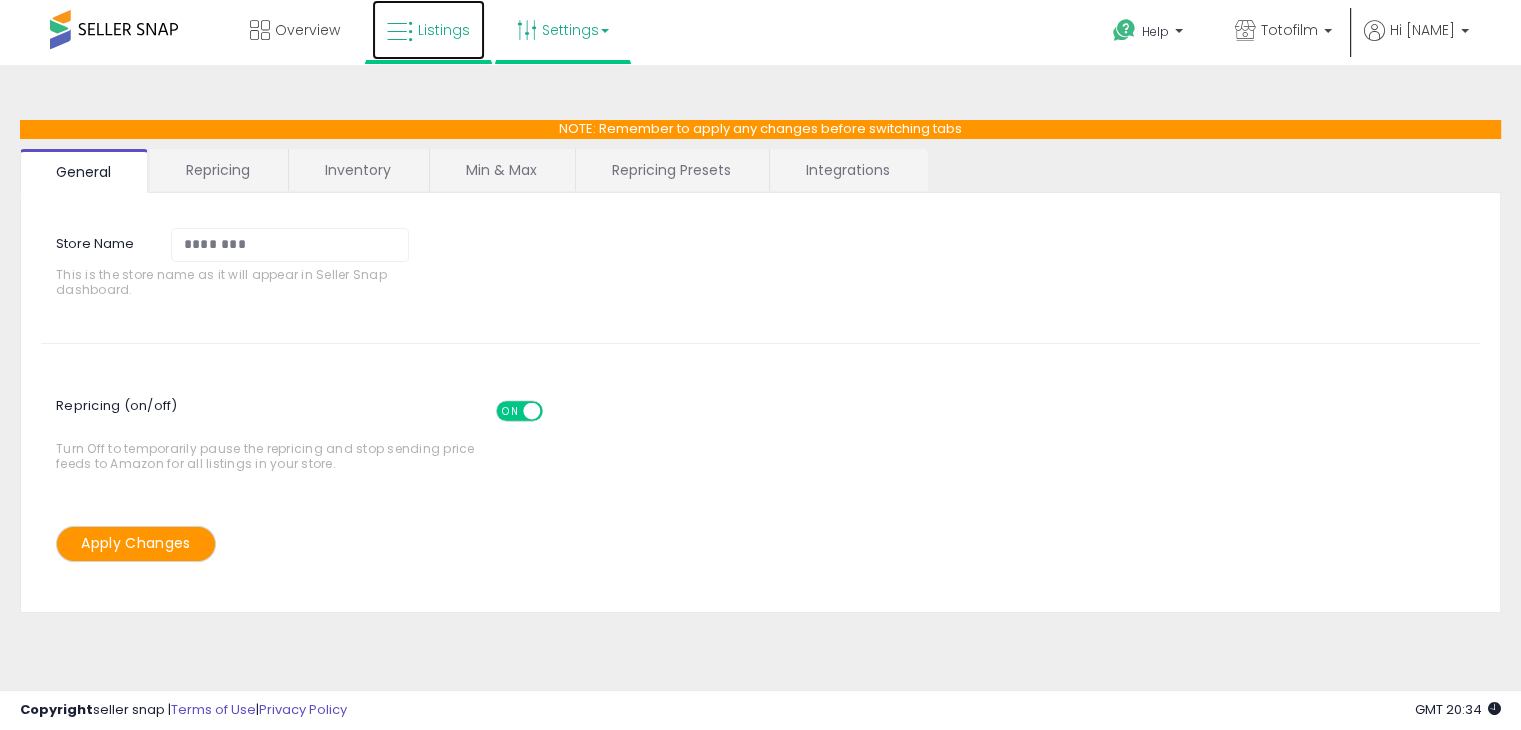click on "Listings" at bounding box center (444, 30) 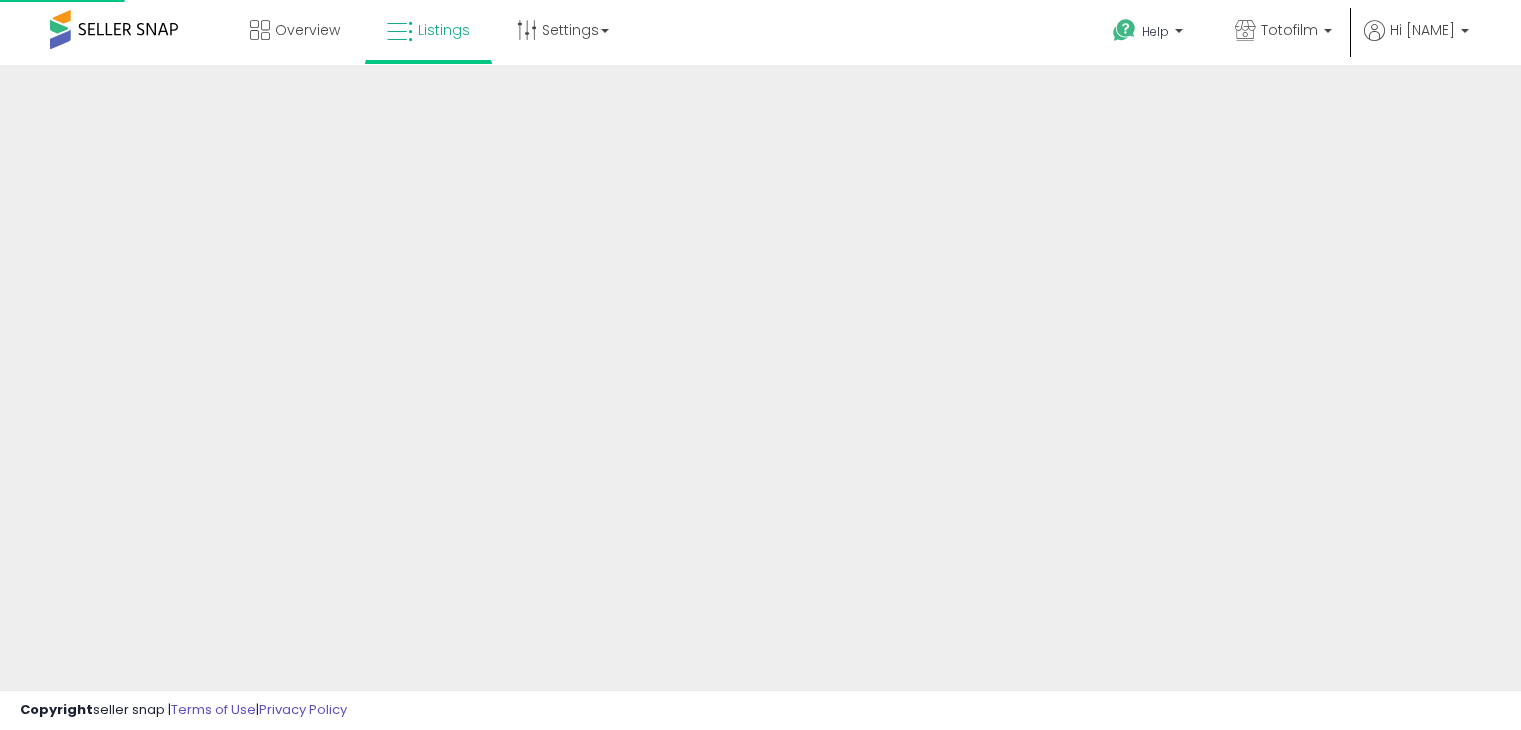 scroll, scrollTop: 0, scrollLeft: 0, axis: both 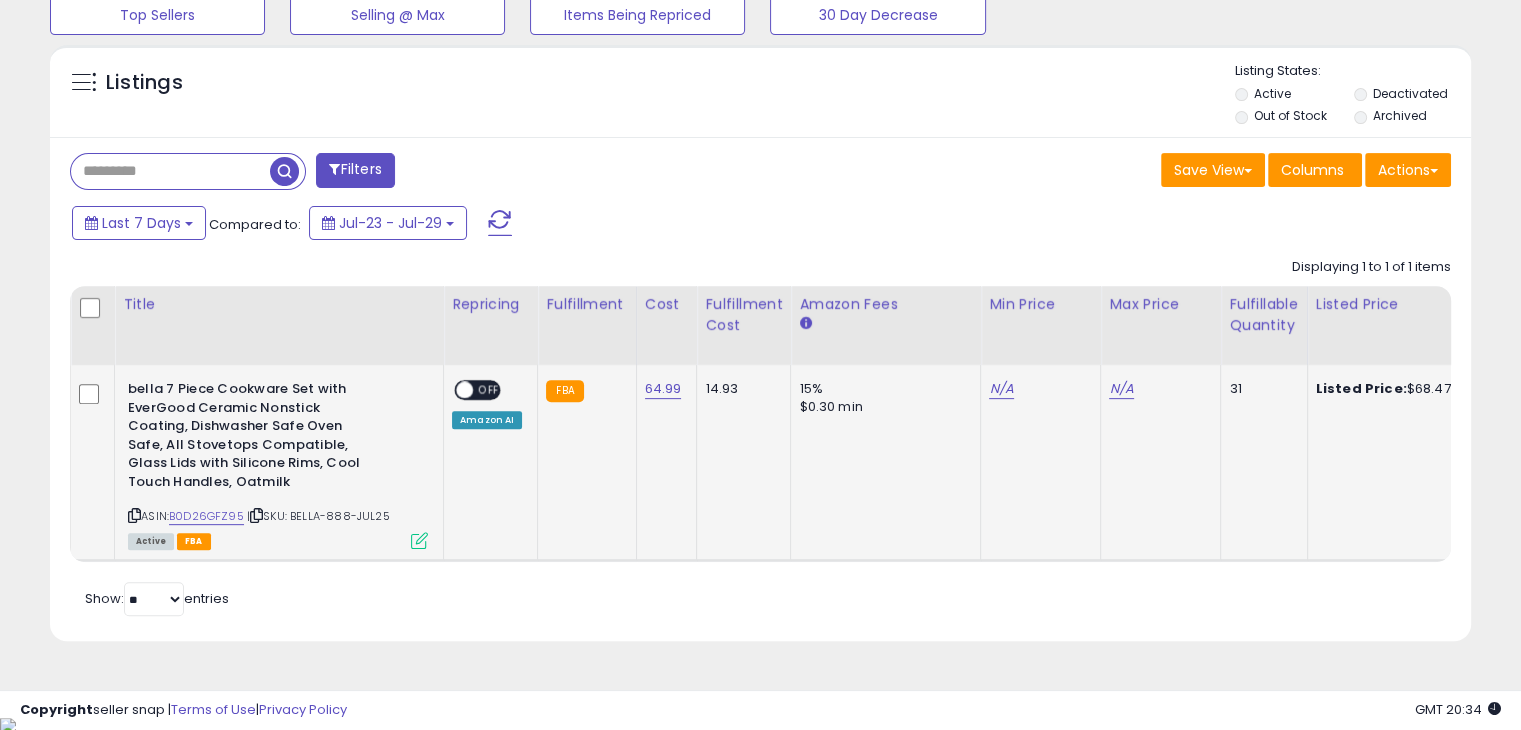click at bounding box center (419, 540) 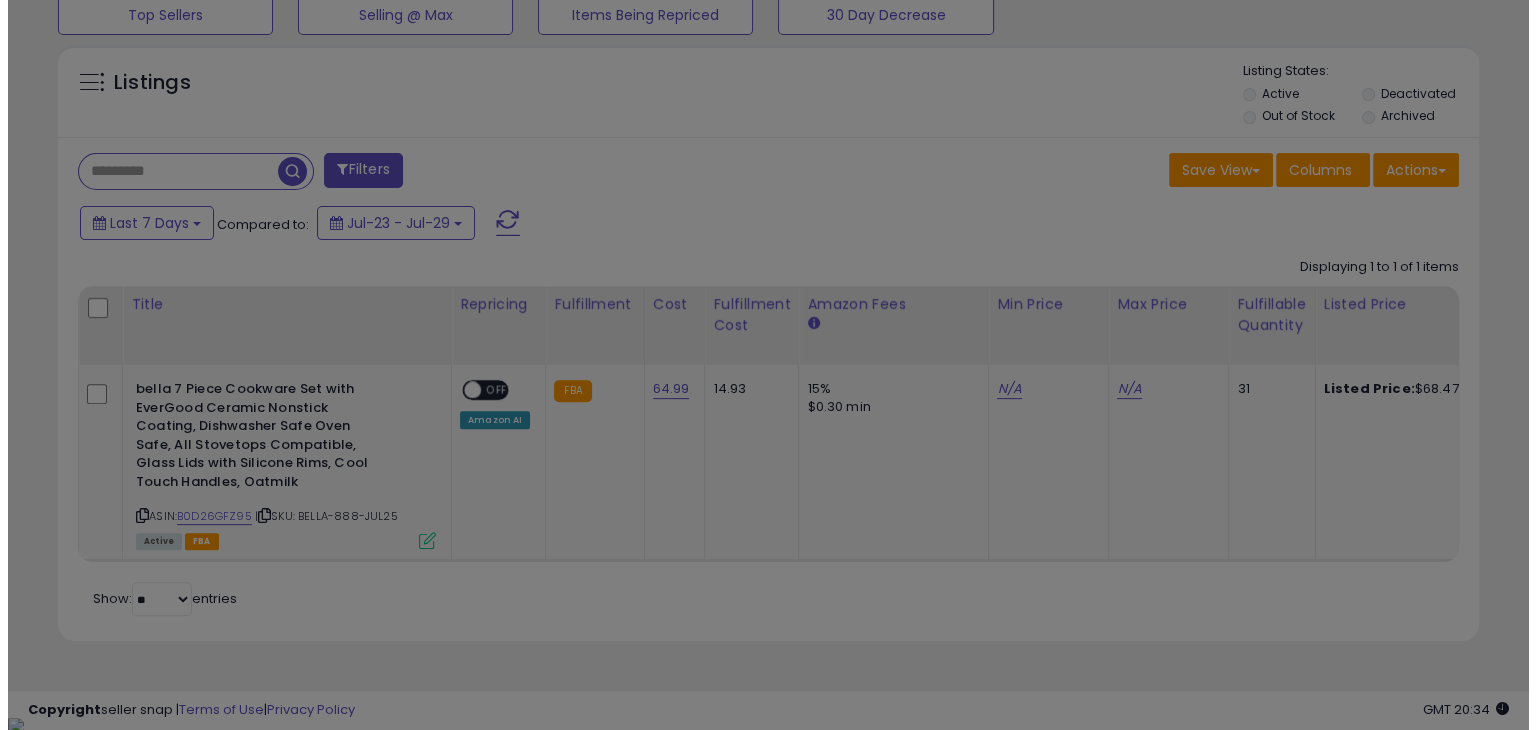 scroll, scrollTop: 999589, scrollLeft: 999168, axis: both 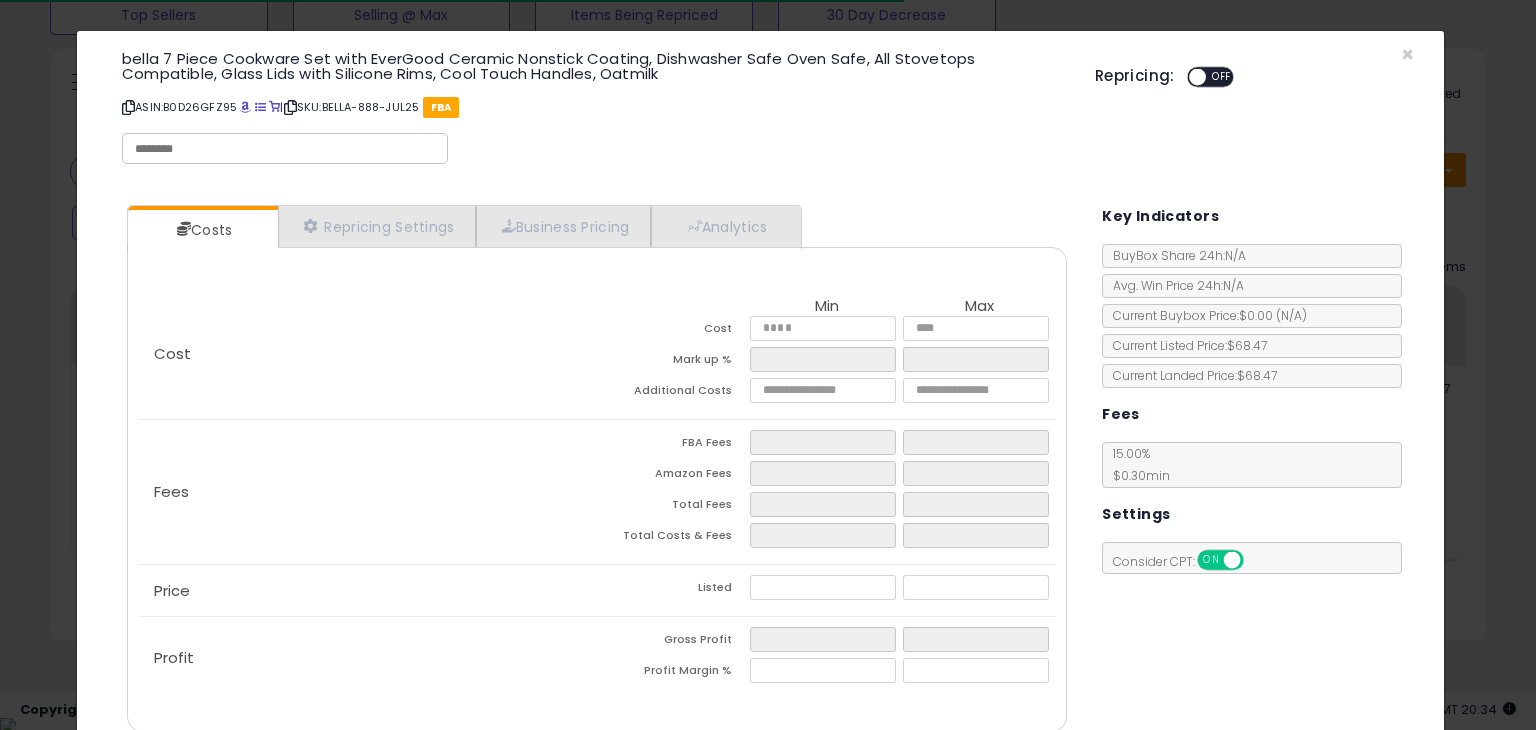 click on "OFF" at bounding box center [1222, 77] 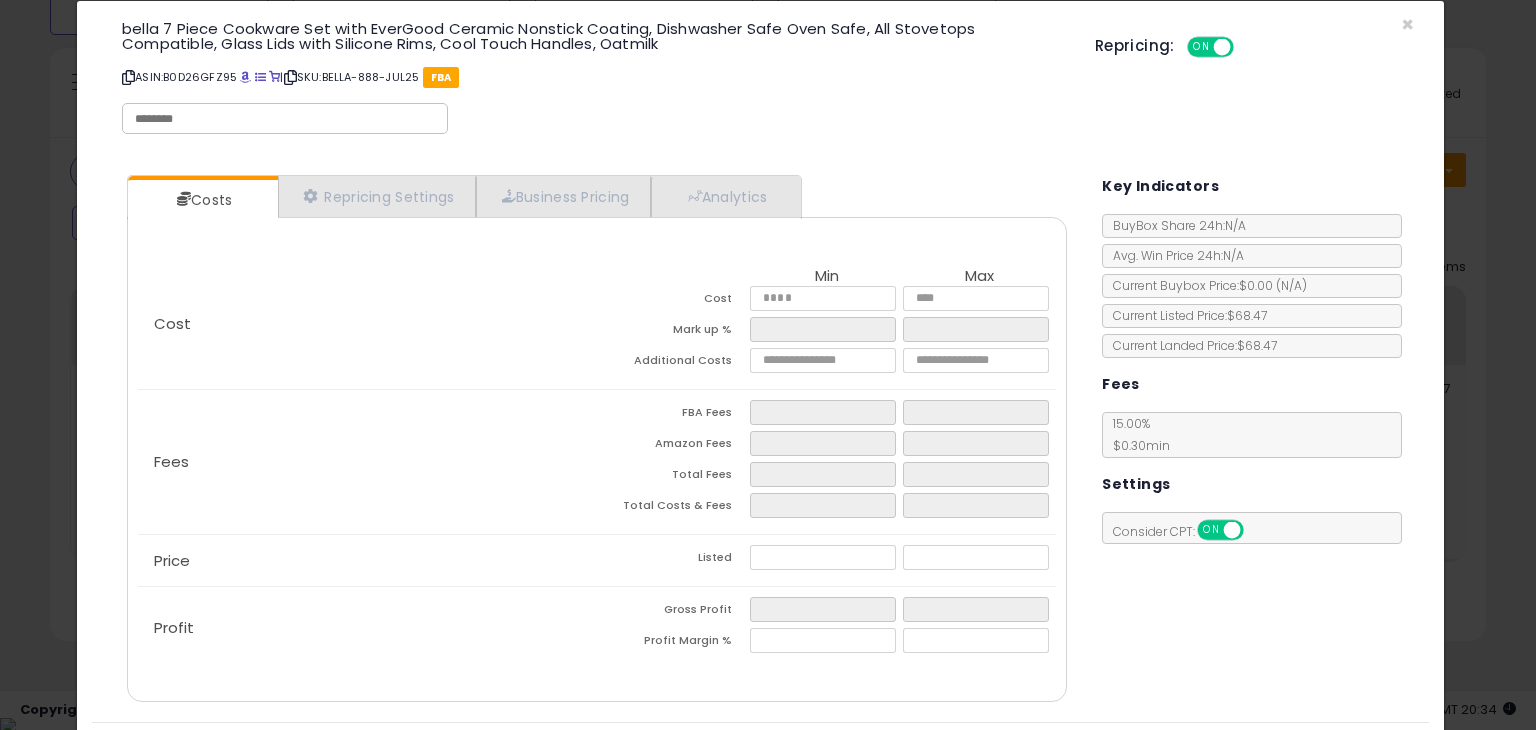 scroll, scrollTop: 86, scrollLeft: 0, axis: vertical 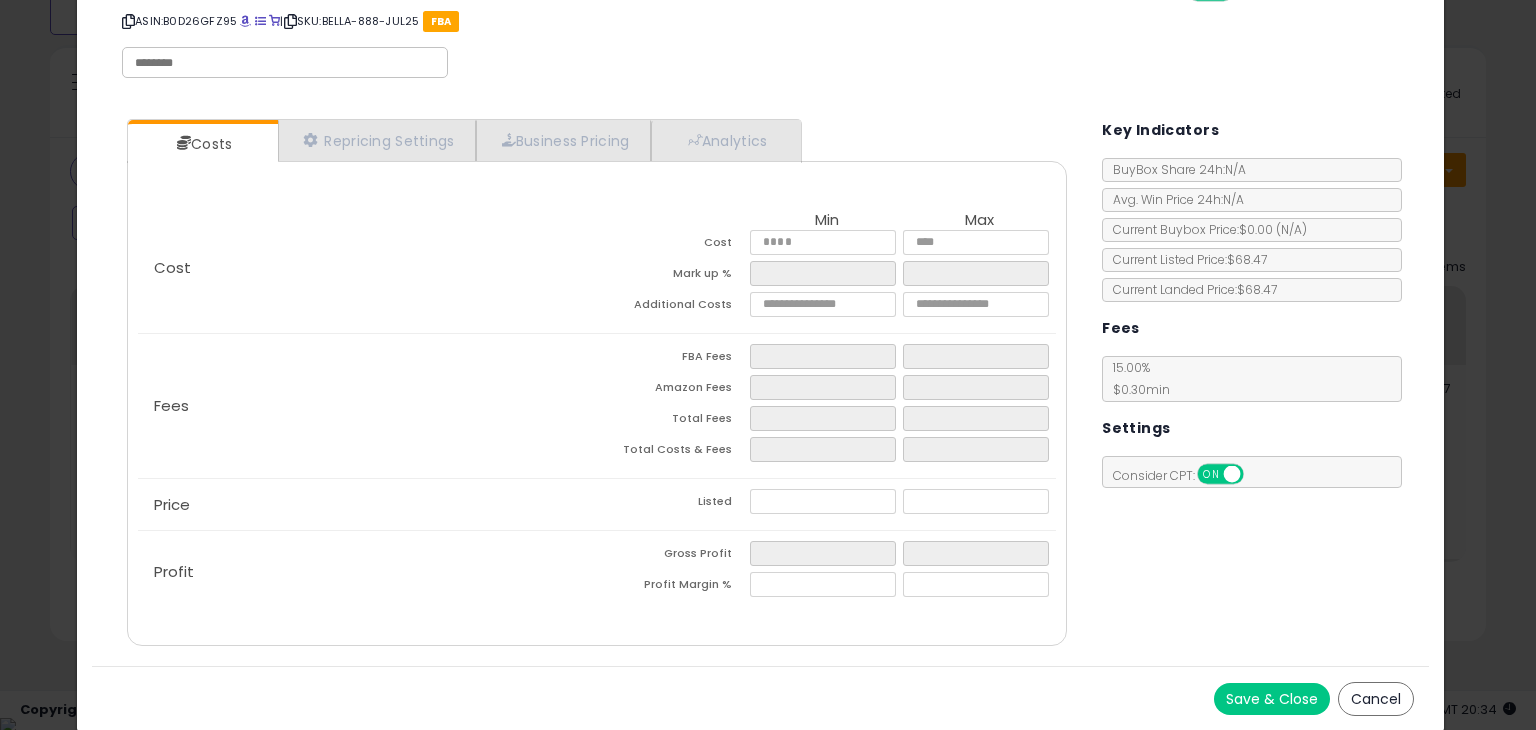 click on "Save & Close" at bounding box center (1272, 699) 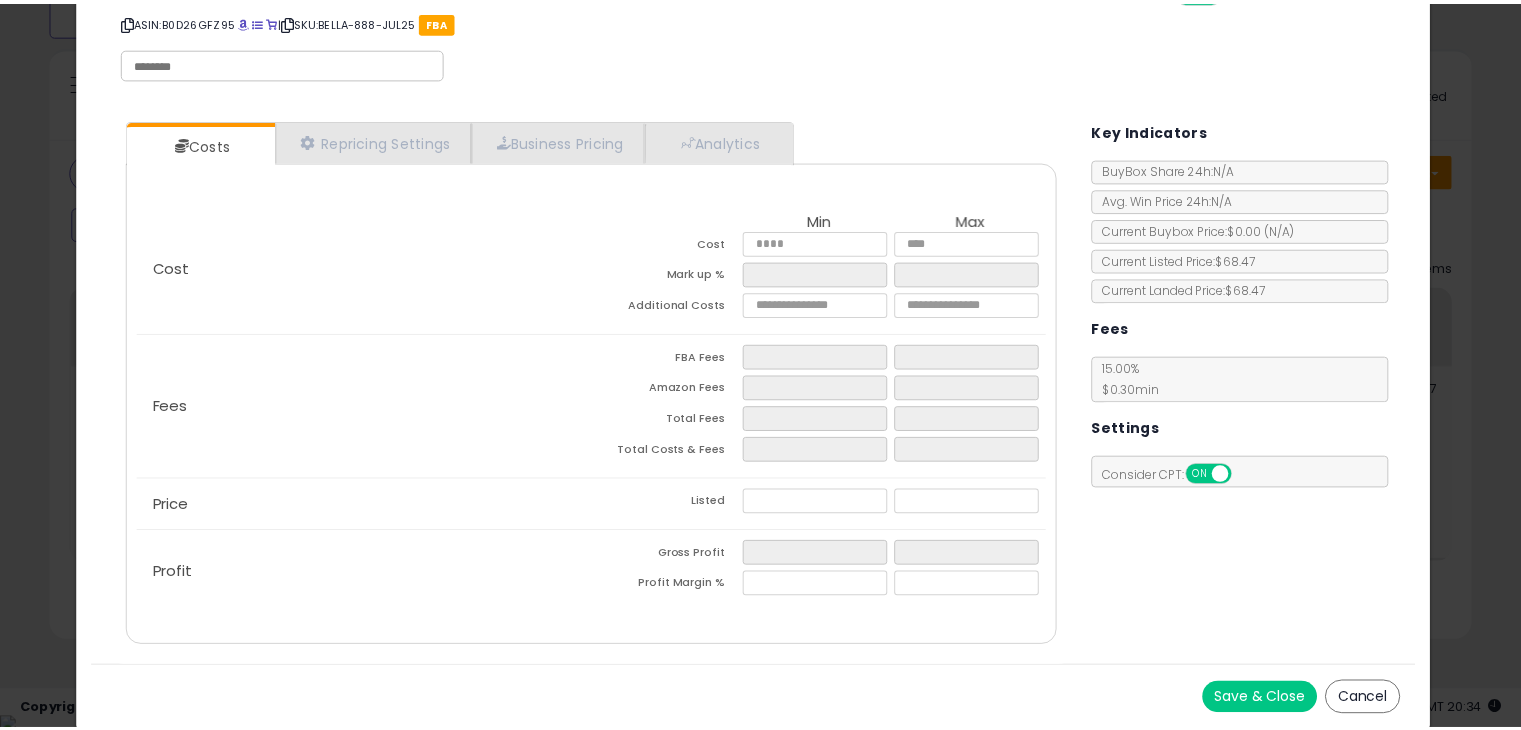 scroll, scrollTop: 0, scrollLeft: 0, axis: both 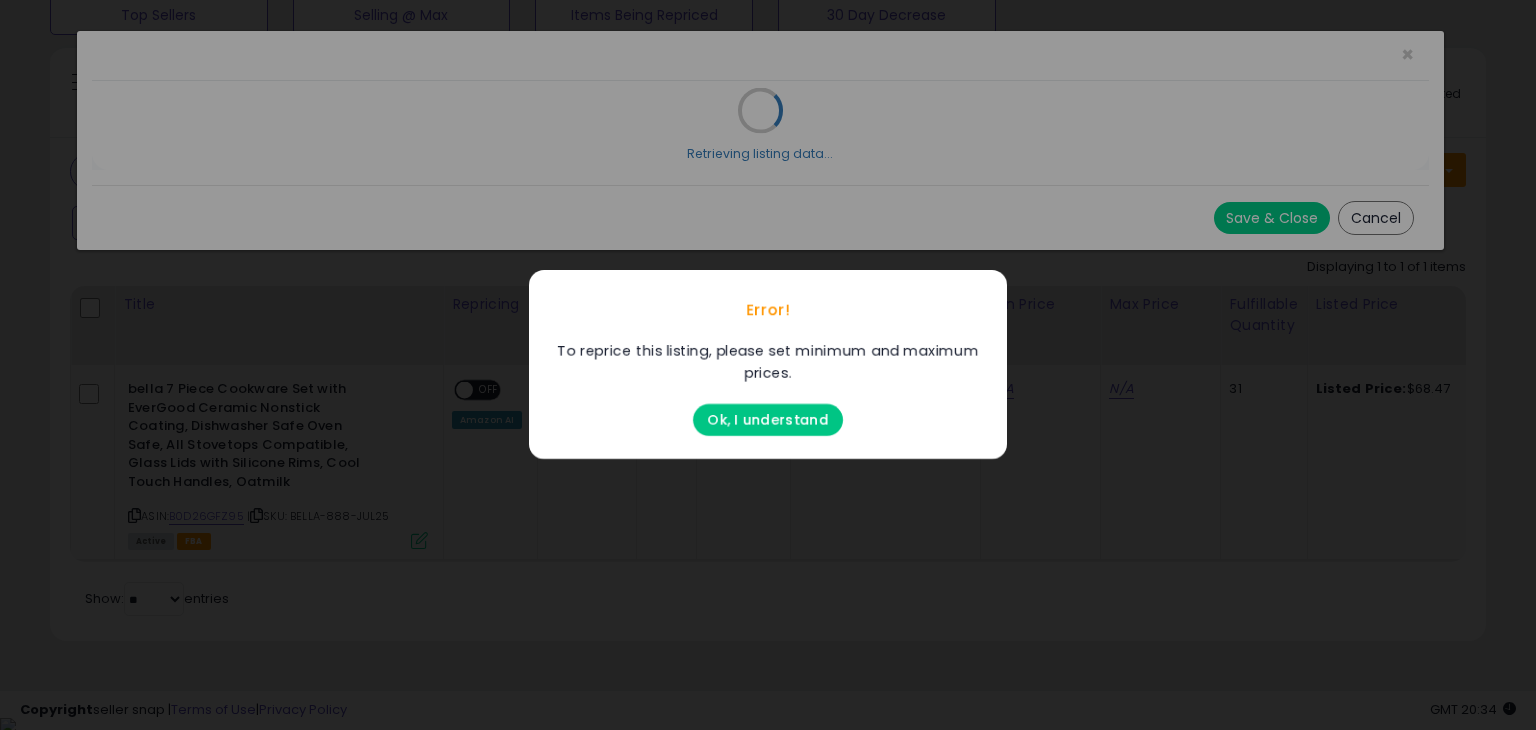 click on "Ok, I understand" at bounding box center [768, 421] 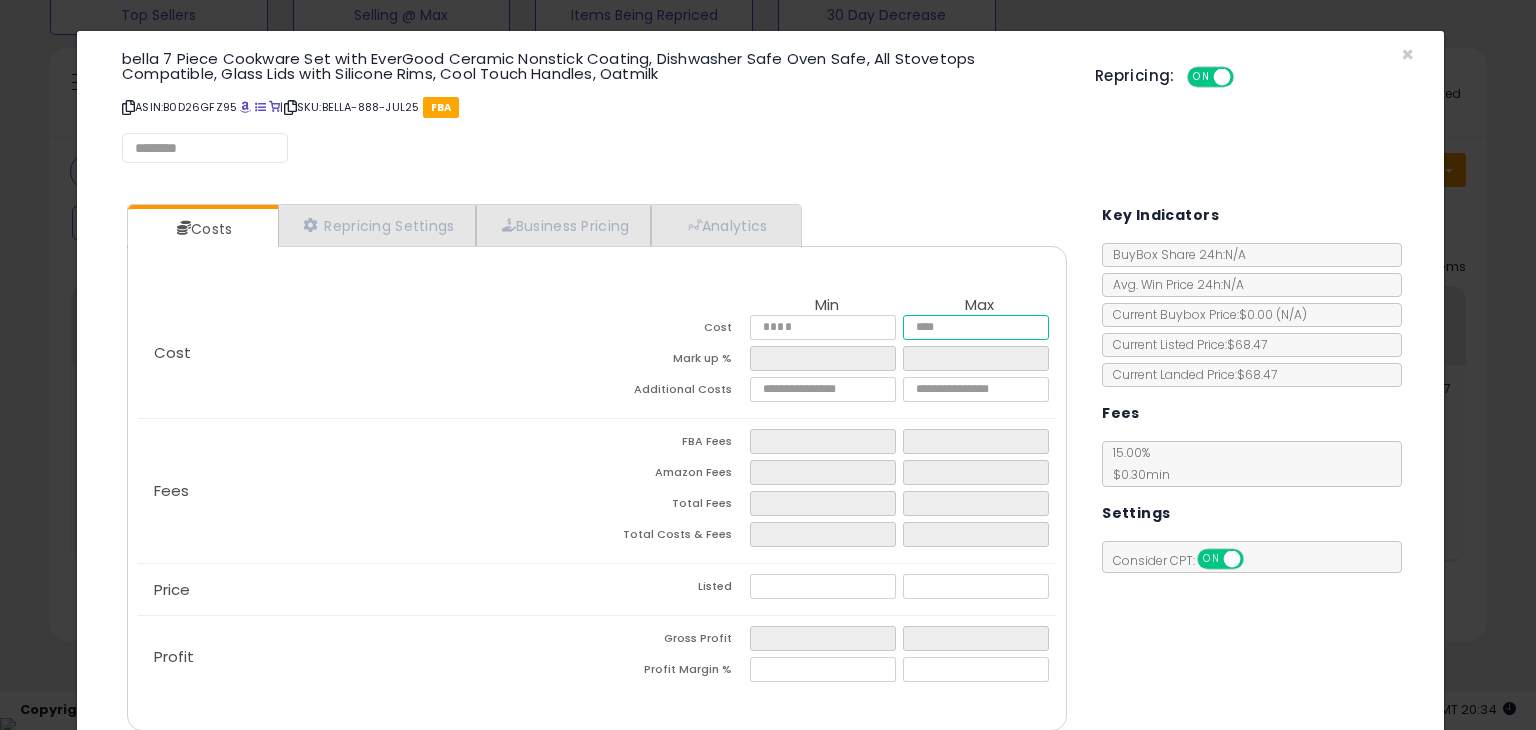 click on "*****" at bounding box center (975, 327) 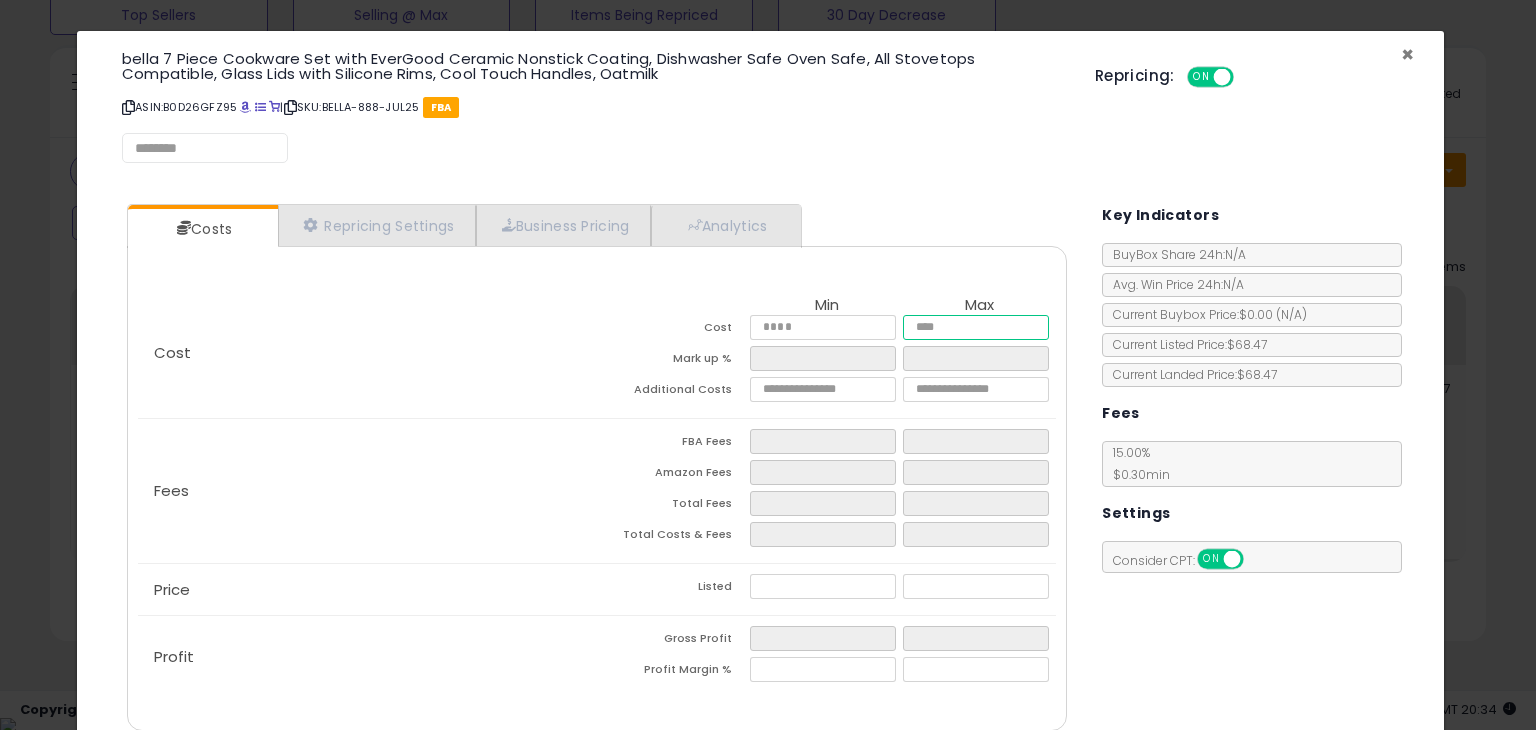 type 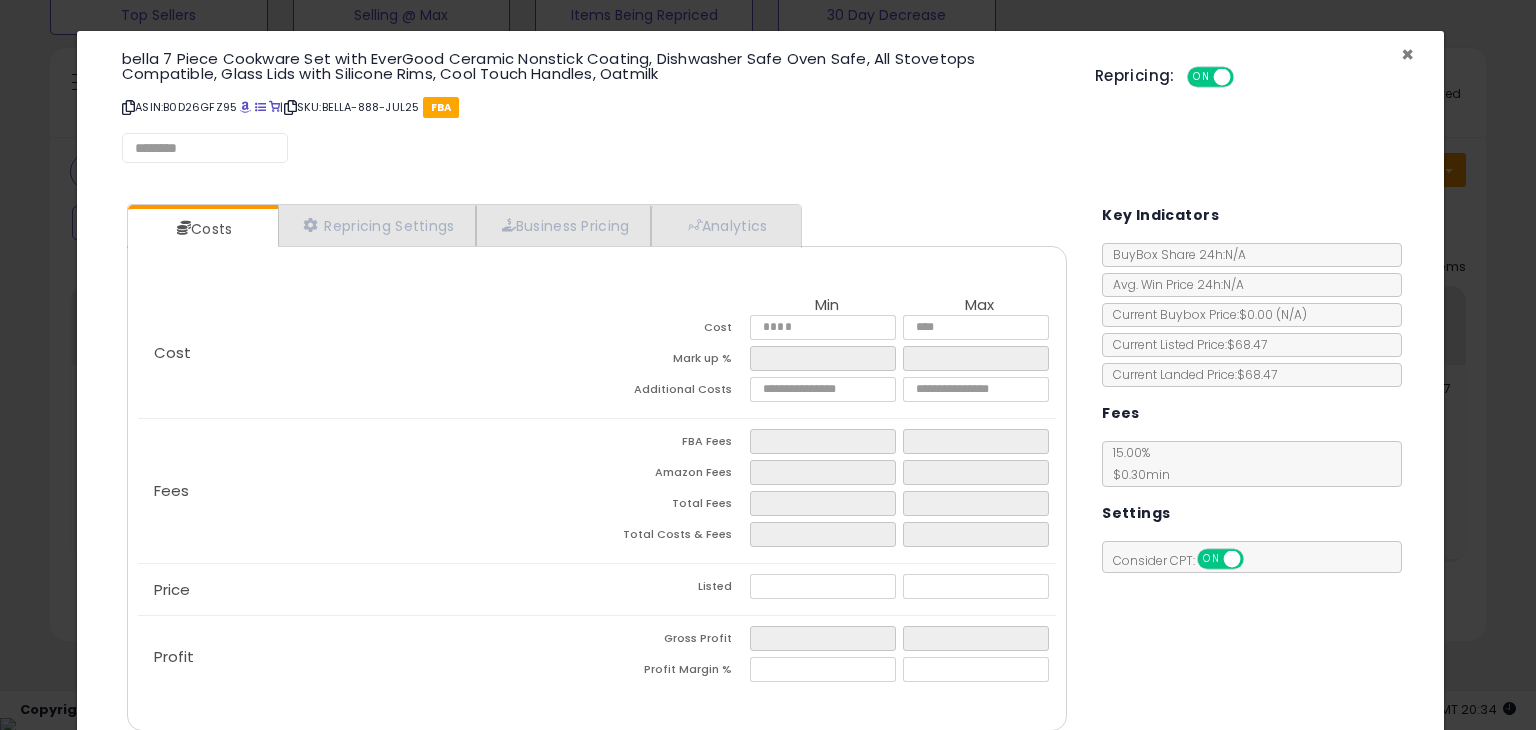 click on "×" at bounding box center [1407, 54] 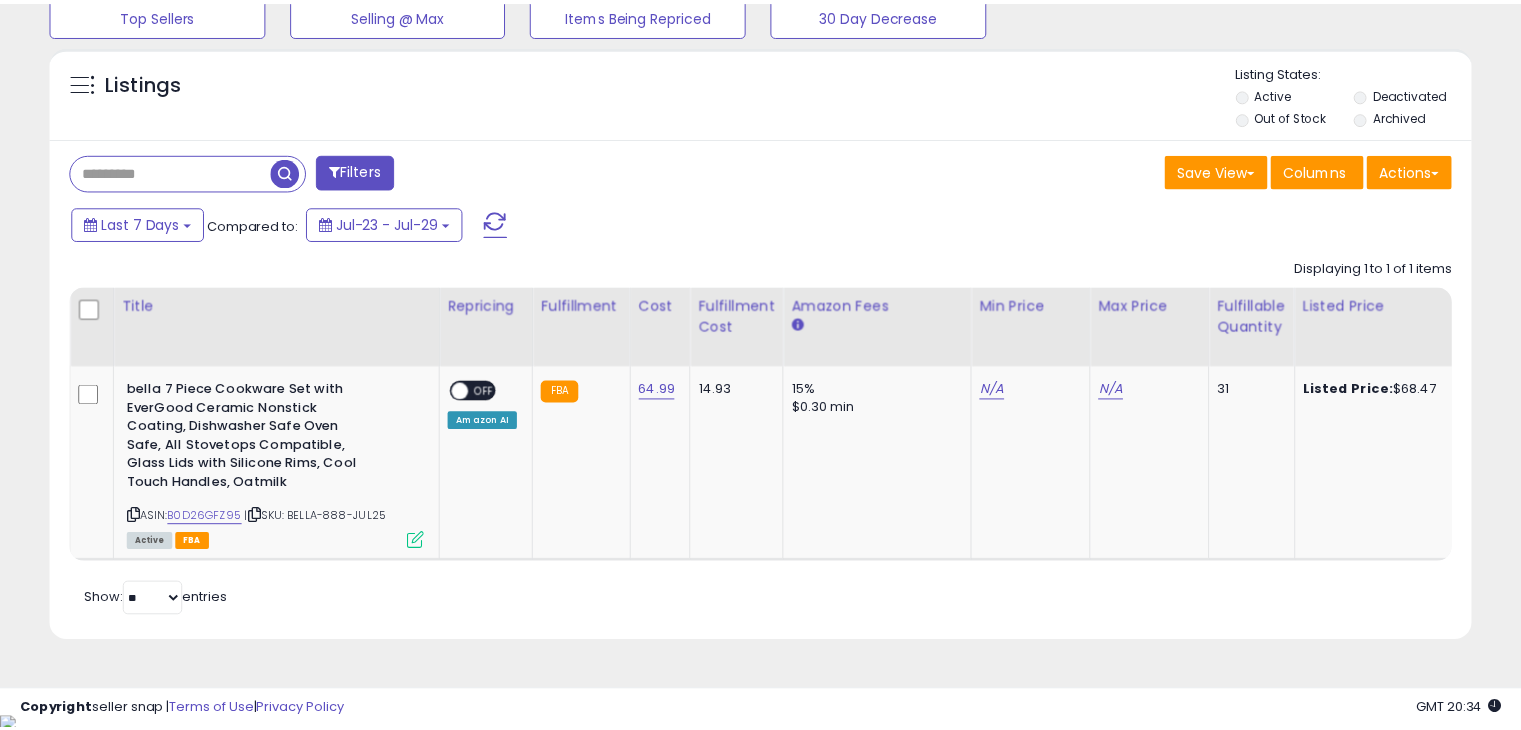scroll, scrollTop: 409, scrollLeft: 822, axis: both 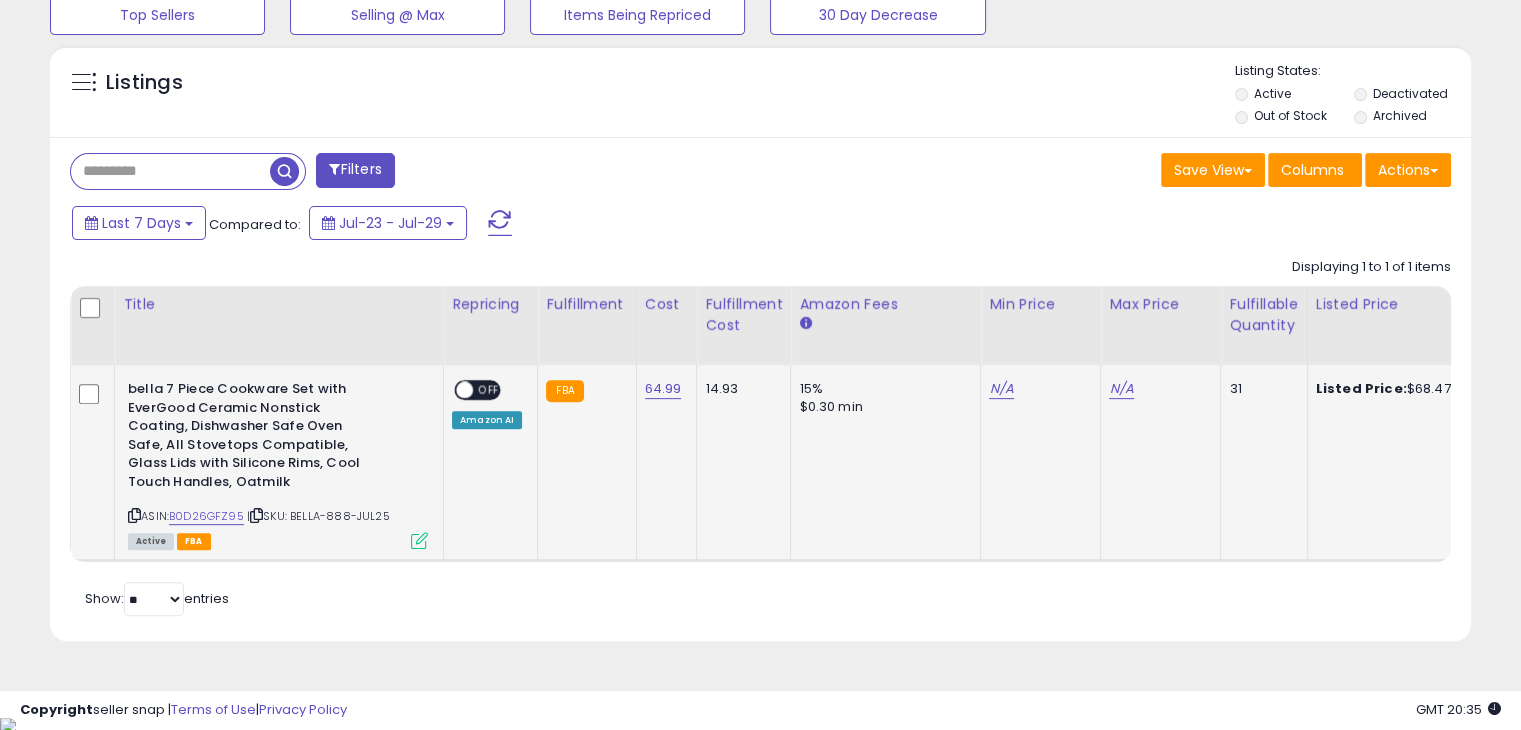 click at bounding box center [419, 540] 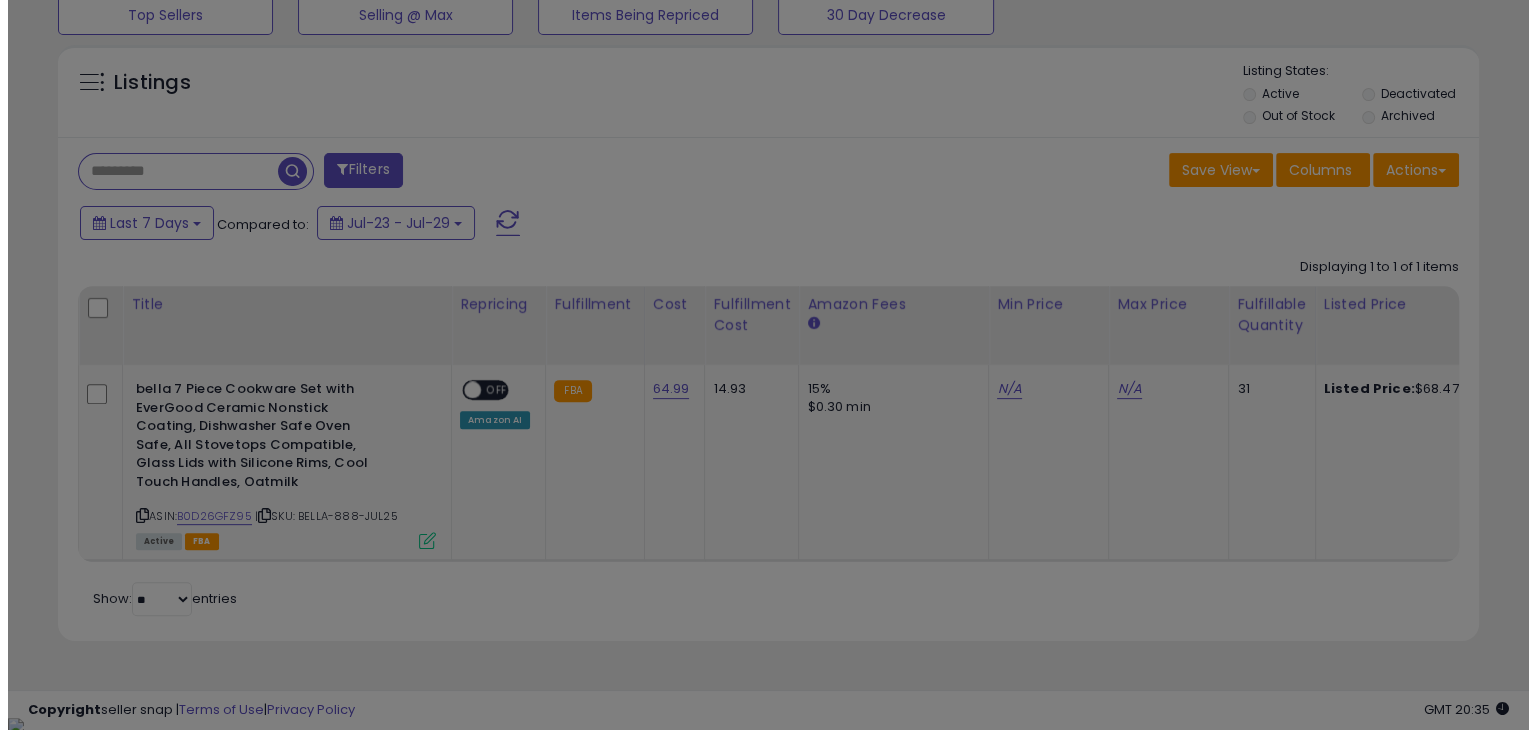 scroll, scrollTop: 999589, scrollLeft: 999168, axis: both 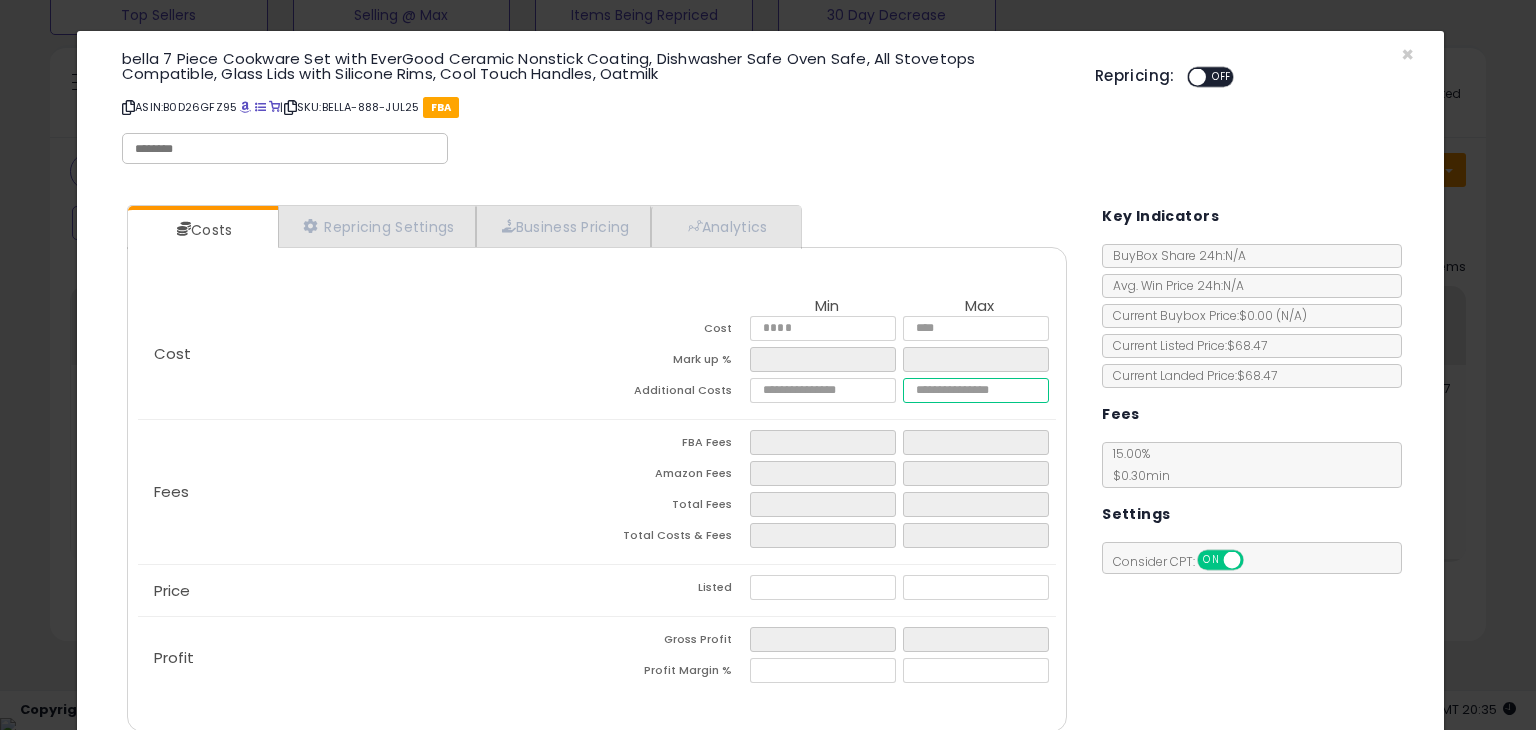 click at bounding box center (975, 390) 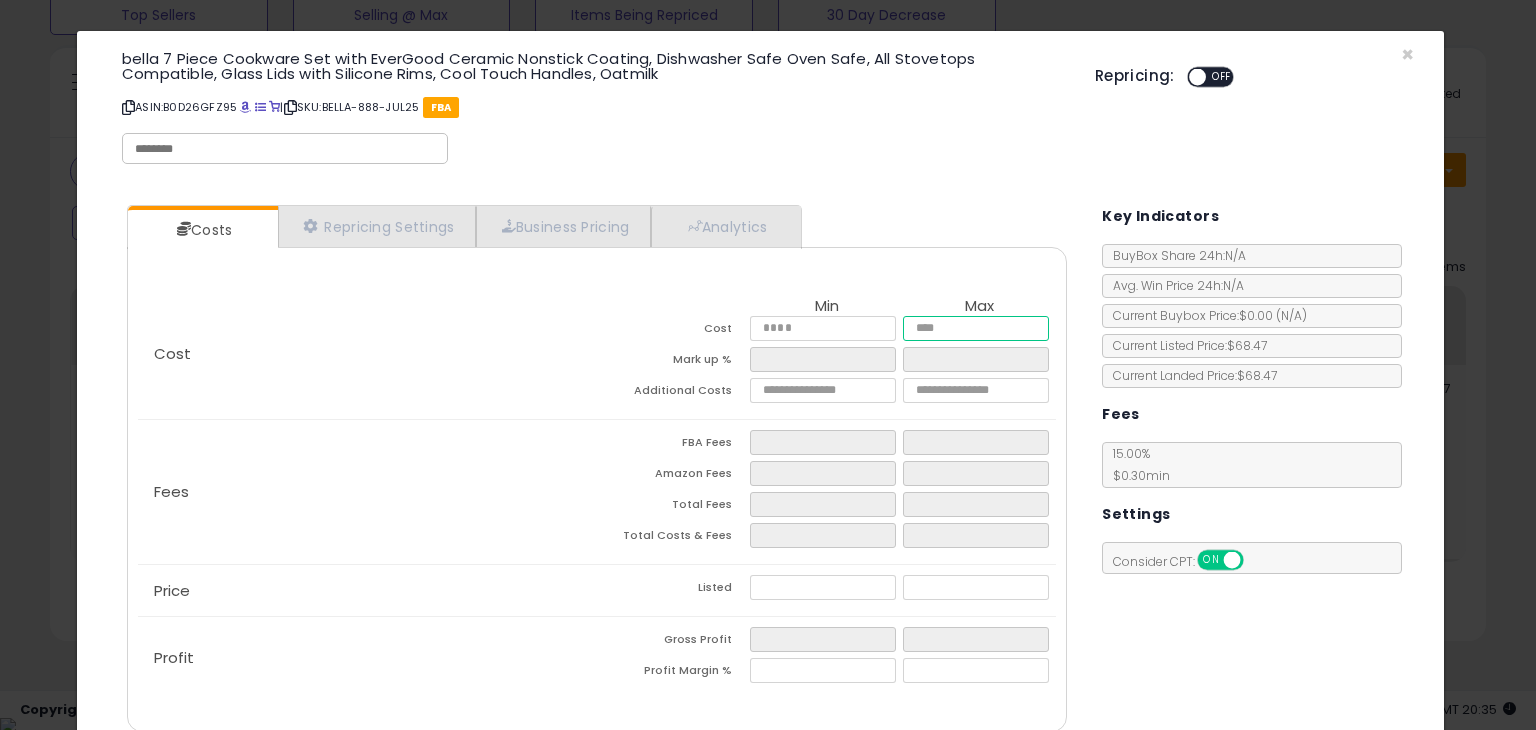 click on "*****" at bounding box center (975, 328) 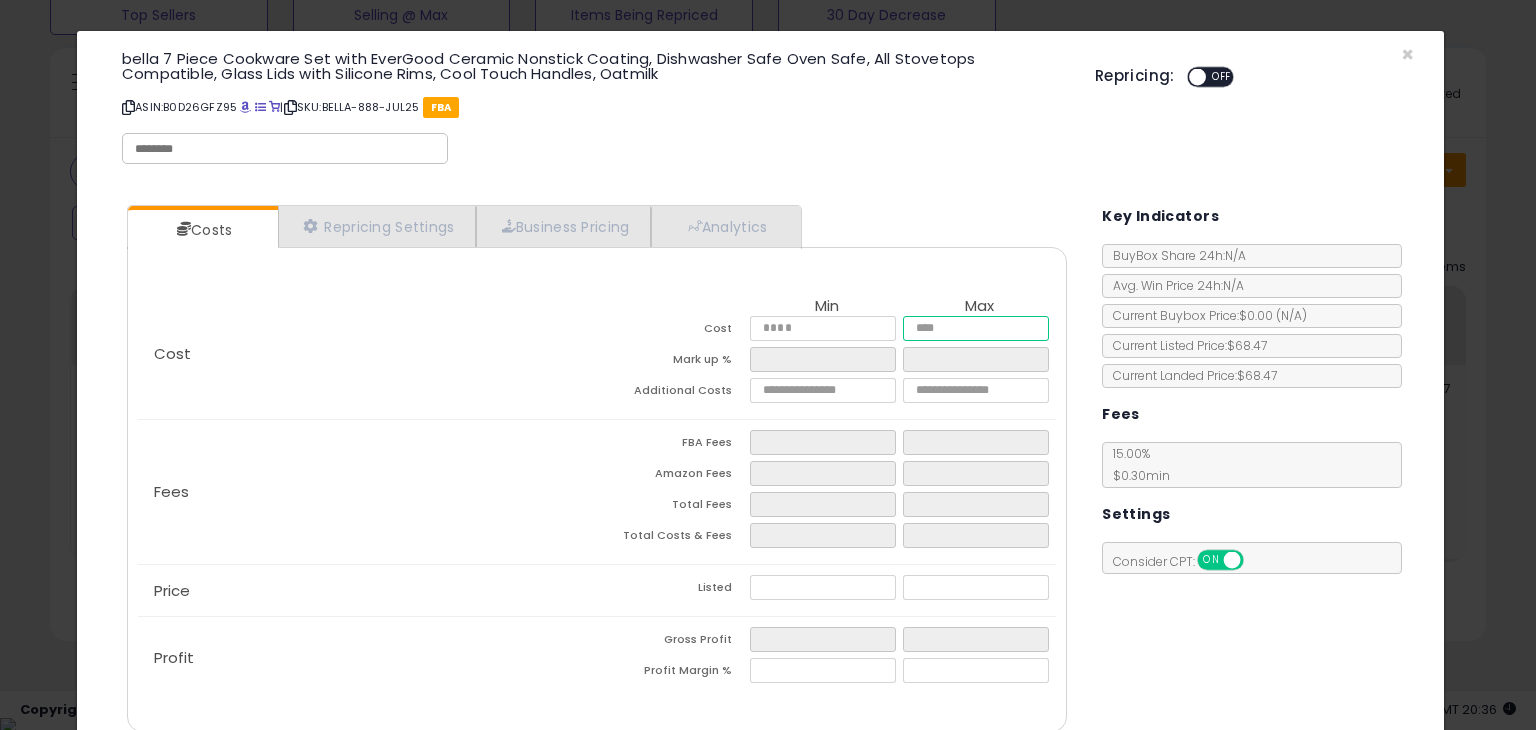 type on "*****" 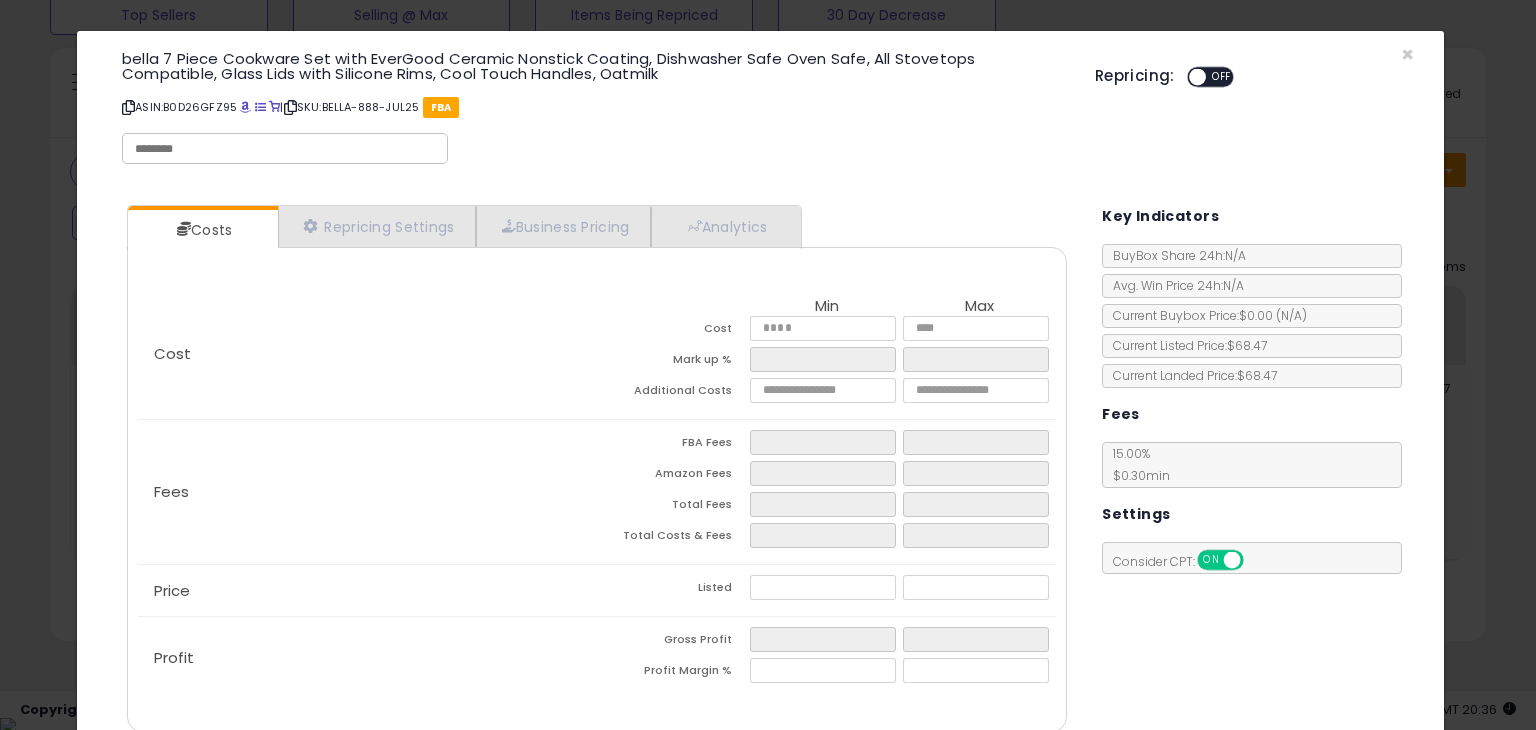 click on "Cost
Min
Max
Cost
*****
*****
Mark up %
Additional Costs
Fees" at bounding box center [597, 478] 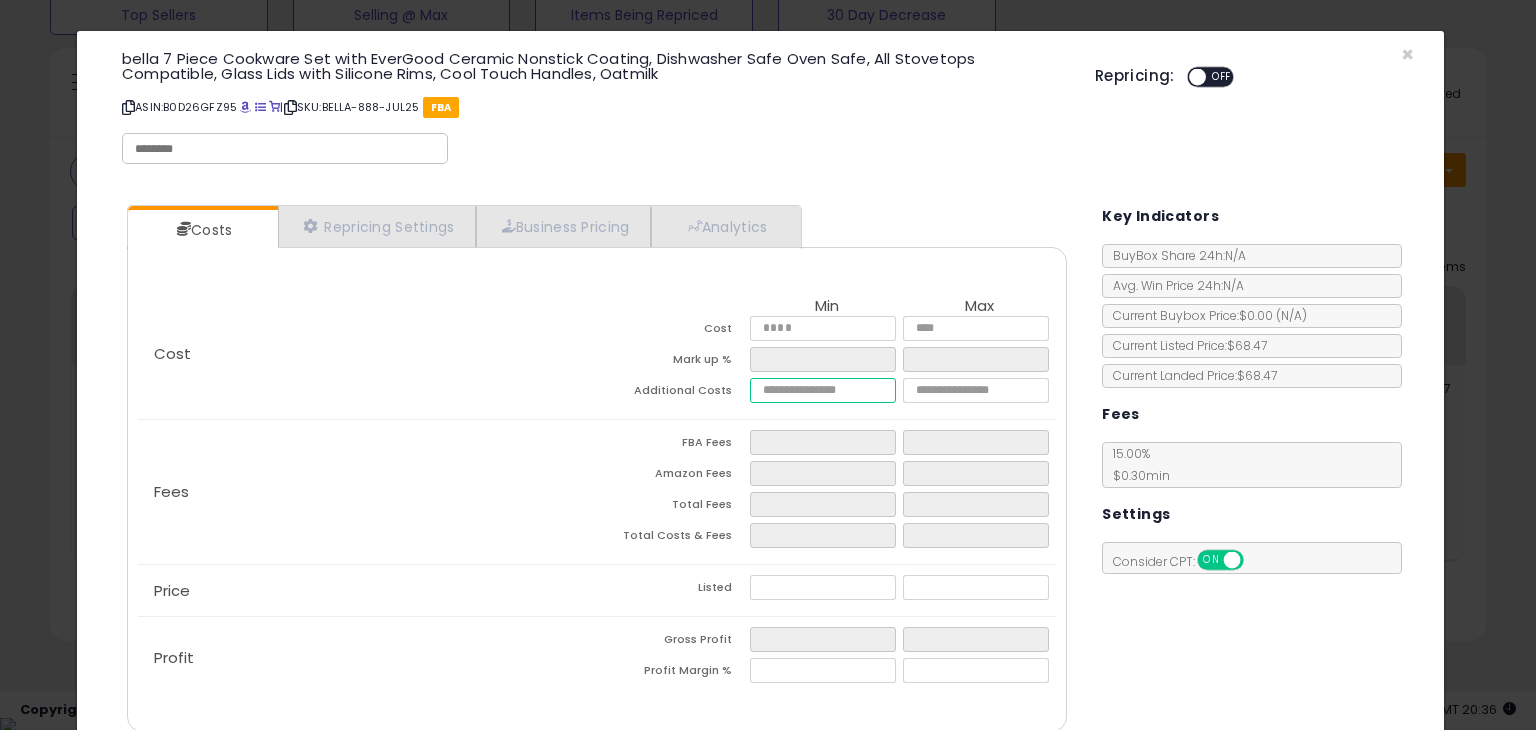 click at bounding box center [822, 390] 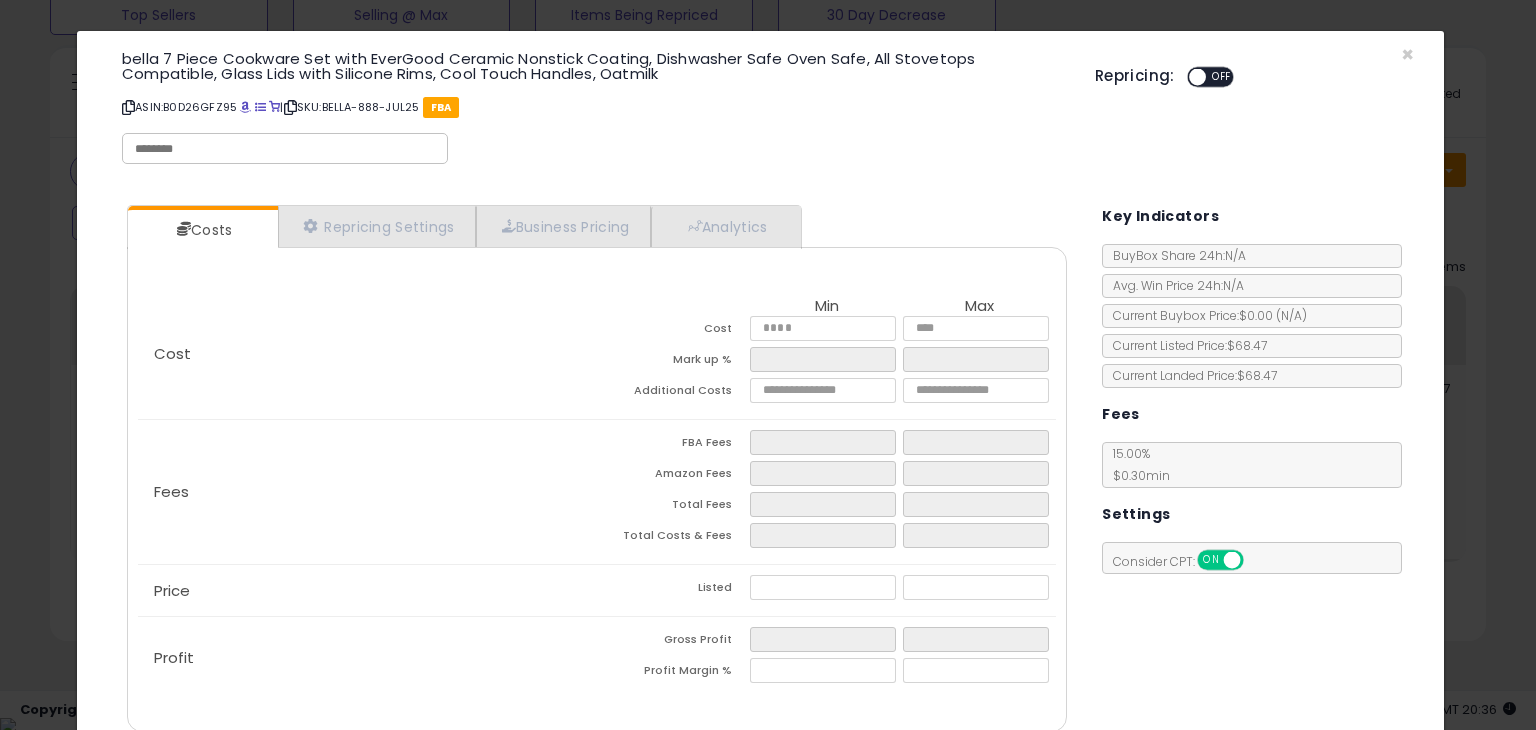 type on "****" 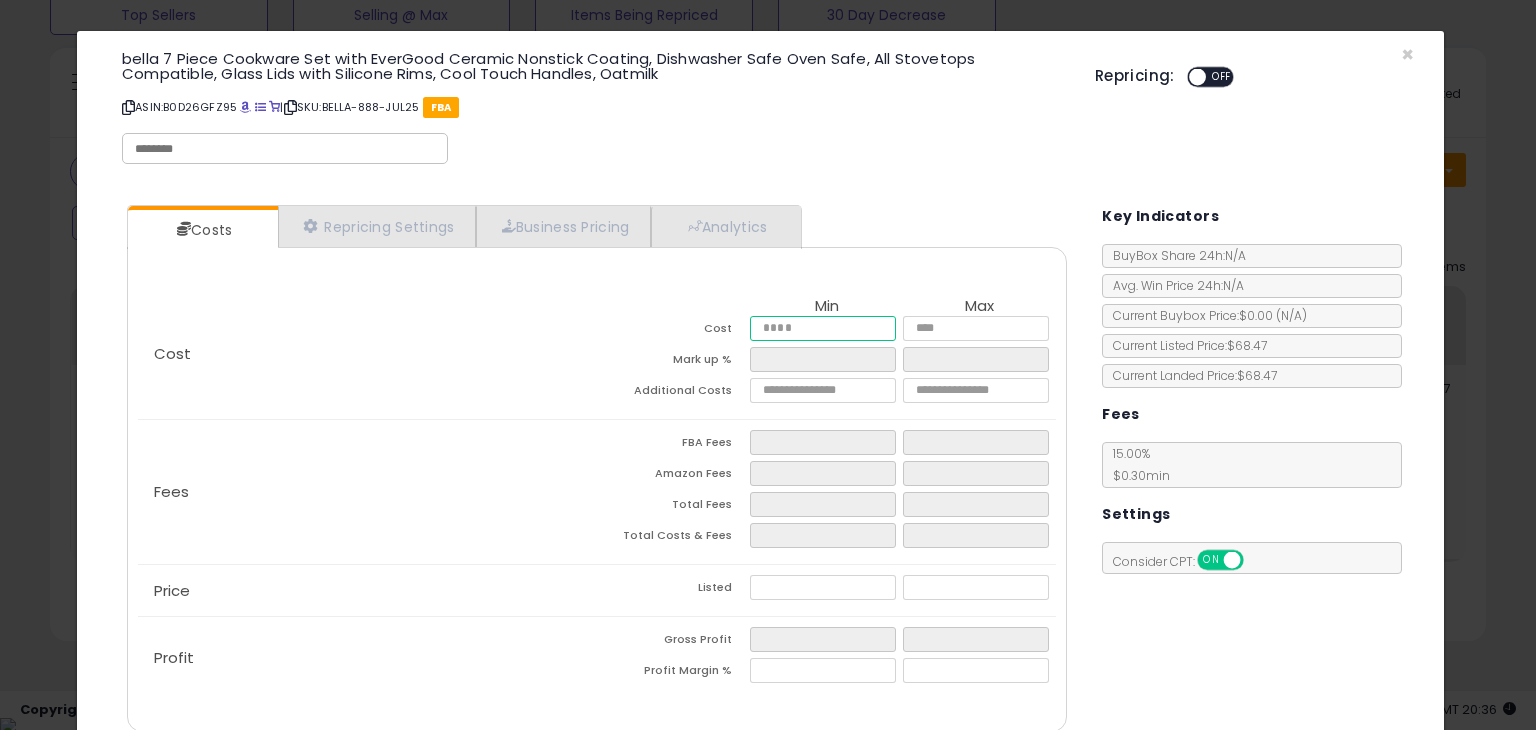 type on "*****" 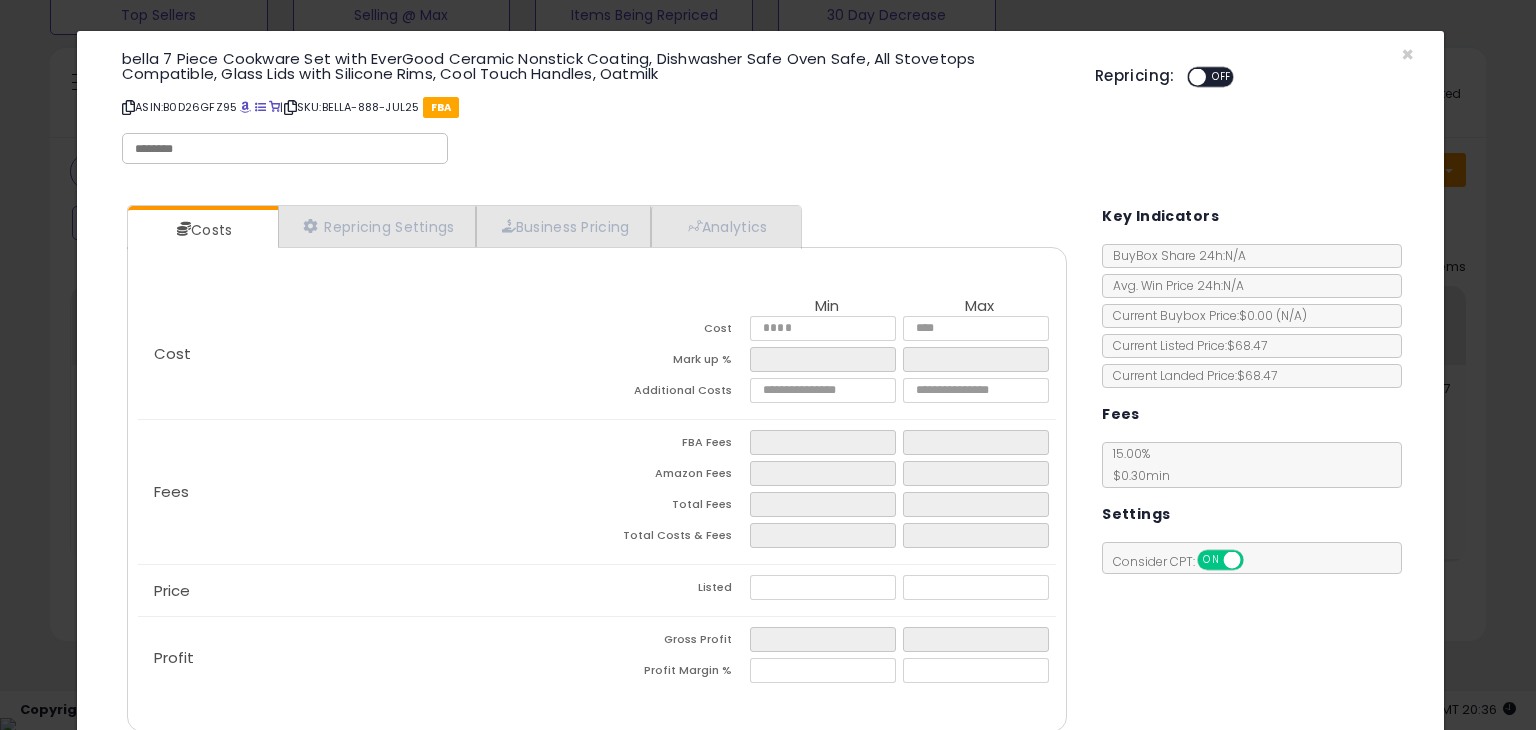 click on "Cost
Min
Max
Cost
*****
*****
Mark up %
Additional Costs
****
****" at bounding box center [597, 478] 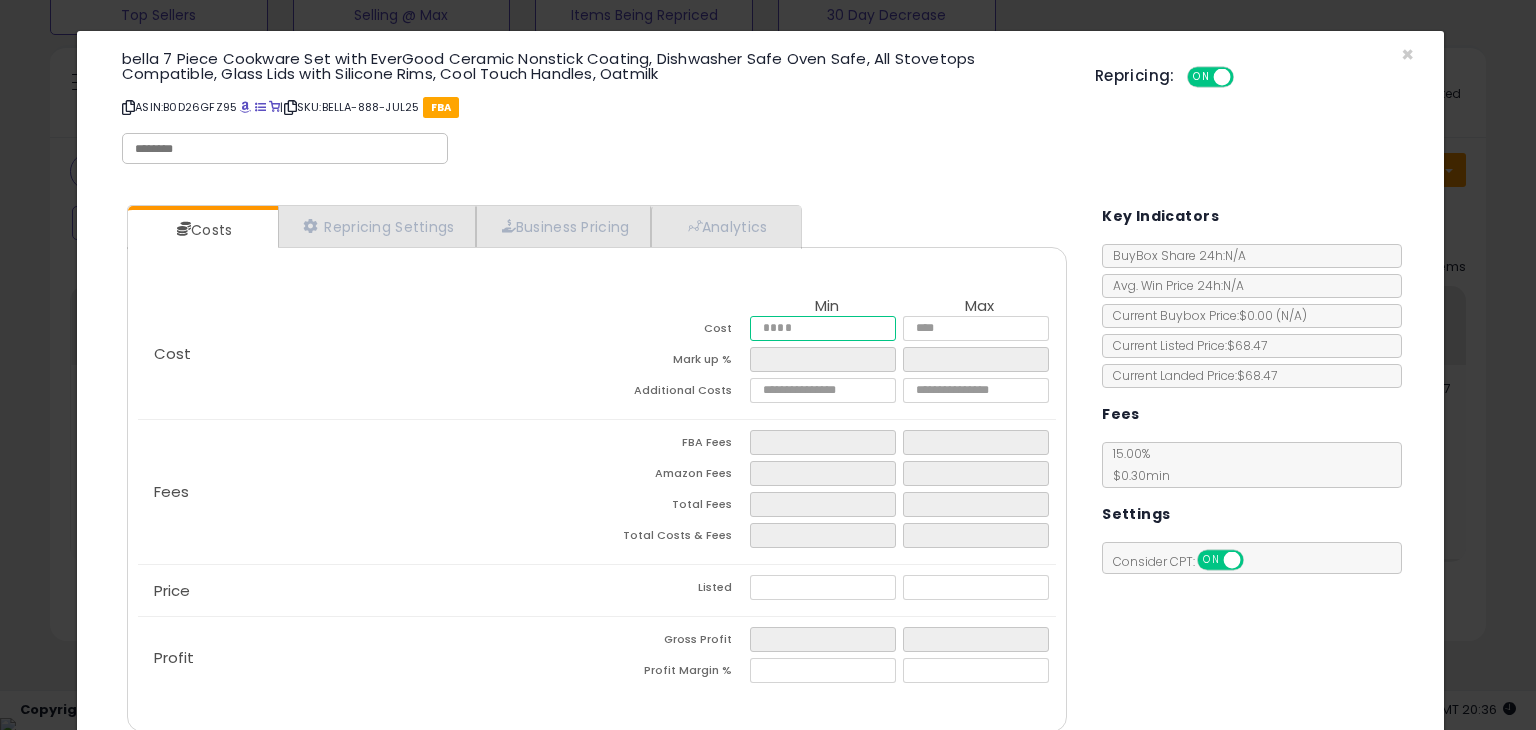 type on "*****" 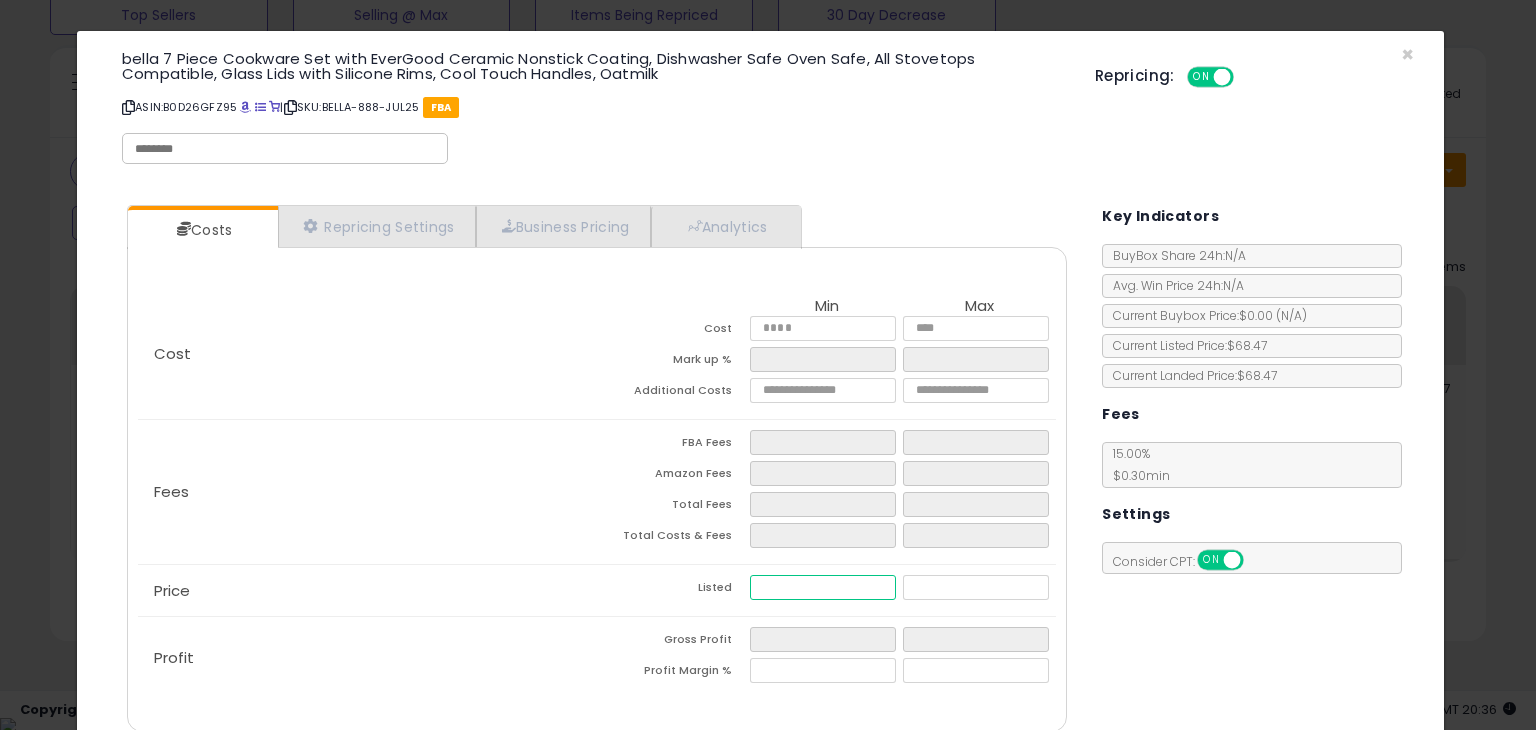 click at bounding box center [822, 587] 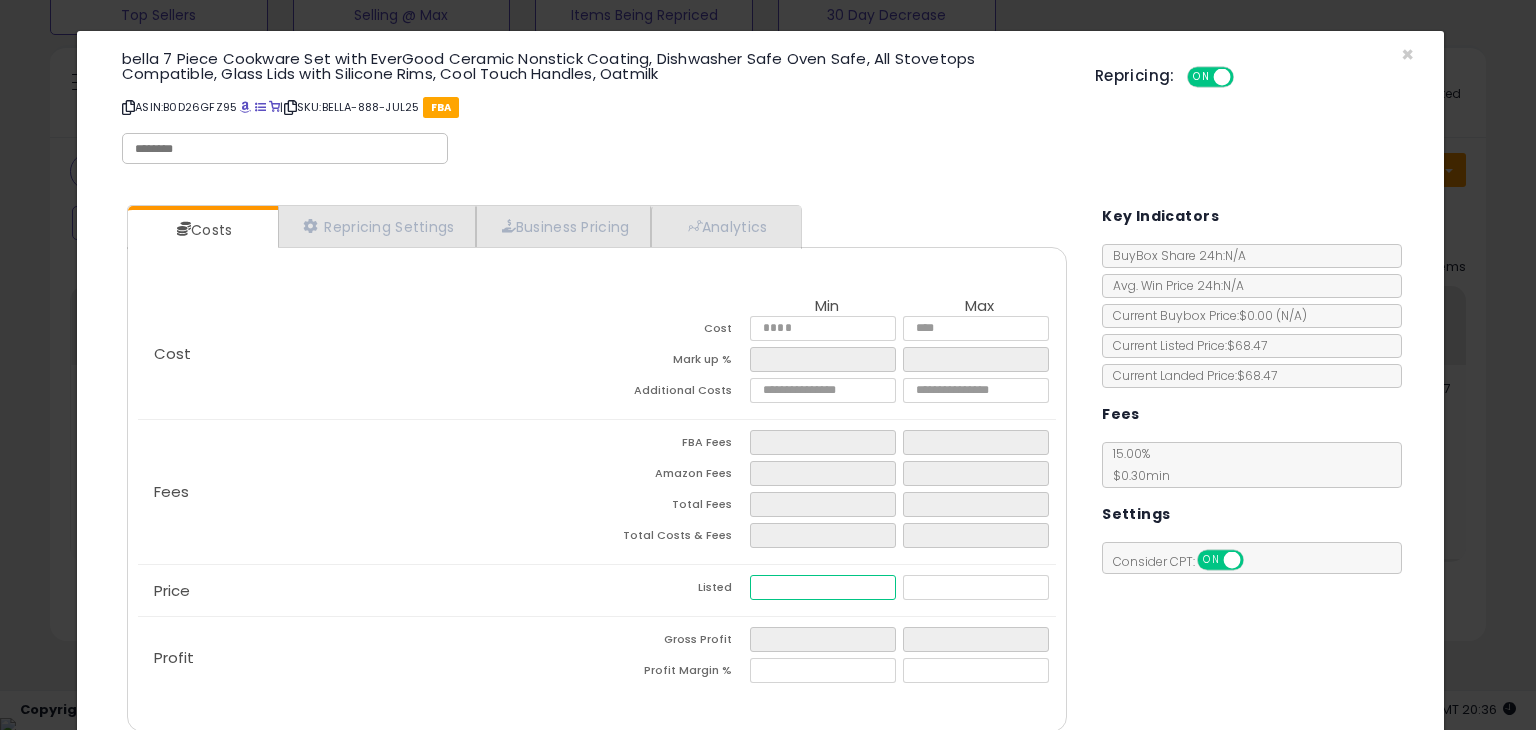 type on "****" 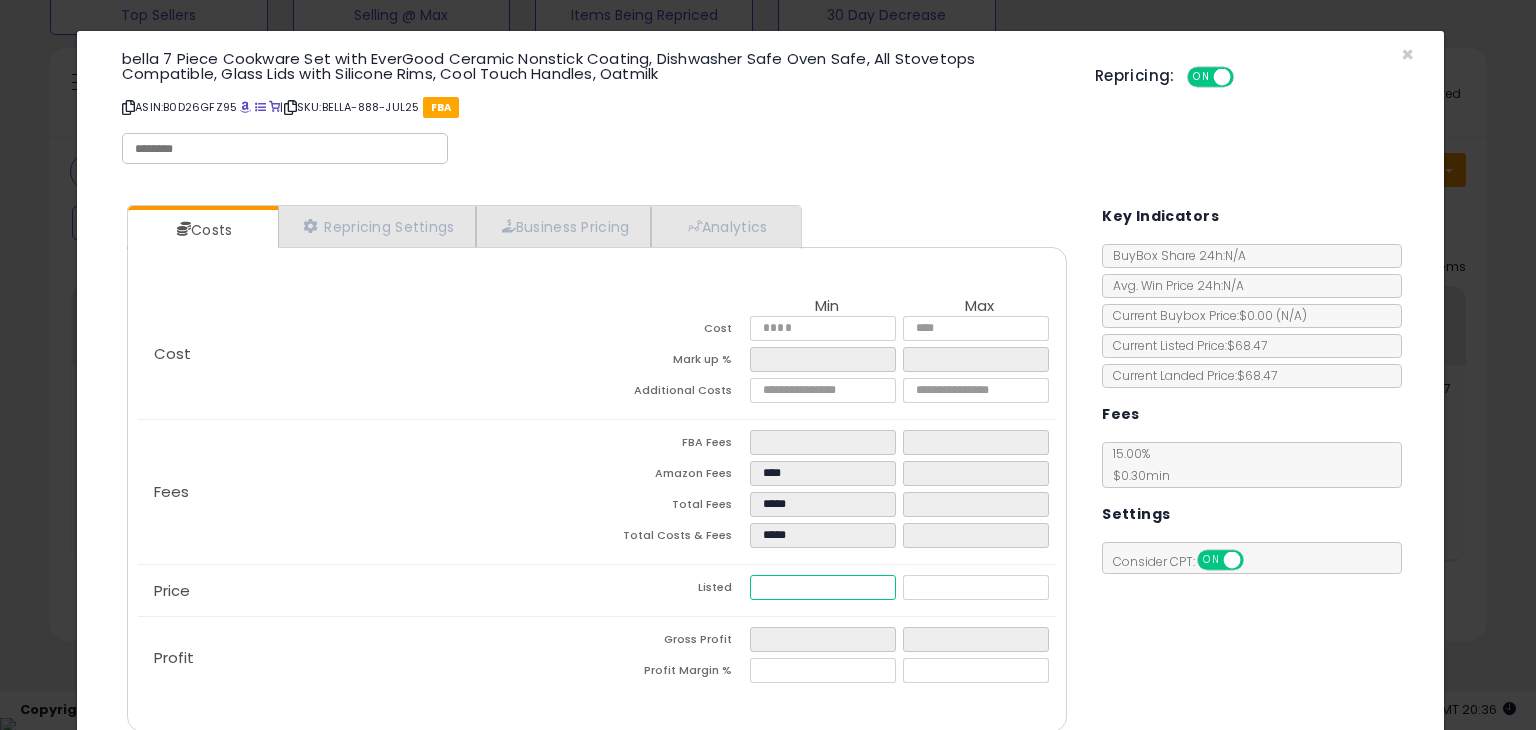 type on "*****" 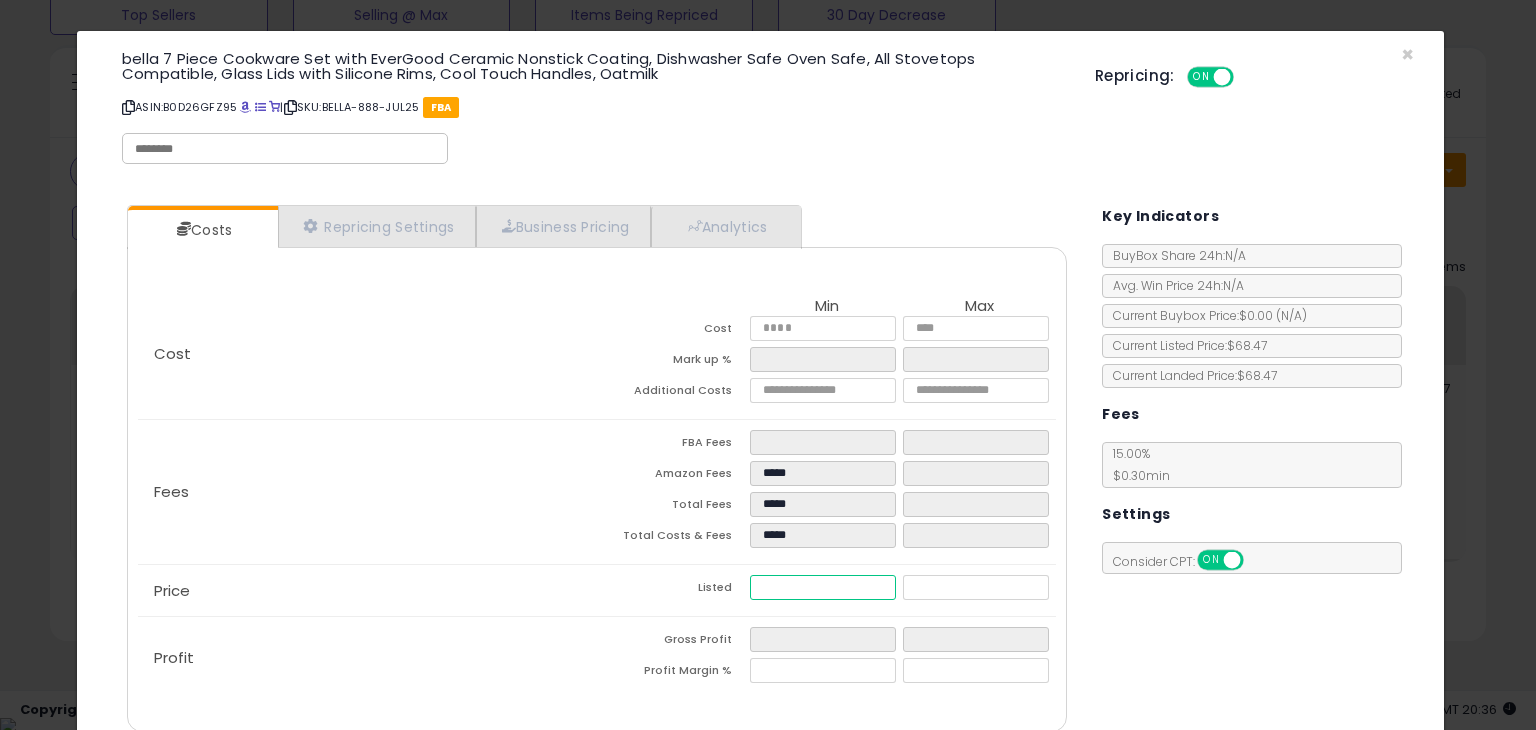 type on "*****" 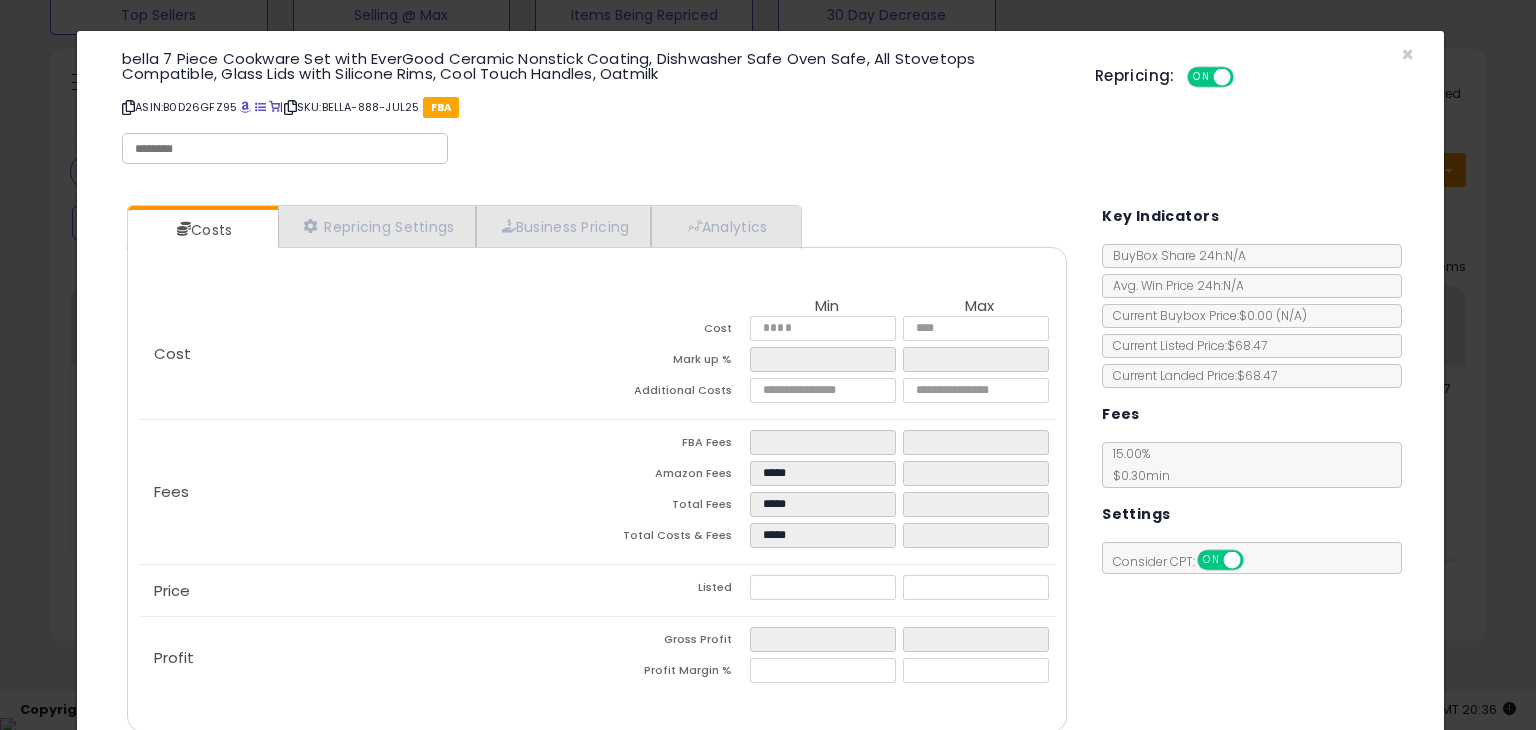 type on "******" 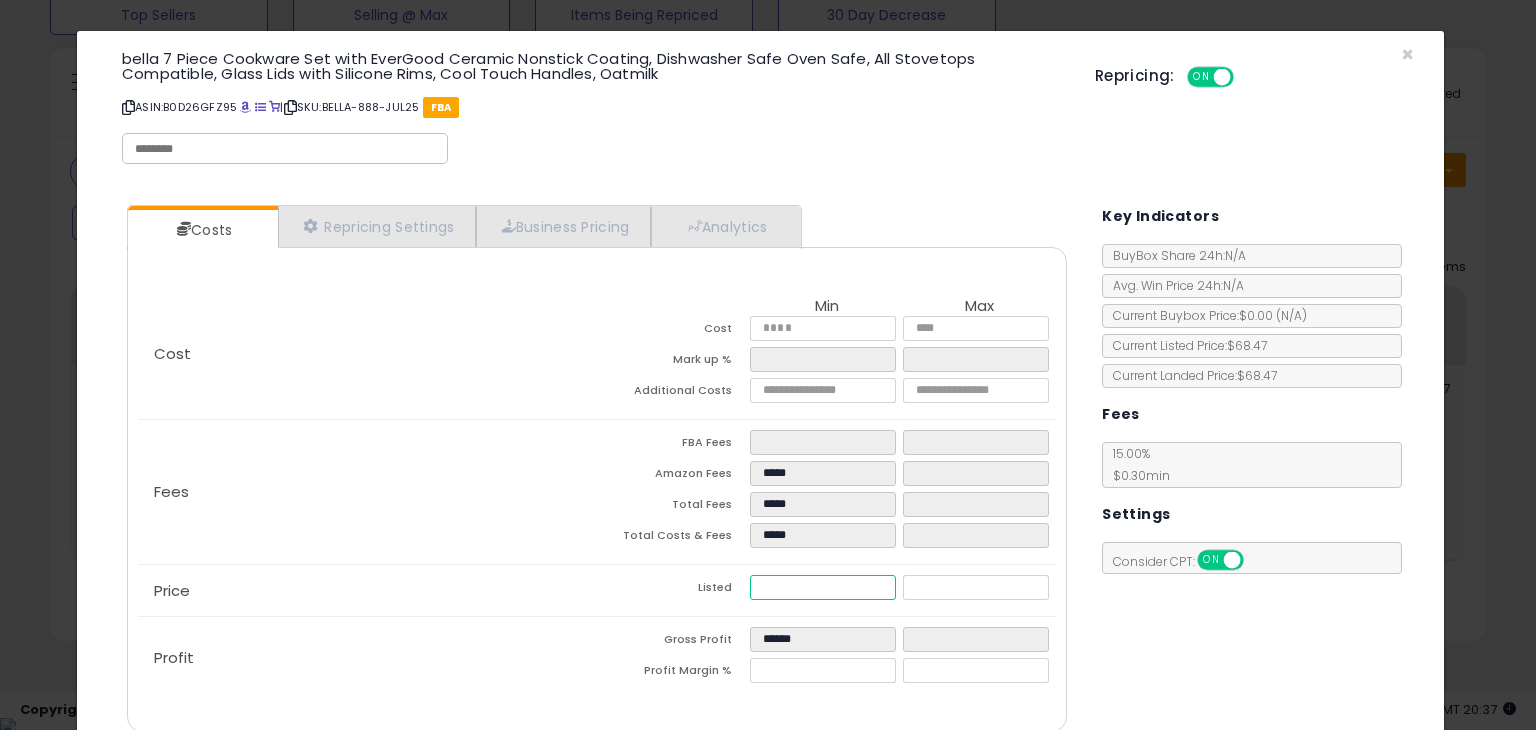 type on "*****" 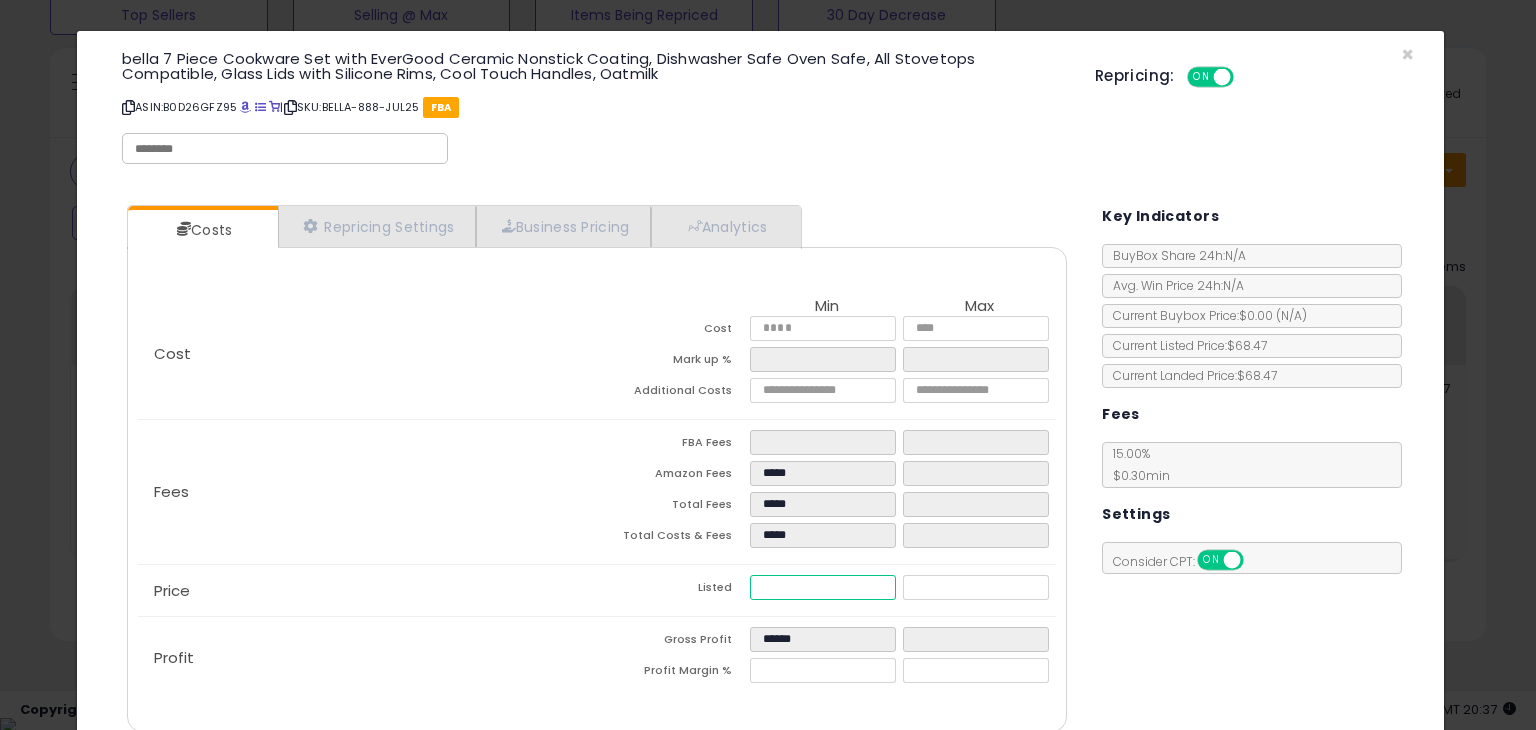 type on "*****" 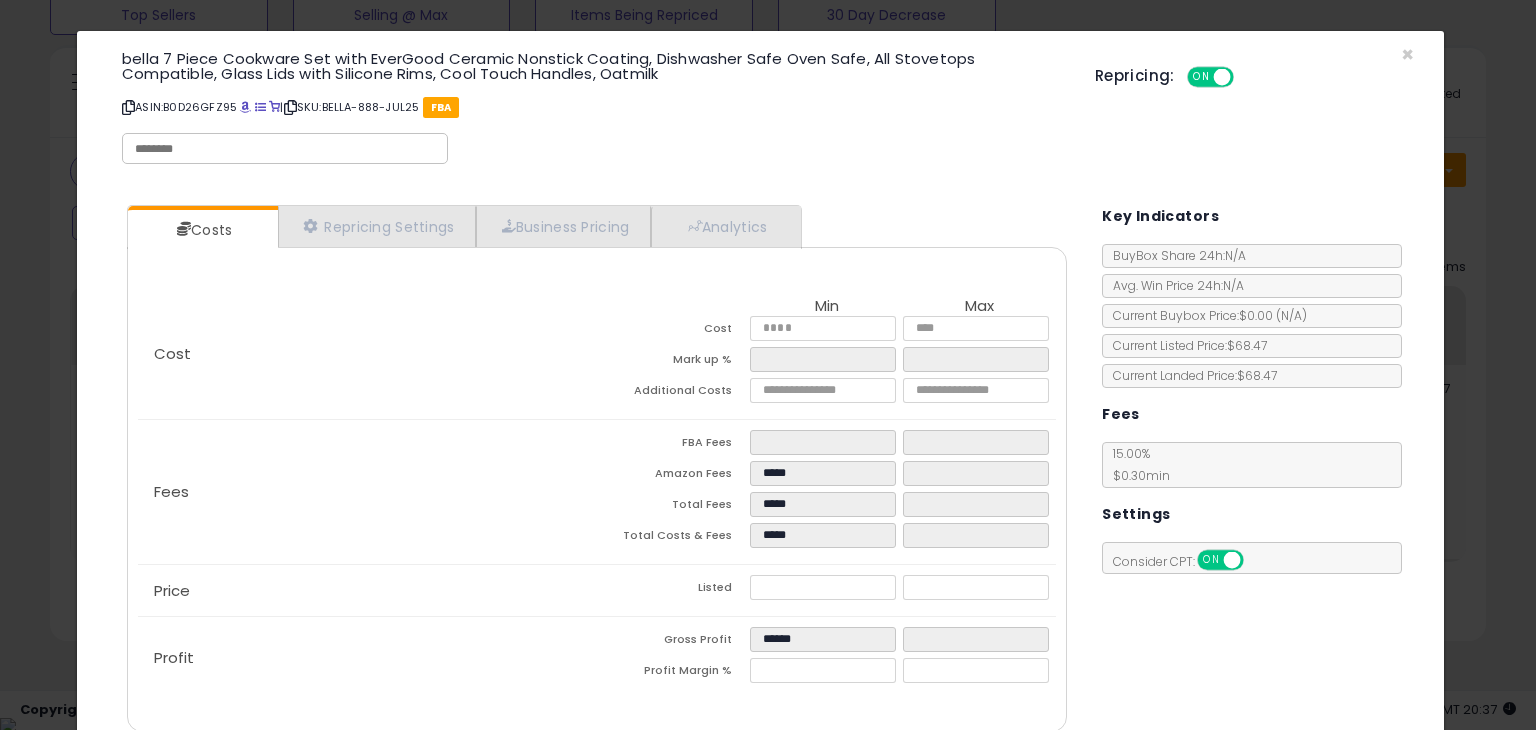 type on "******" 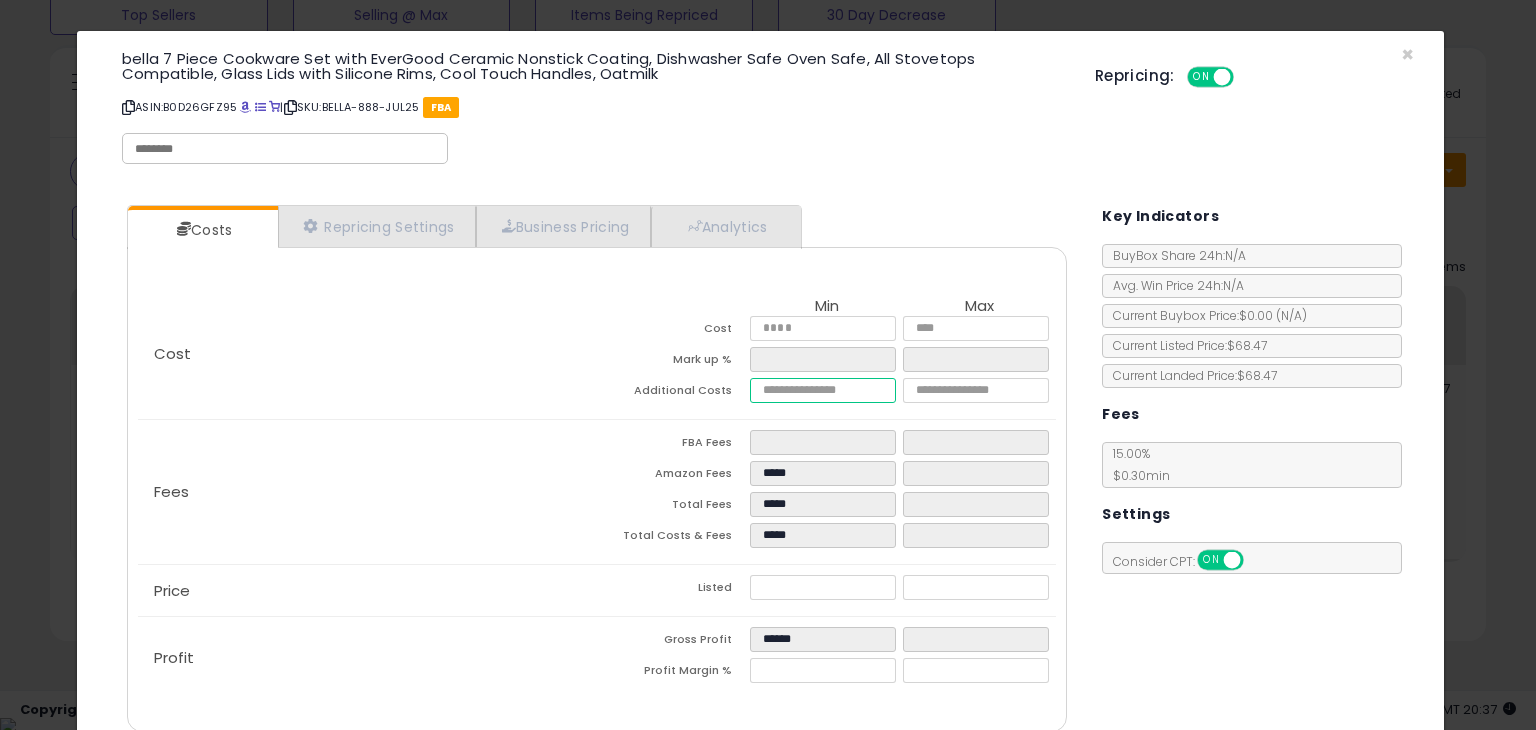 click on "****" at bounding box center [822, 390] 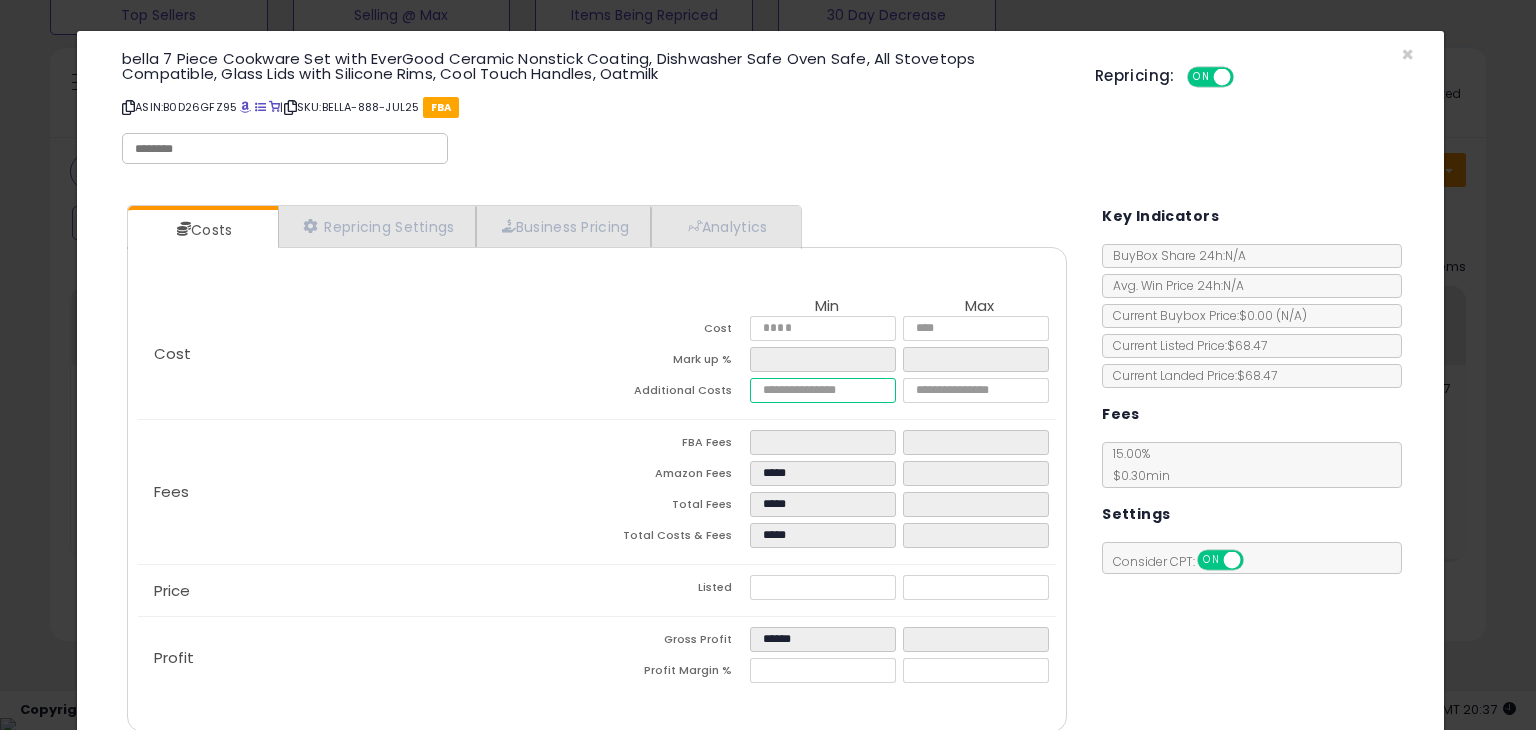 type on "*" 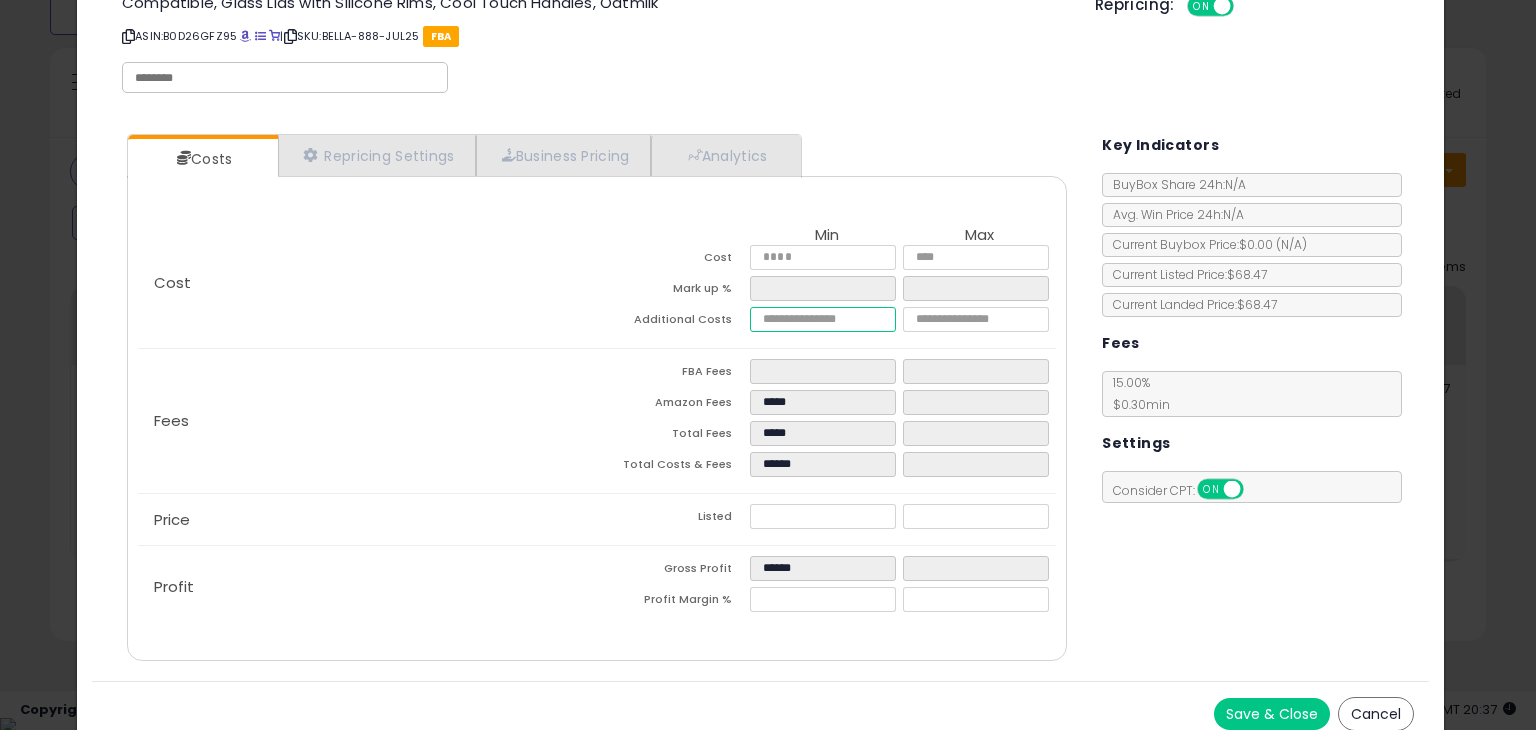 scroll, scrollTop: 72, scrollLeft: 0, axis: vertical 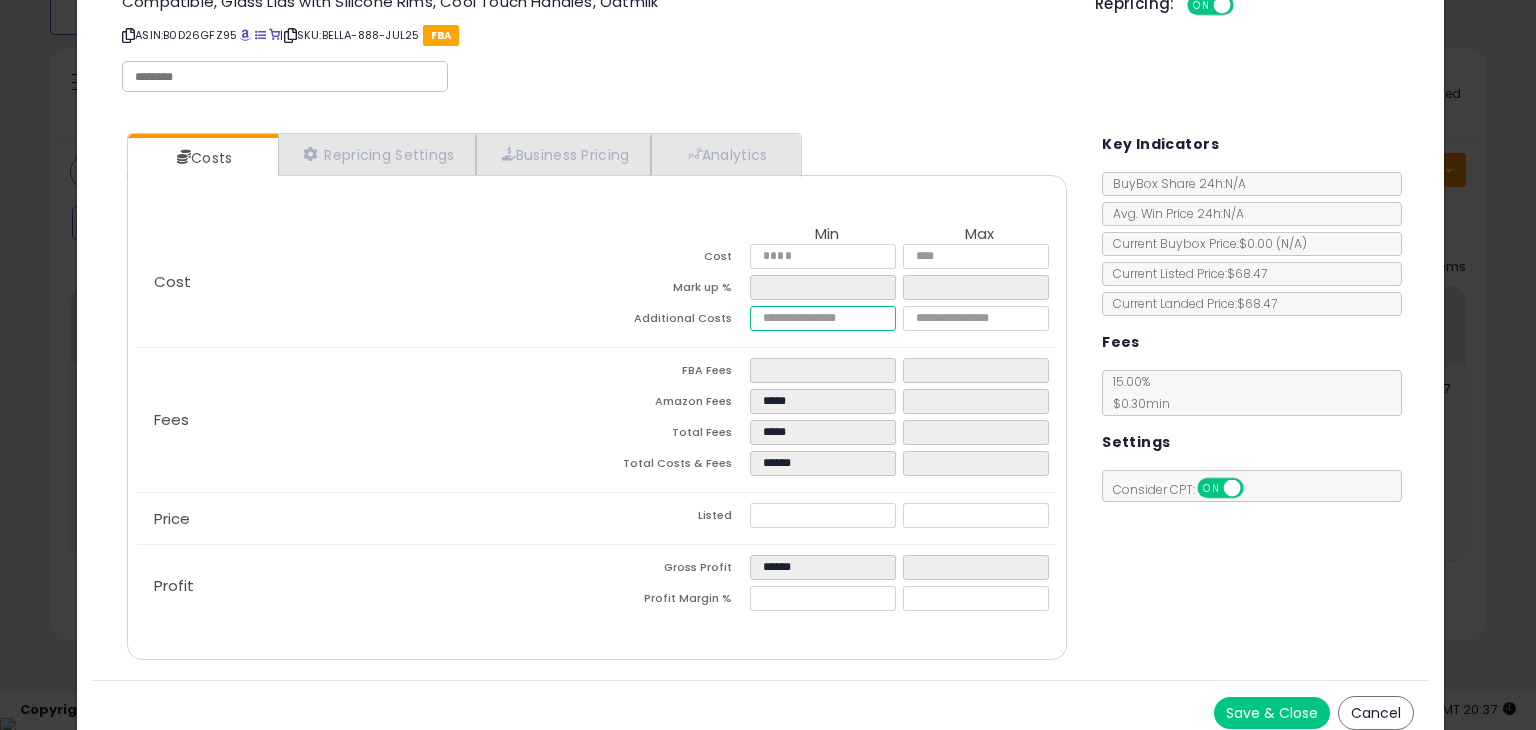 type on "**" 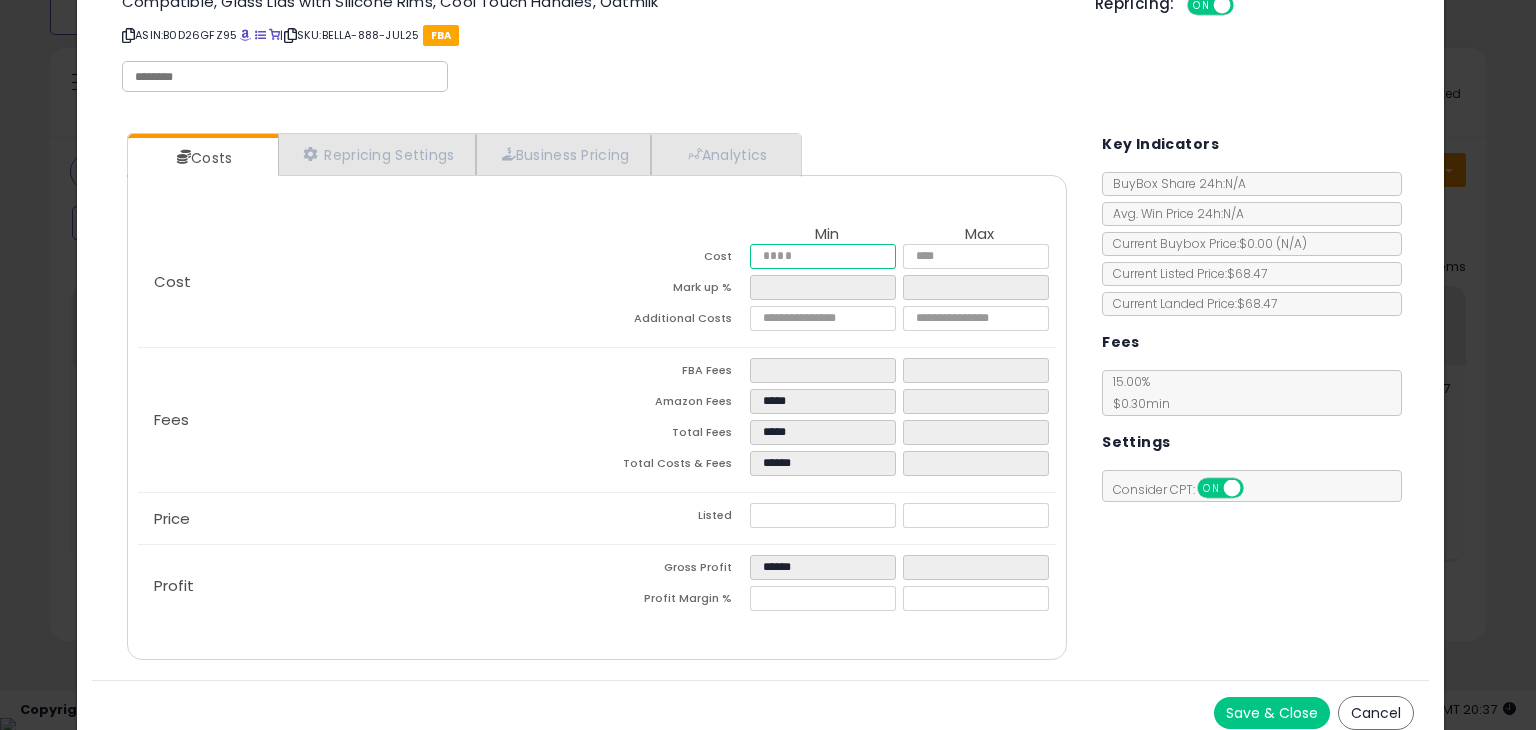 type on "******" 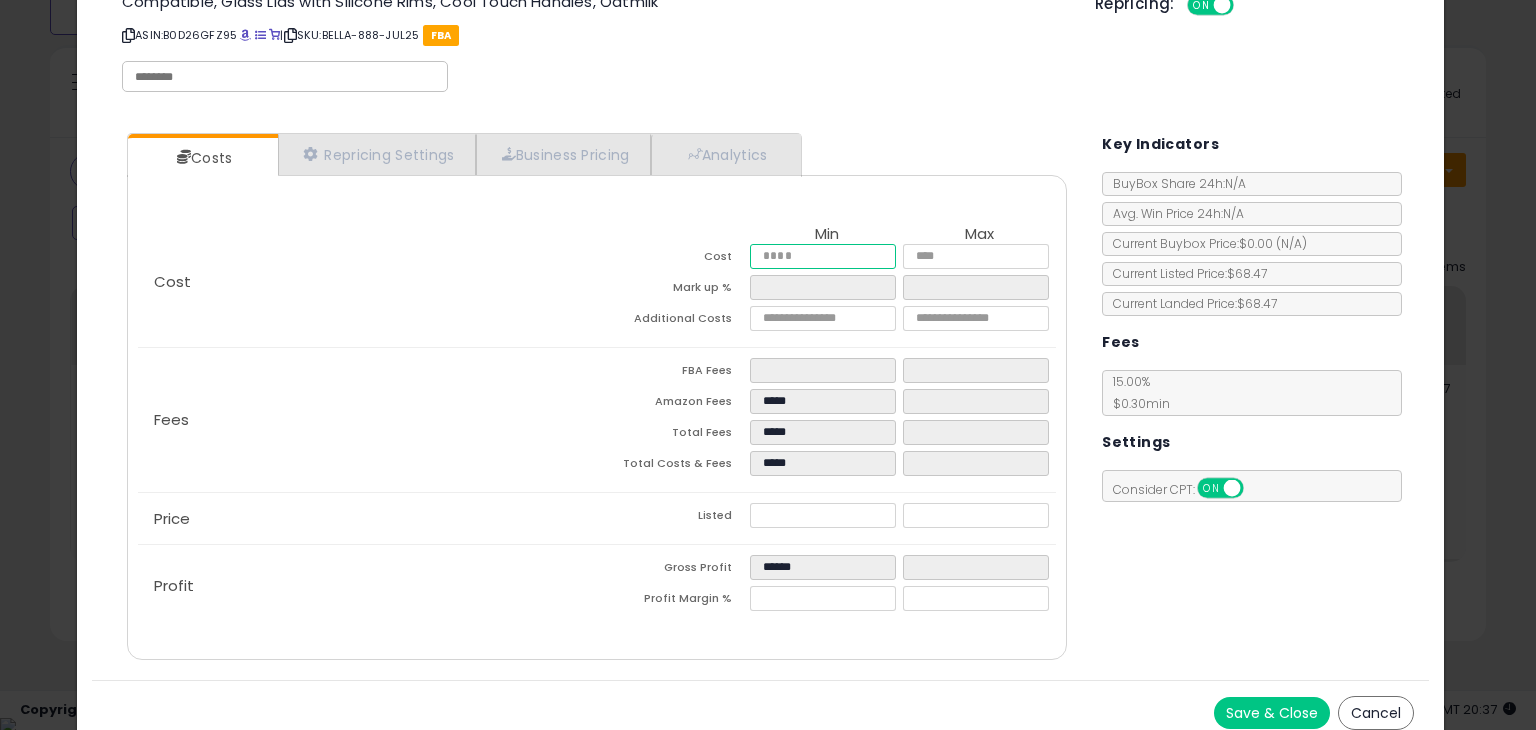 type 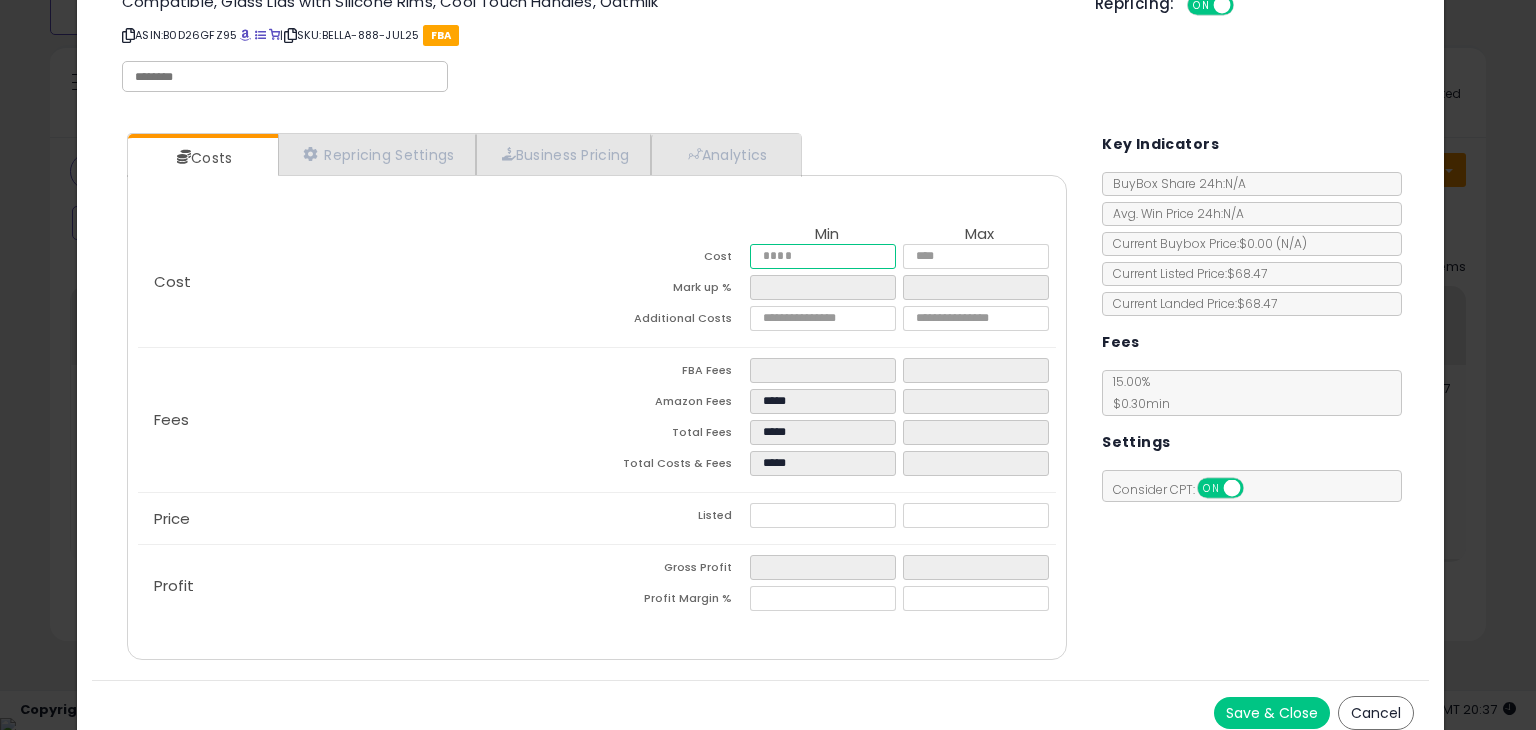 type on "*" 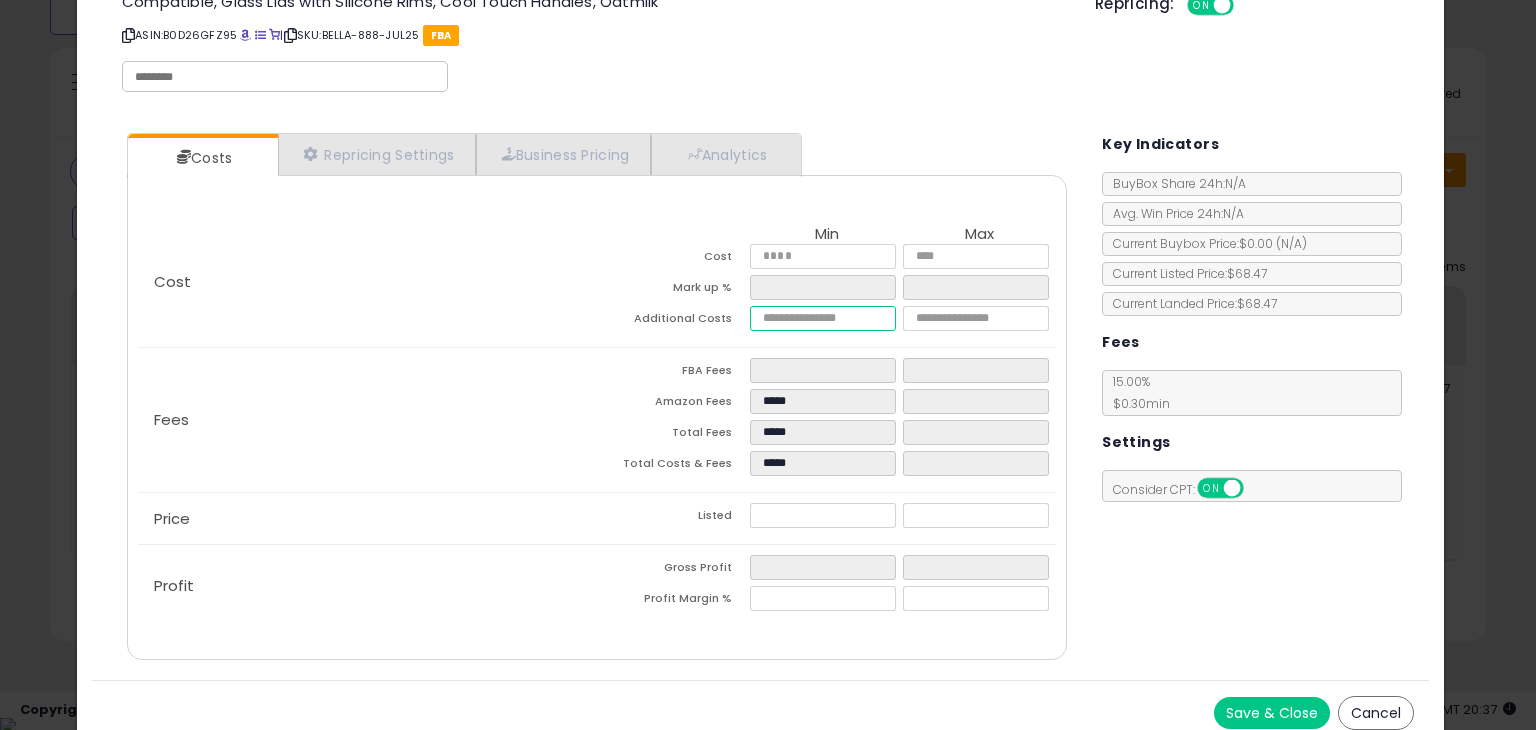 type on "*****" 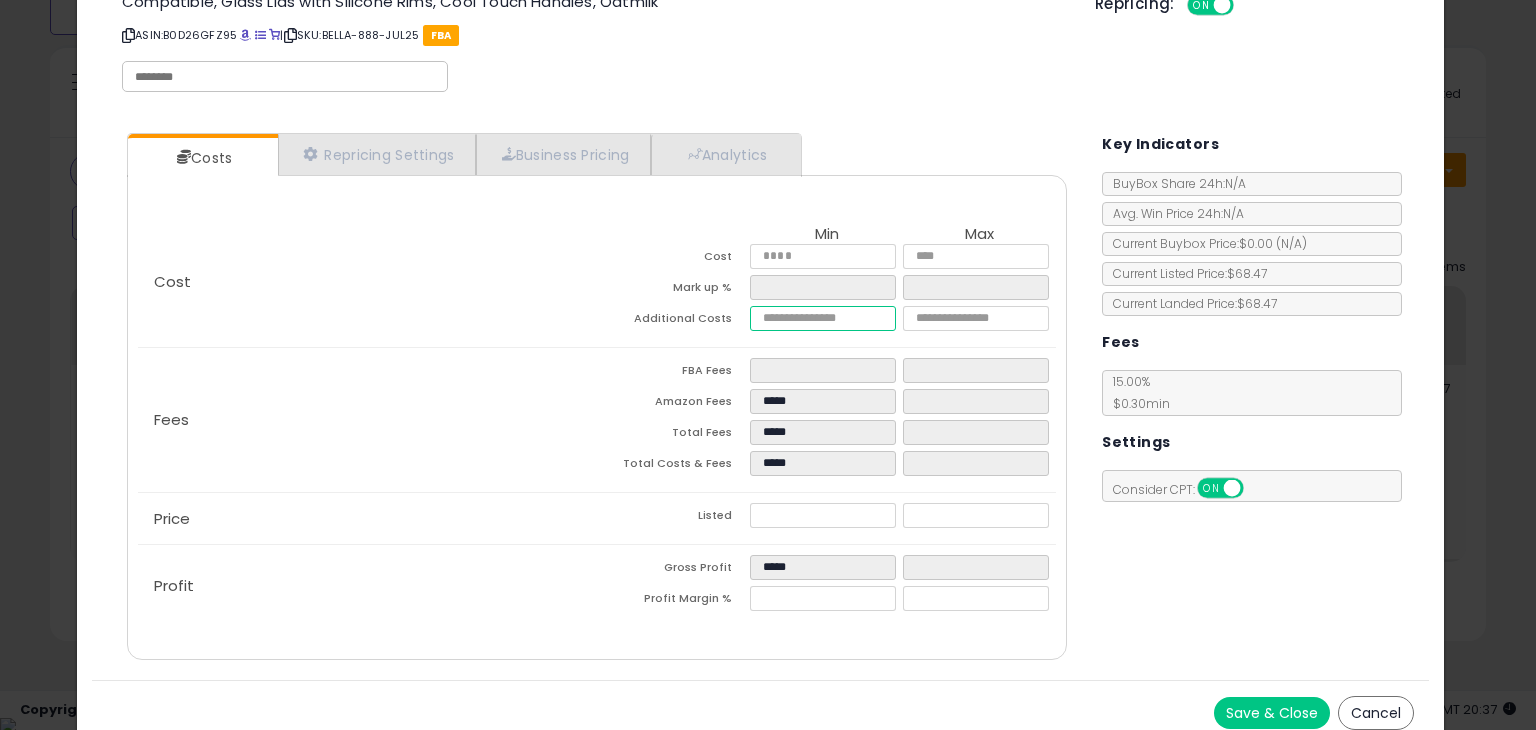 click on "*****" at bounding box center [822, 318] 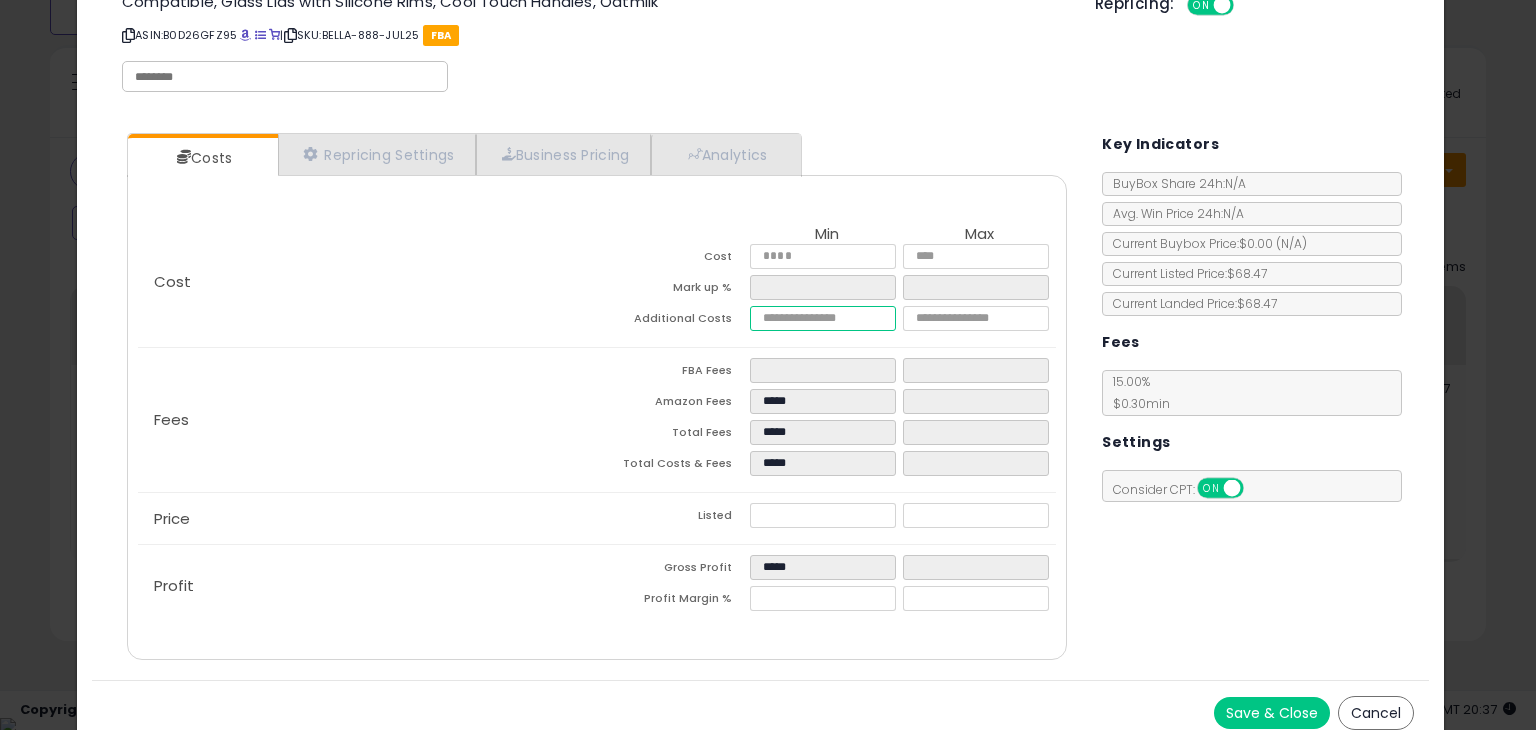 type on "*" 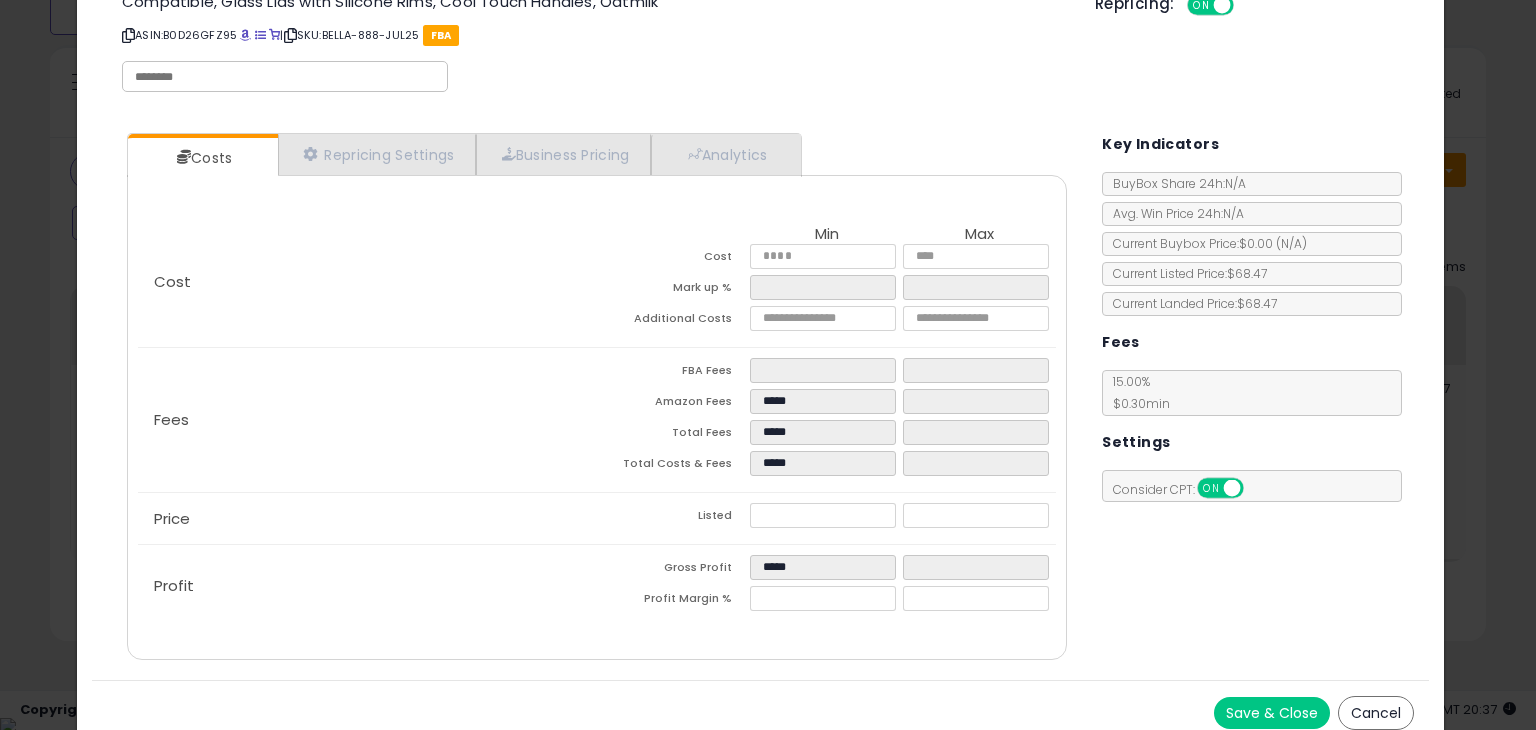 type on "******" 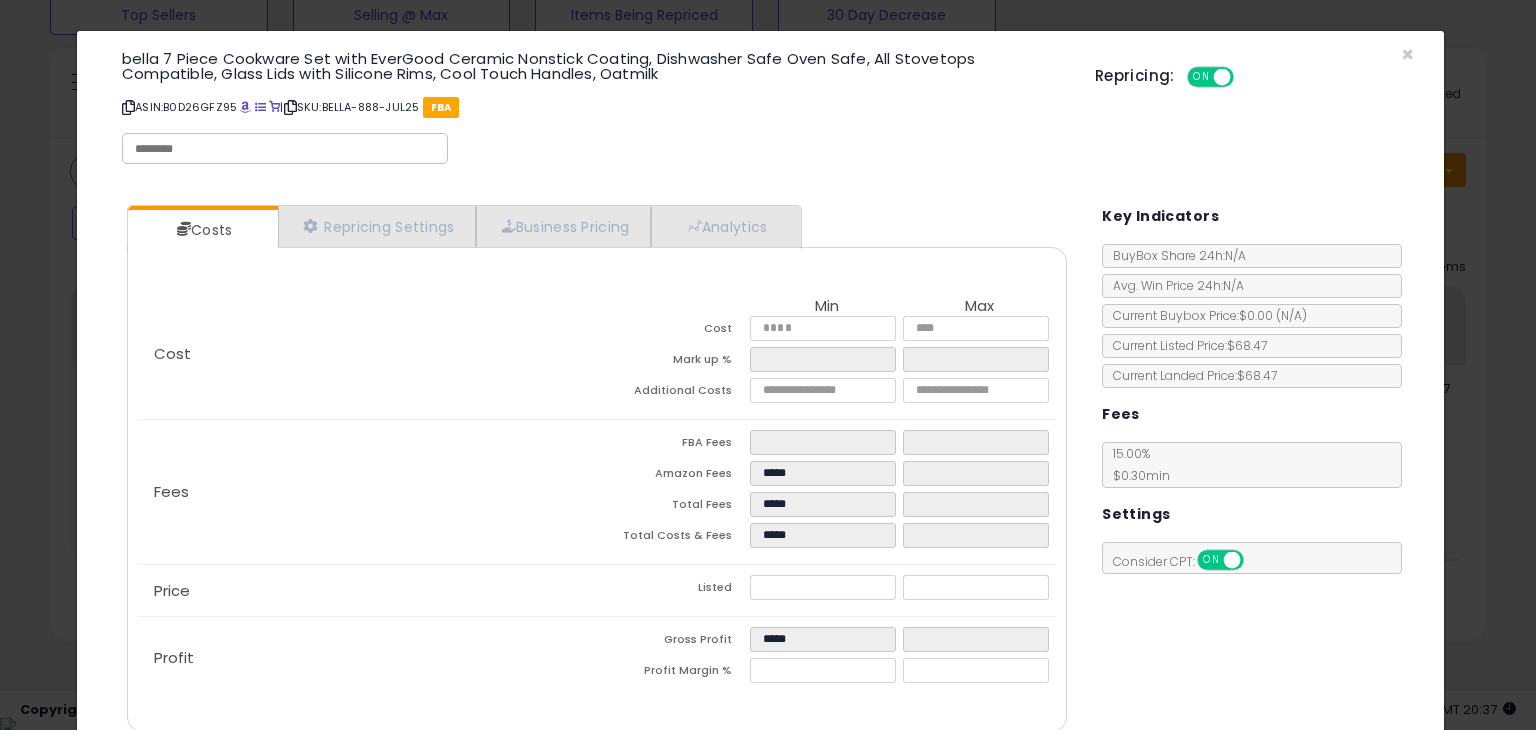 scroll, scrollTop: 86, scrollLeft: 0, axis: vertical 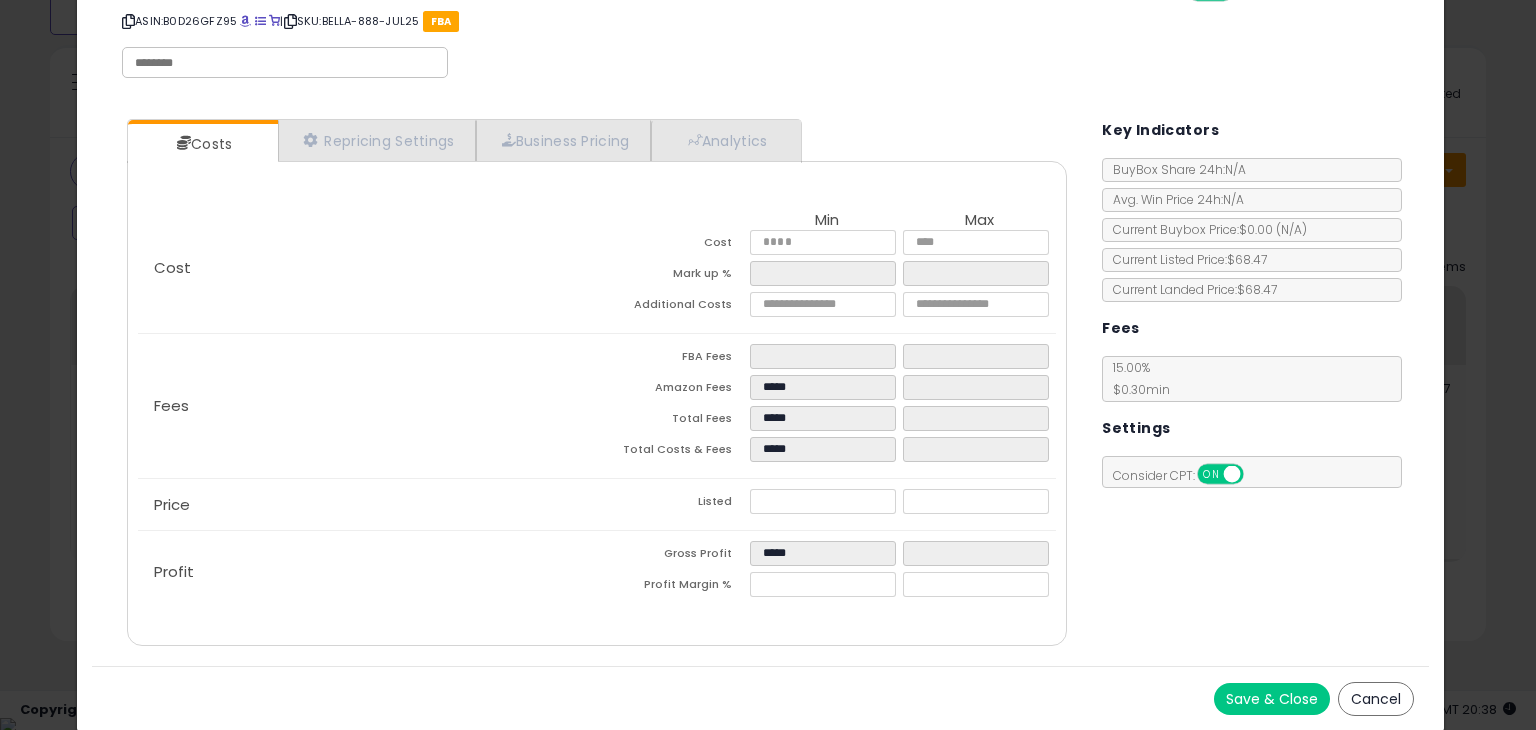 click on "Save & Close" at bounding box center (1272, 699) 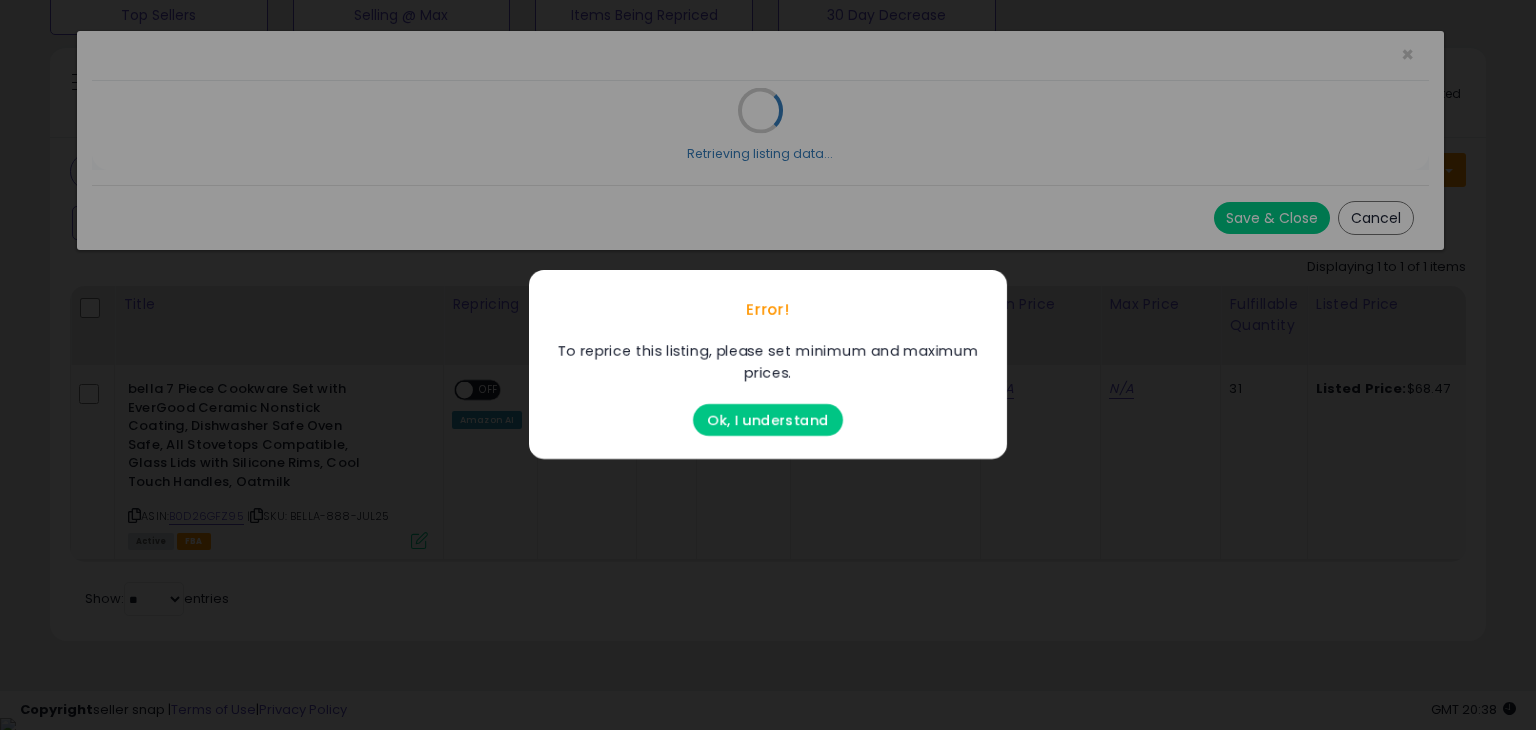 scroll, scrollTop: 0, scrollLeft: 0, axis: both 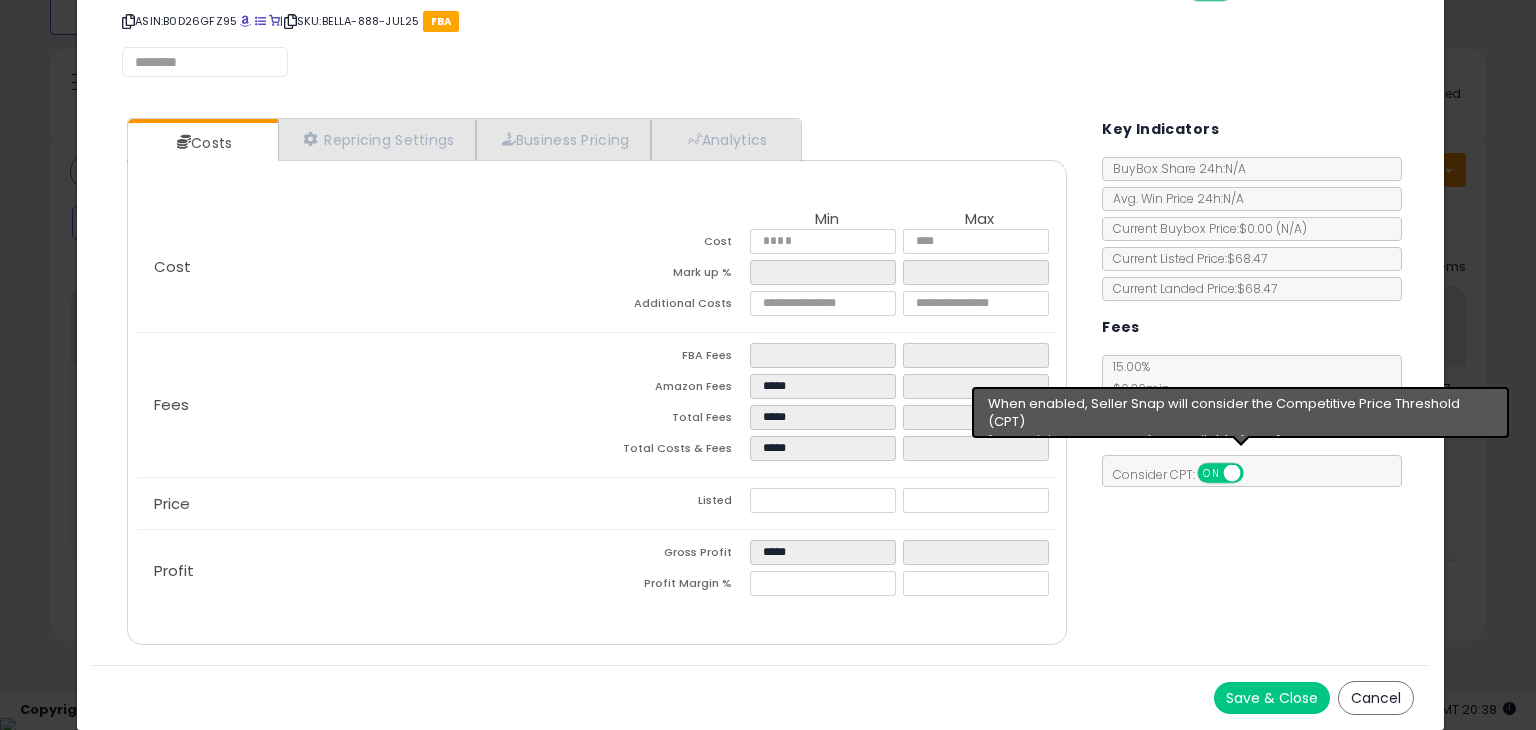 click at bounding box center (1232, 473) 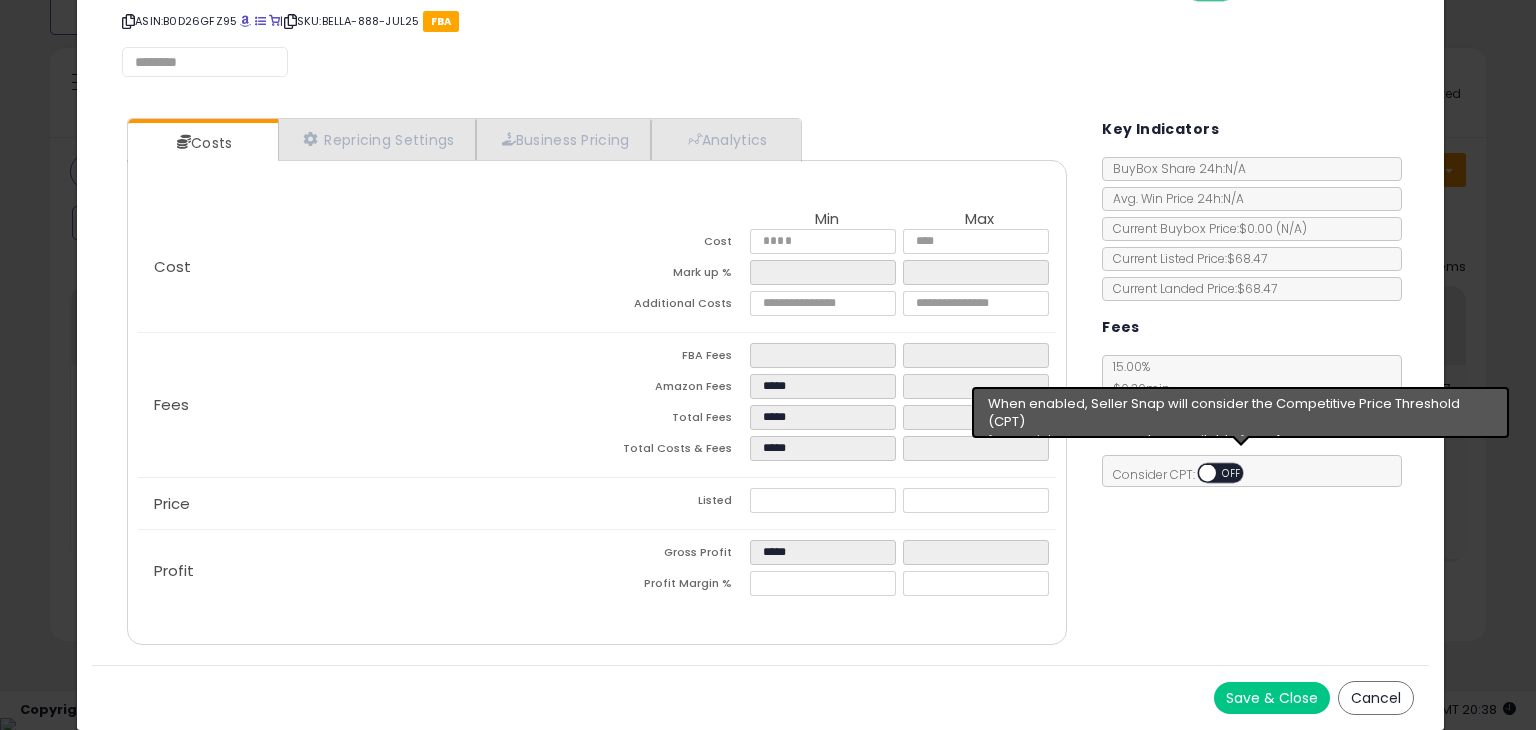 click on "OFF" at bounding box center [1232, 473] 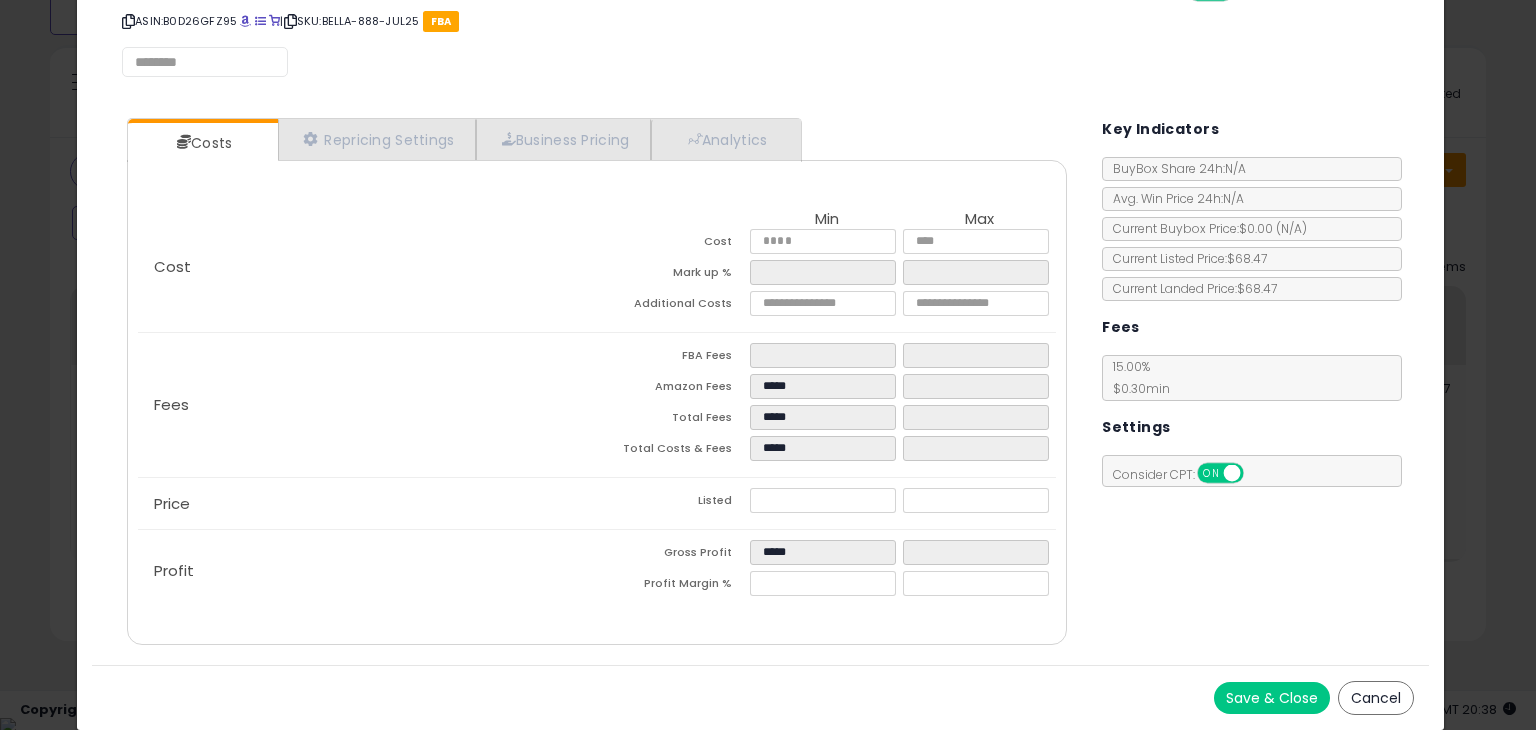 click on "Save & Close" at bounding box center (1272, 698) 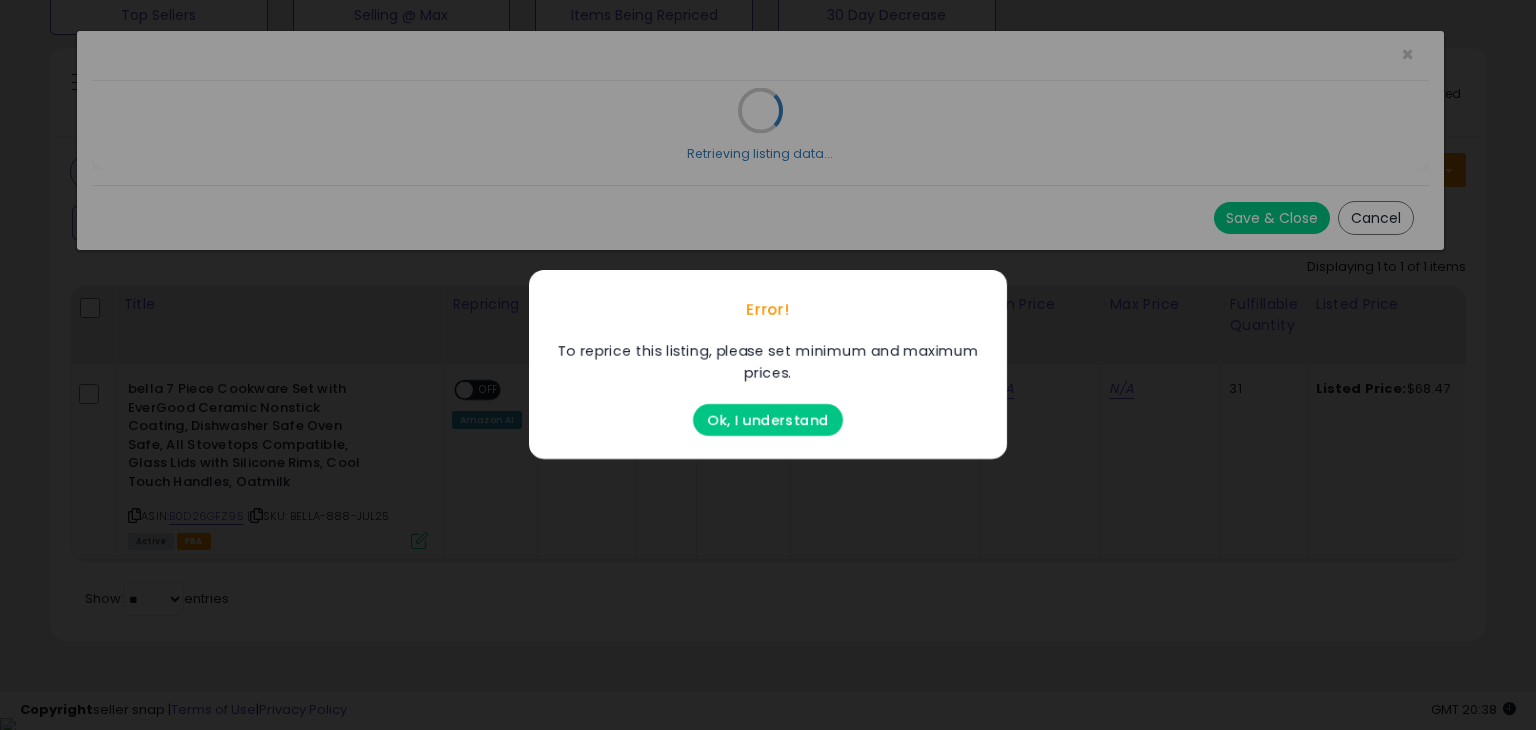 click on "Ok, I understand" at bounding box center [768, 421] 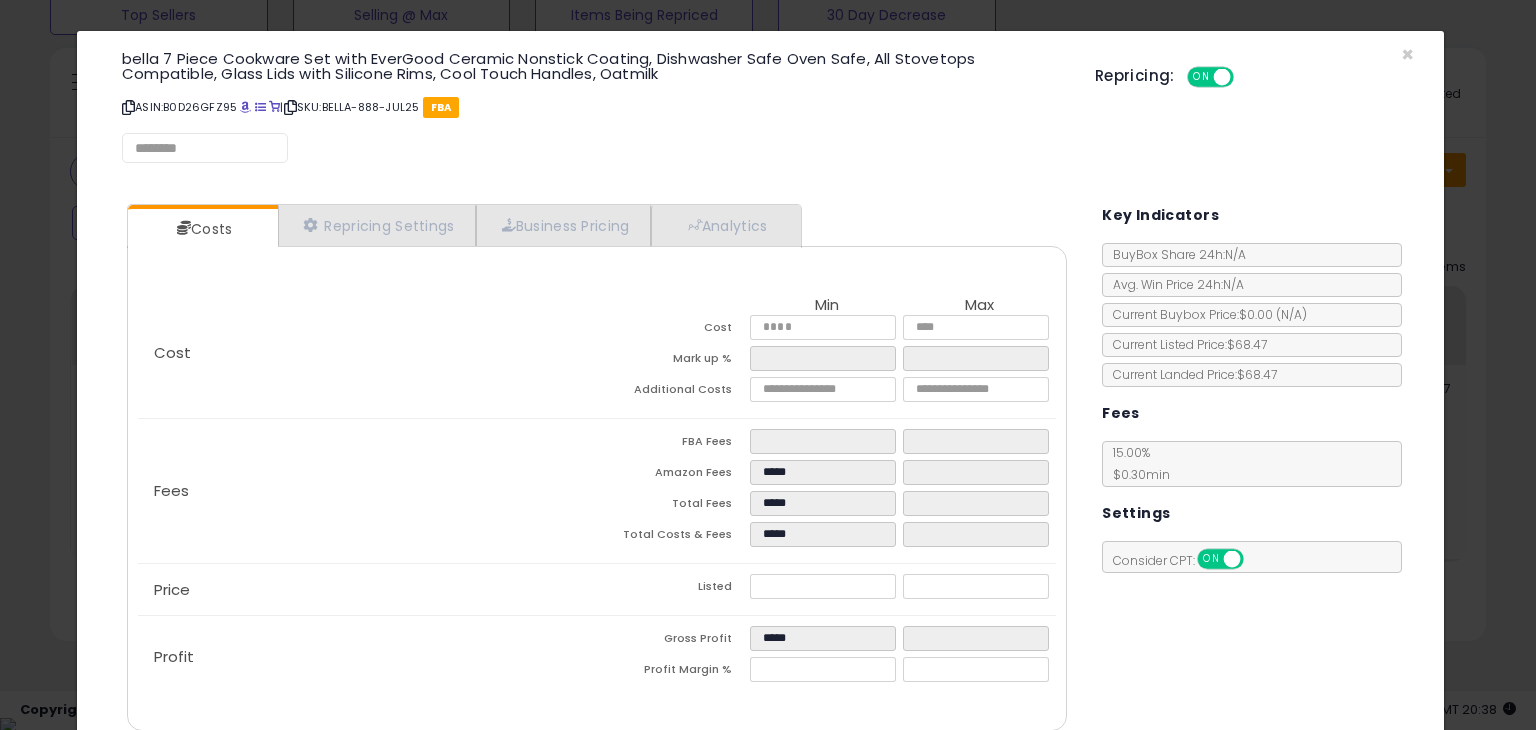 select on "*********" 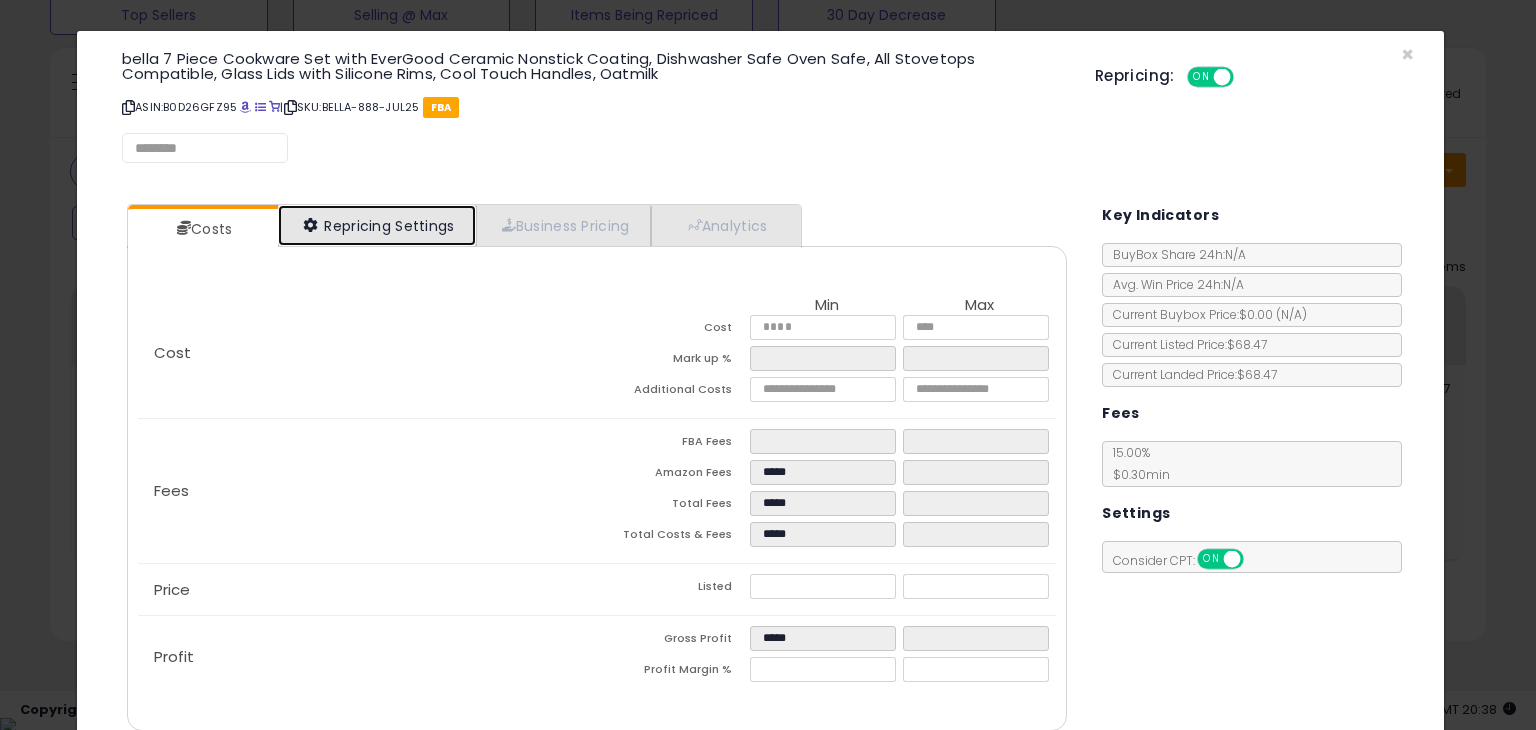 click on "Repricing Settings" at bounding box center (377, 225) 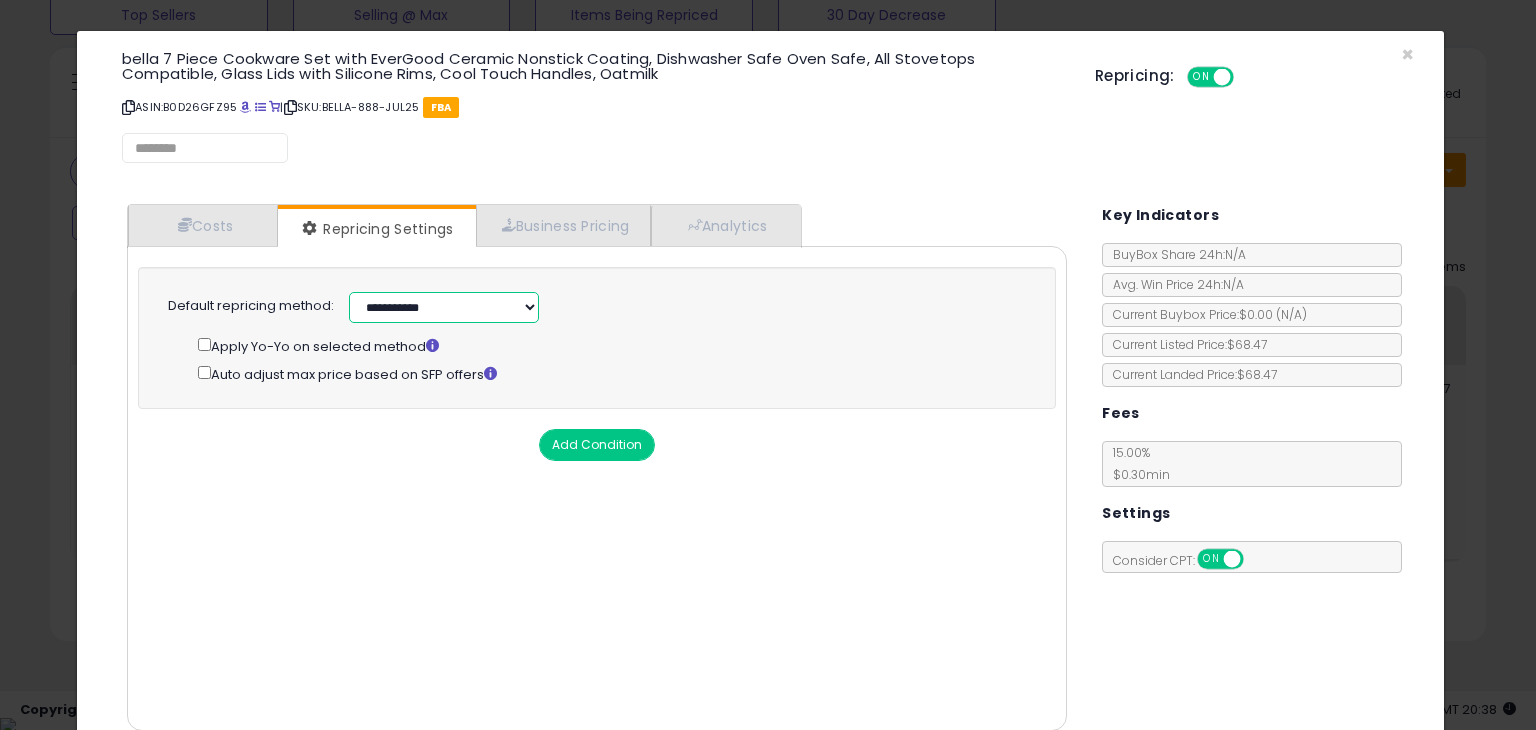 click on "**********" at bounding box center (444, 307) 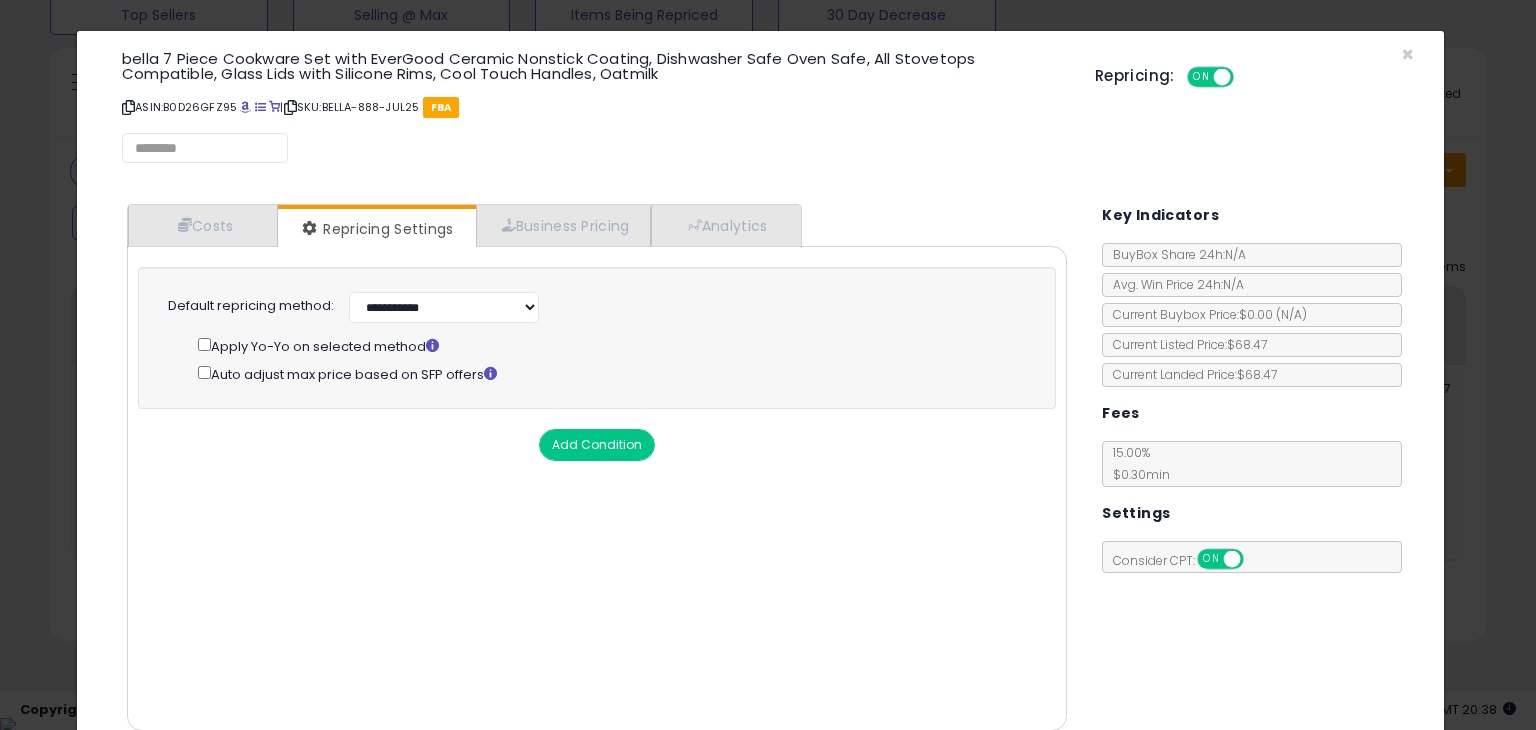 click on "**********" at bounding box center [621, 305] 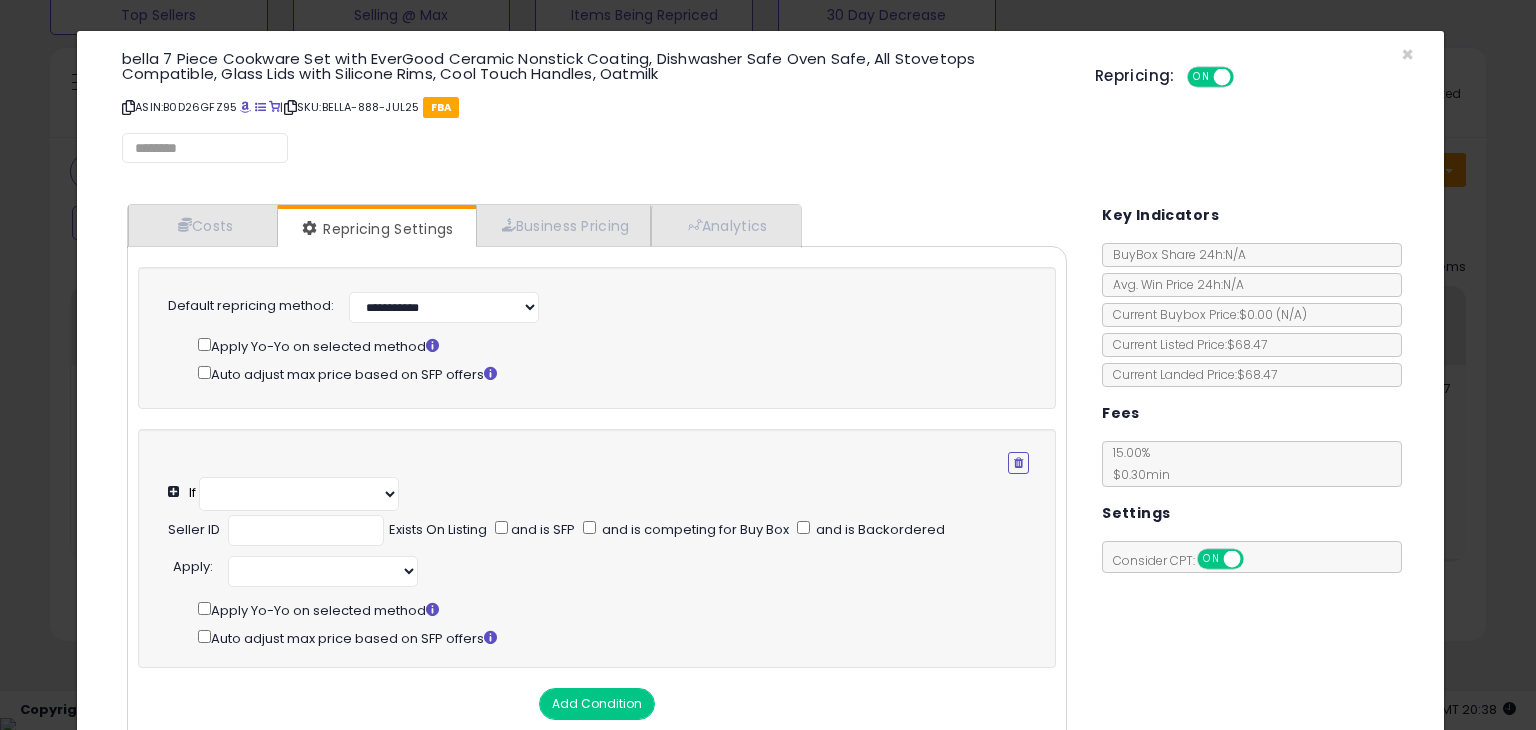 select on "**********" 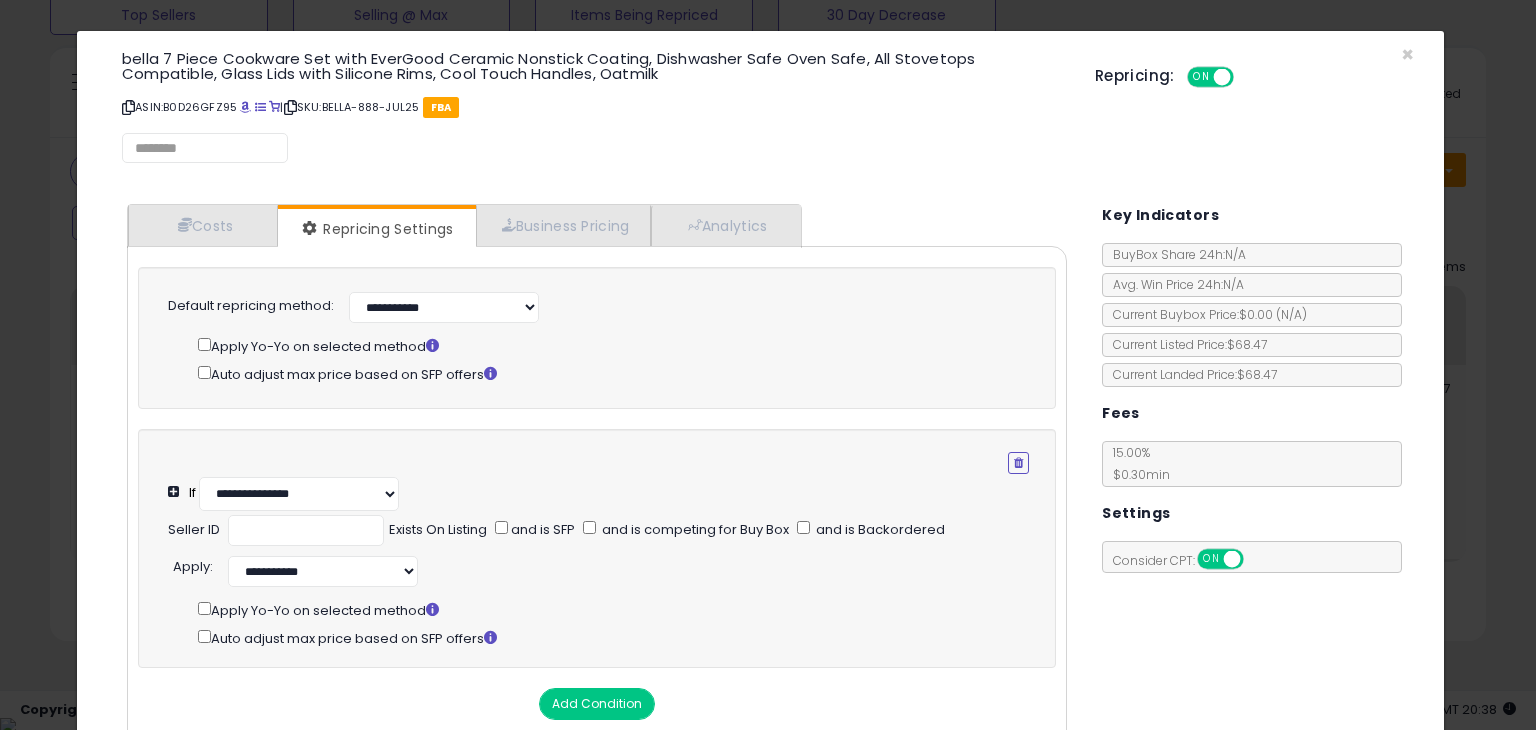 scroll, scrollTop: 121, scrollLeft: 0, axis: vertical 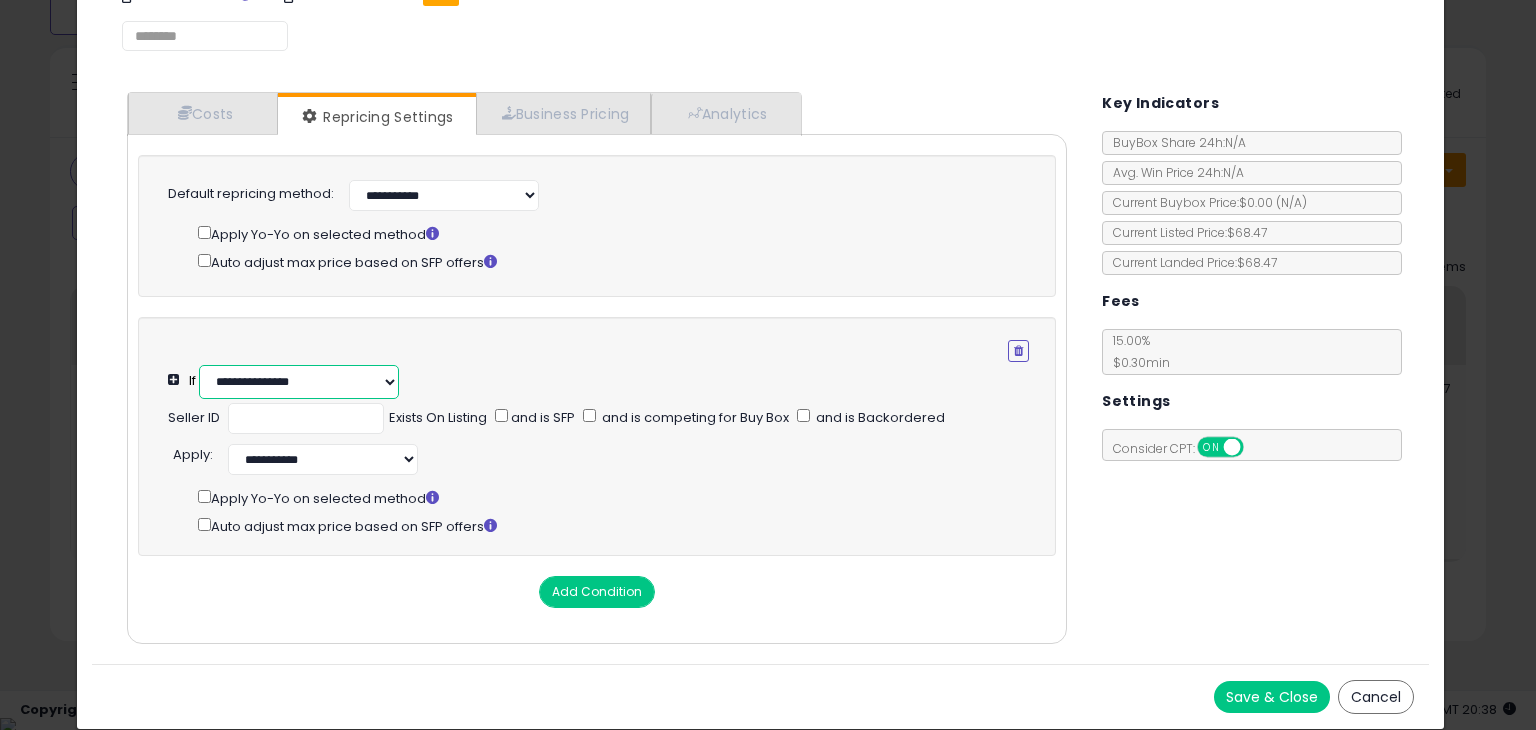 click on "**********" at bounding box center [299, 382] 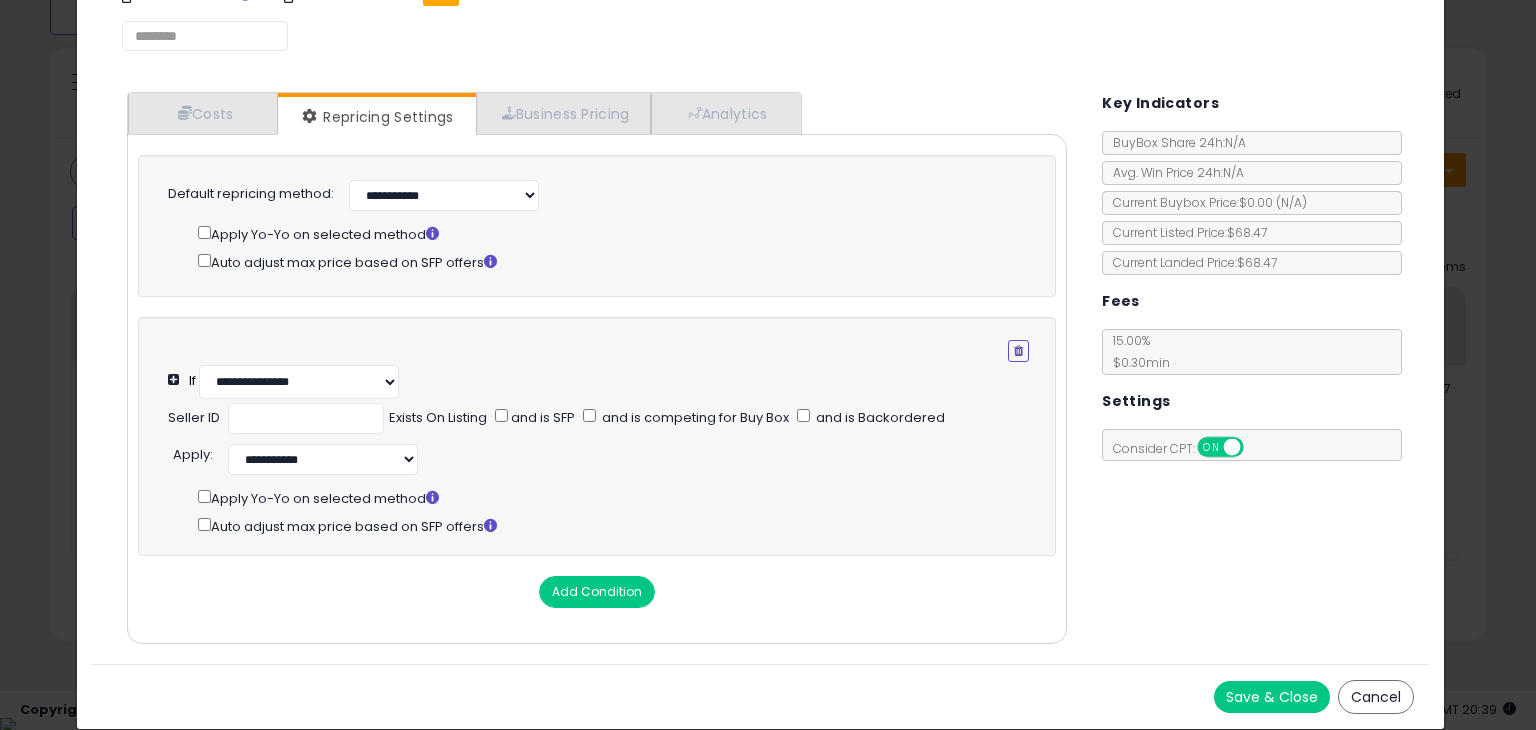 click on "**********" at bounding box center (598, 349) 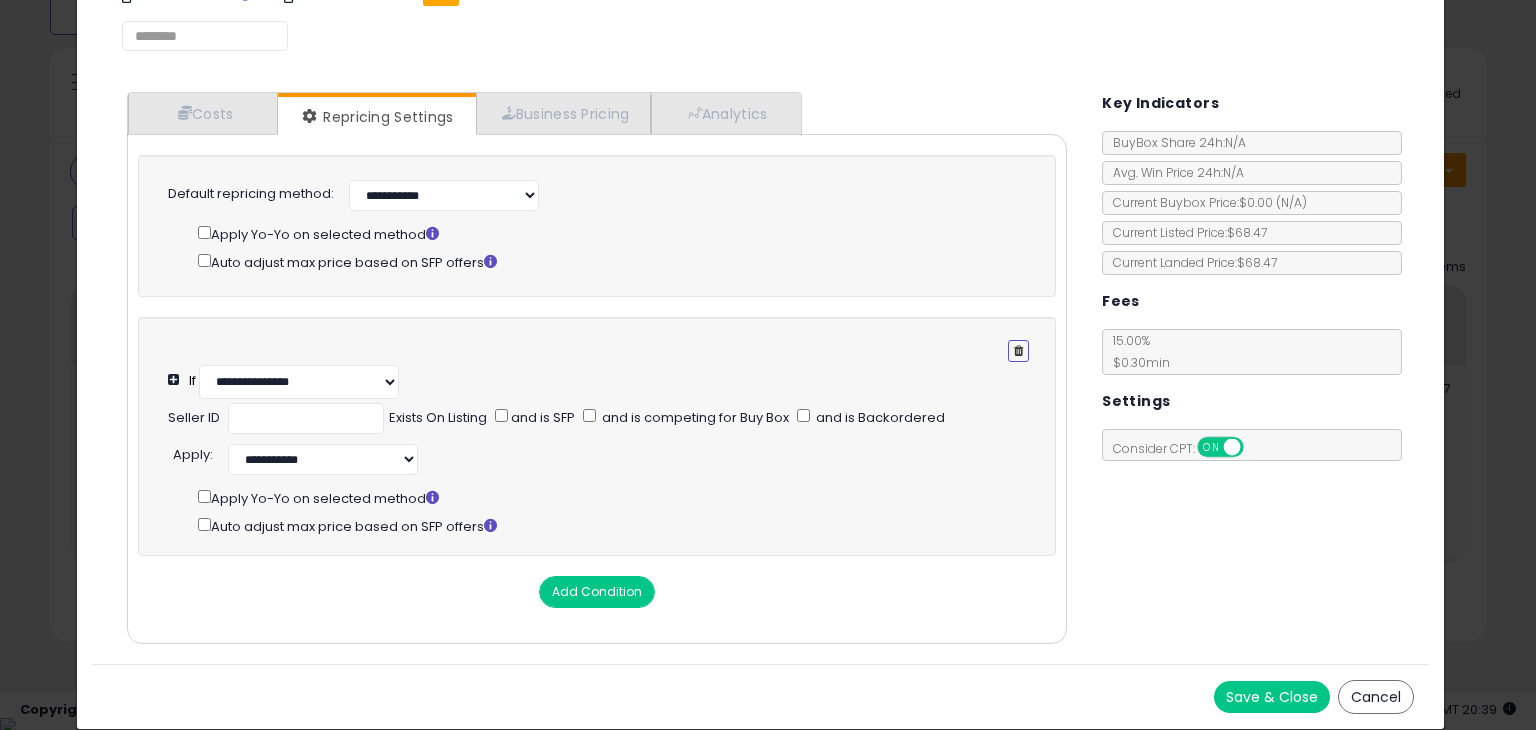 click at bounding box center [1018, 351] 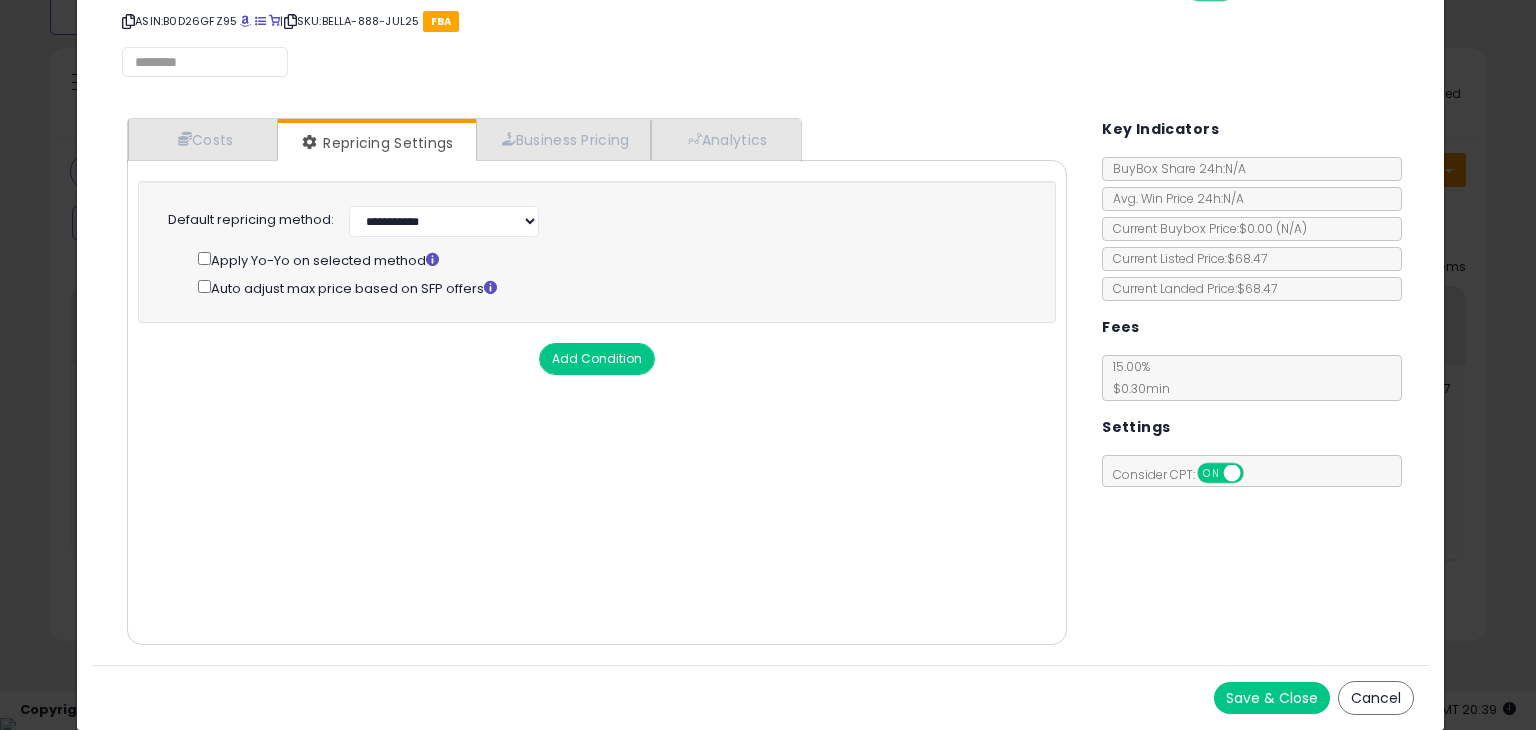click on "Avg. Win Price 24h:  N/A" at bounding box center (1173, 198) 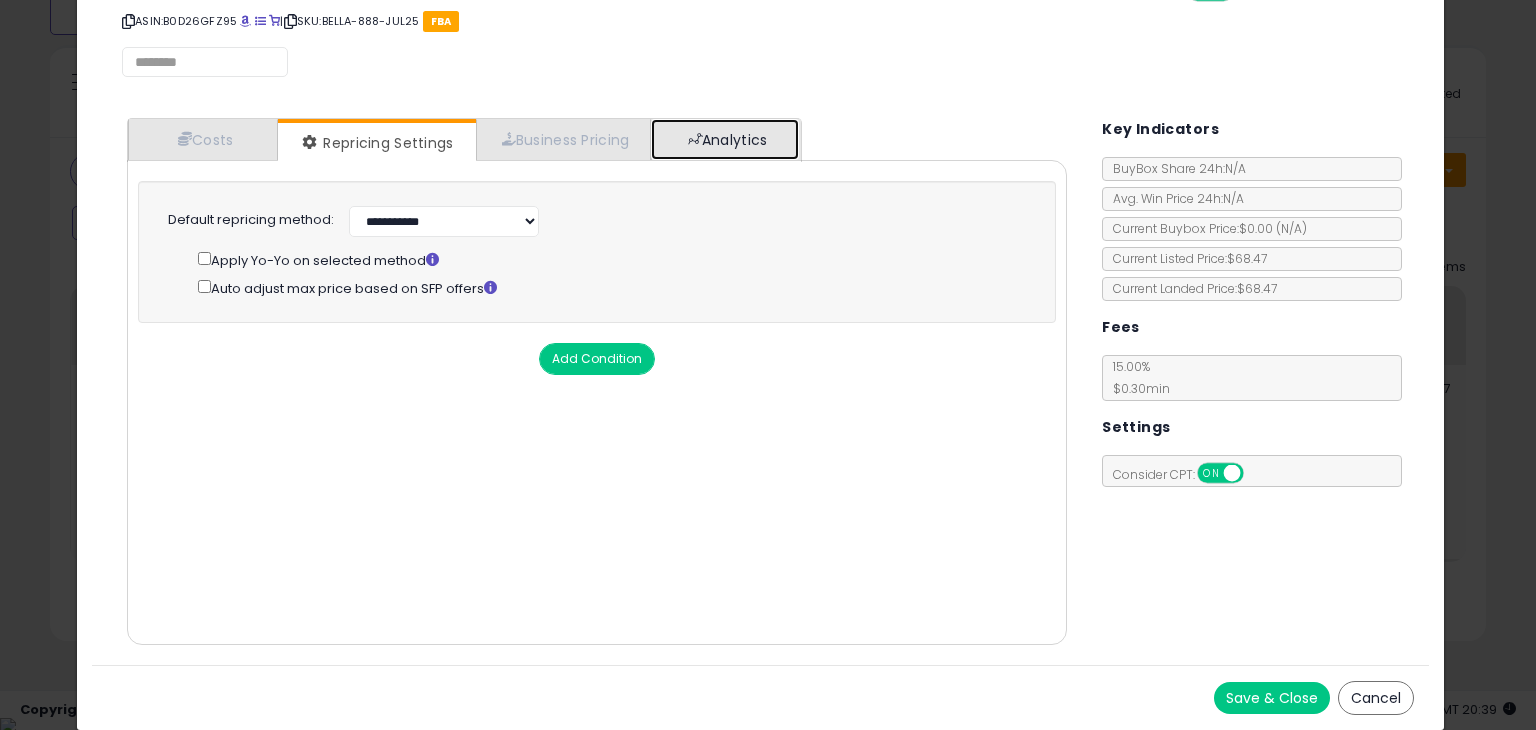 click on "Analytics" at bounding box center [725, 139] 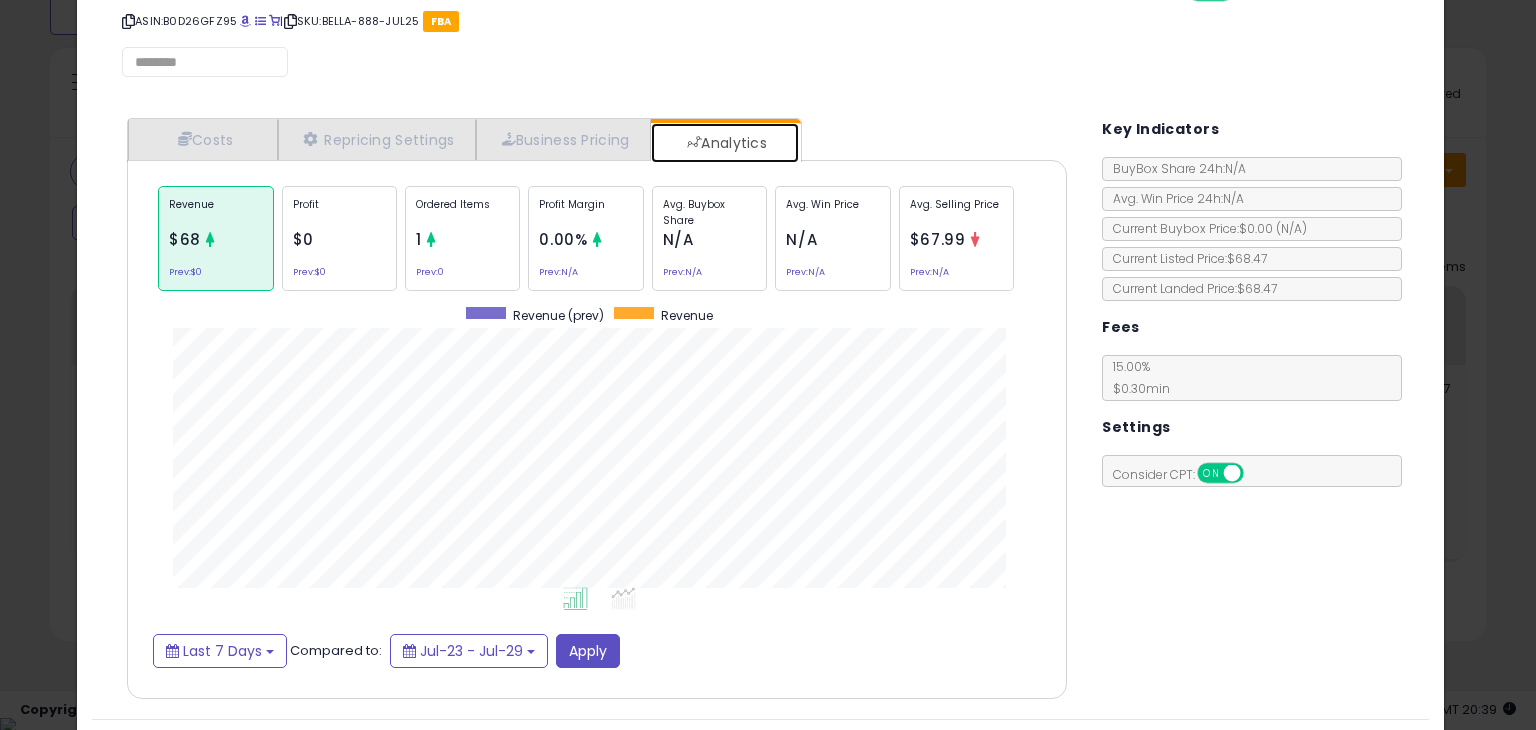 scroll, scrollTop: 999386, scrollLeft: 999029, axis: both 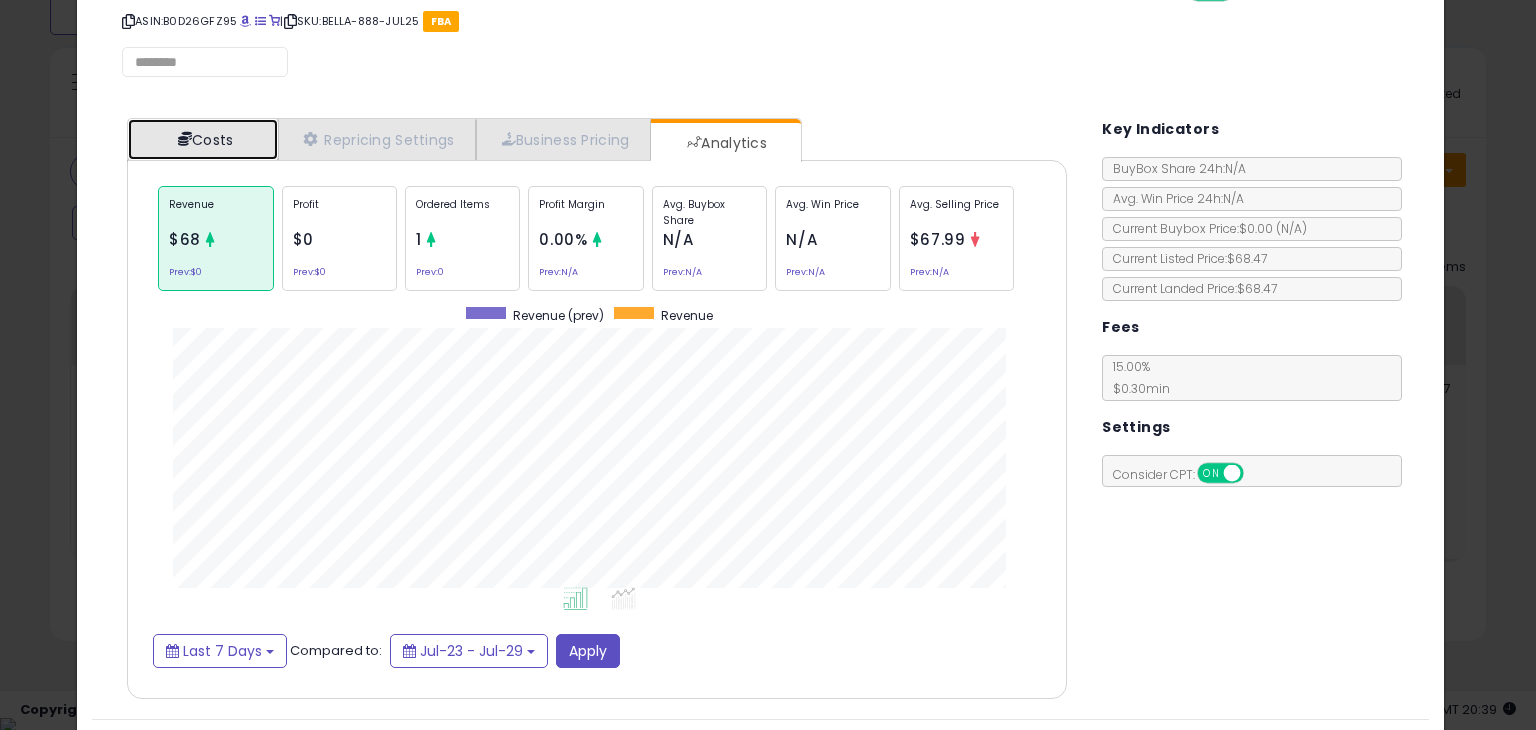 click on "Costs" at bounding box center (203, 139) 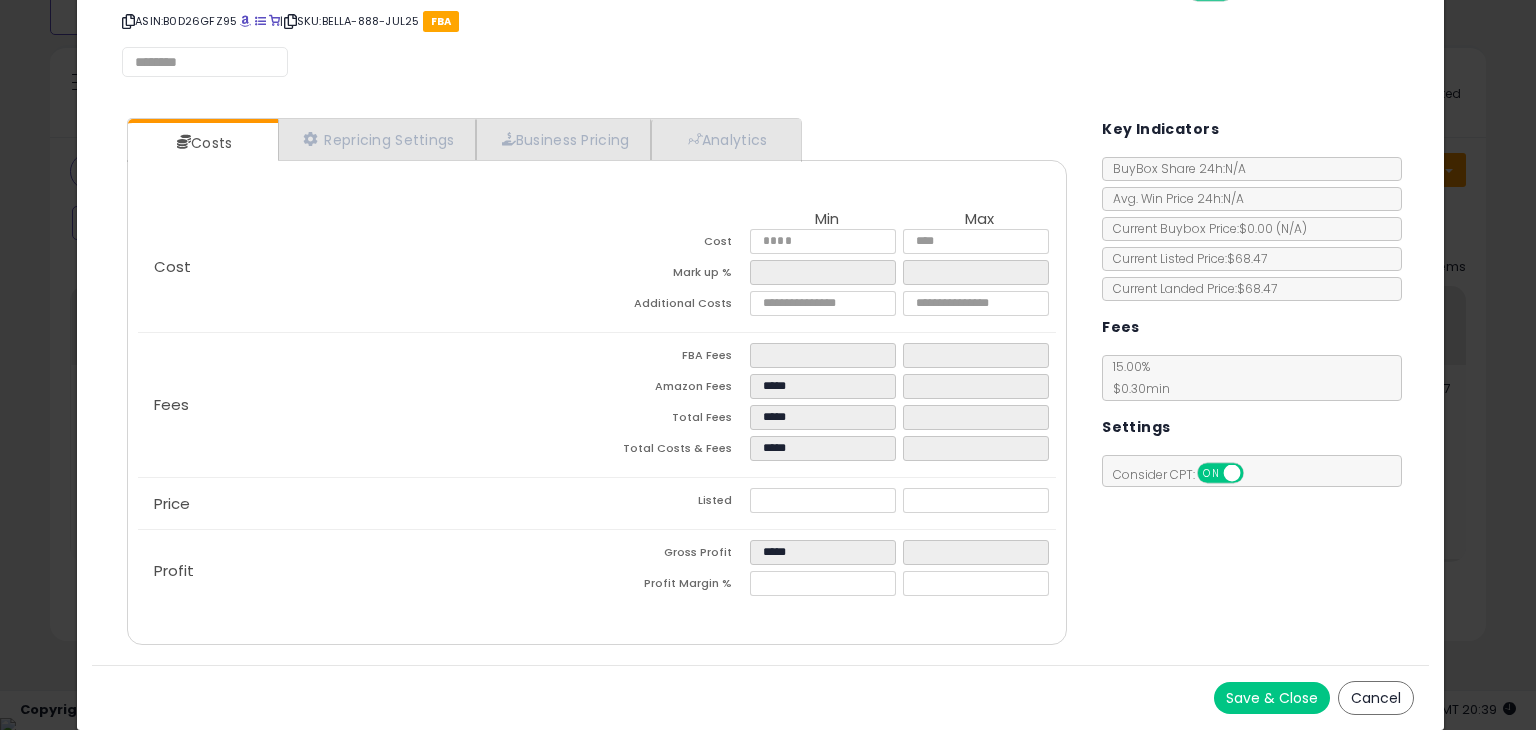 click on "Save & Close" at bounding box center (1272, 698) 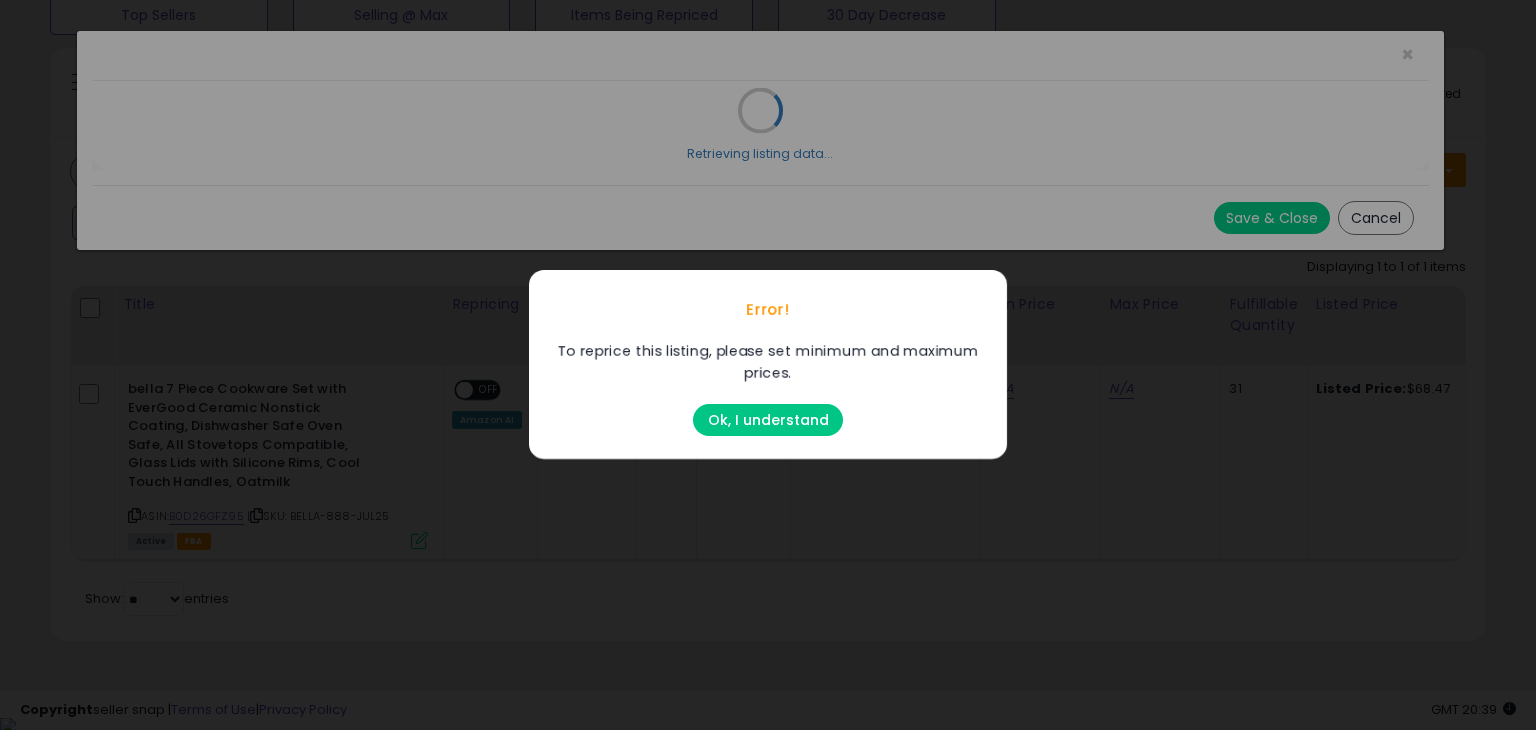 click on "Ok, I understand" at bounding box center [768, 421] 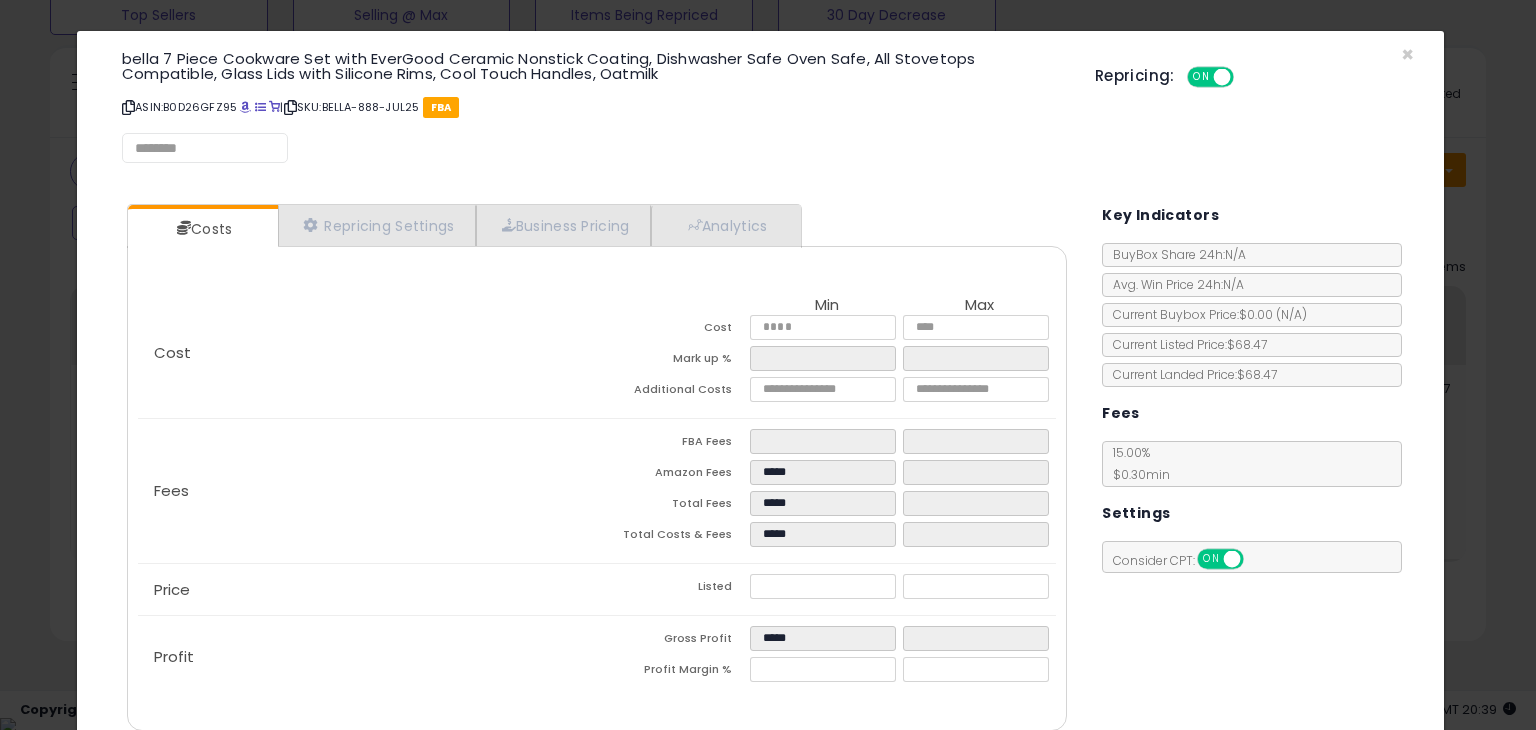 click on "*****" 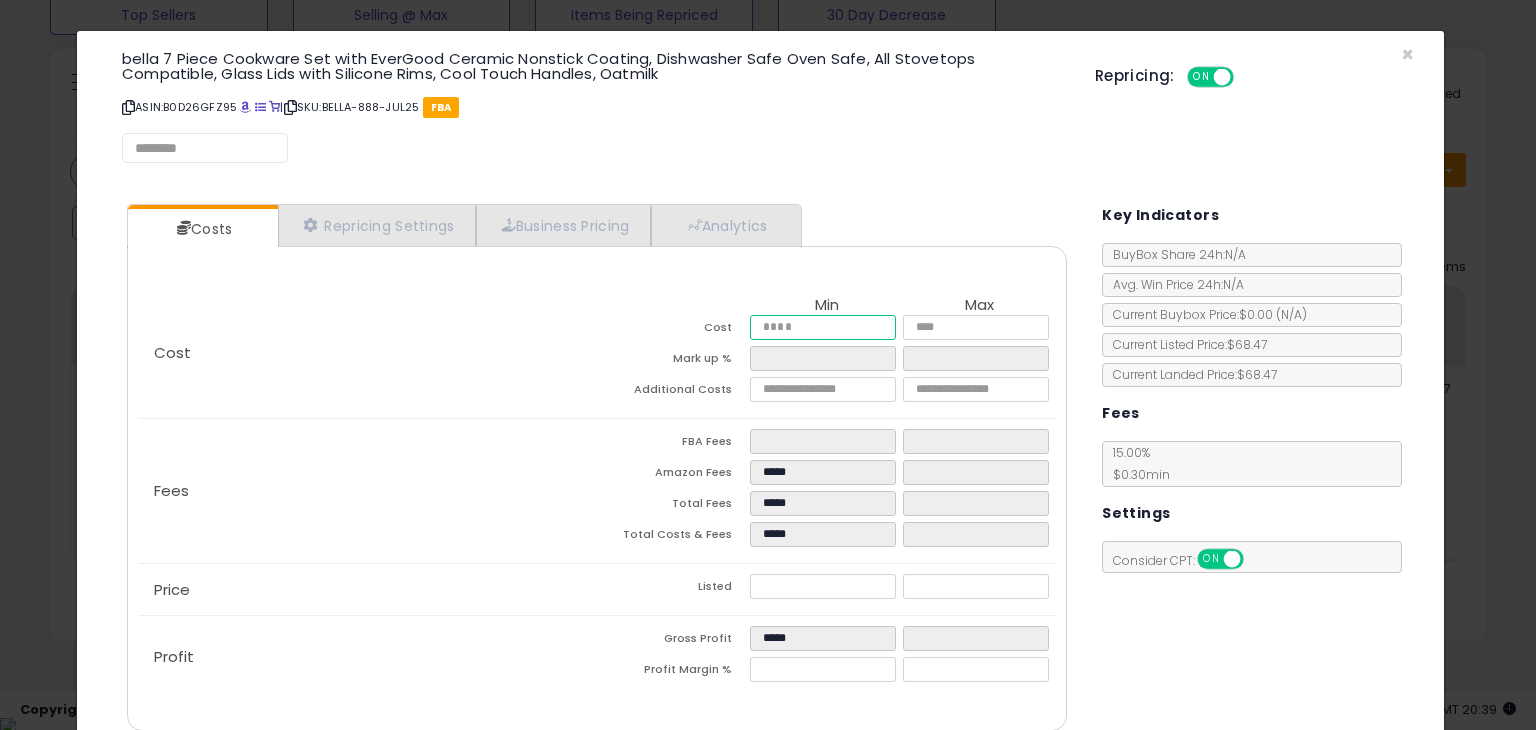 click on "*****" at bounding box center [822, 327] 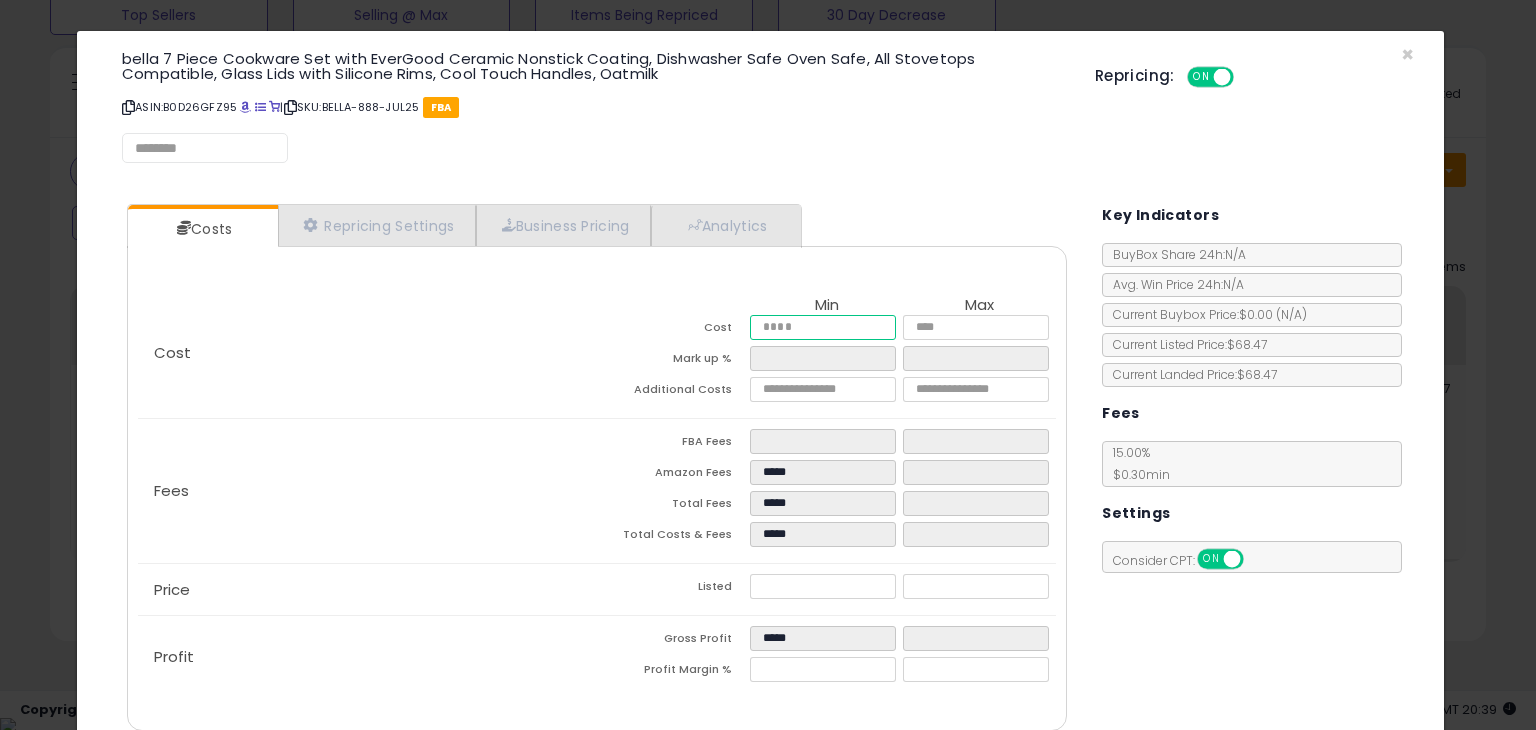 type on "*" 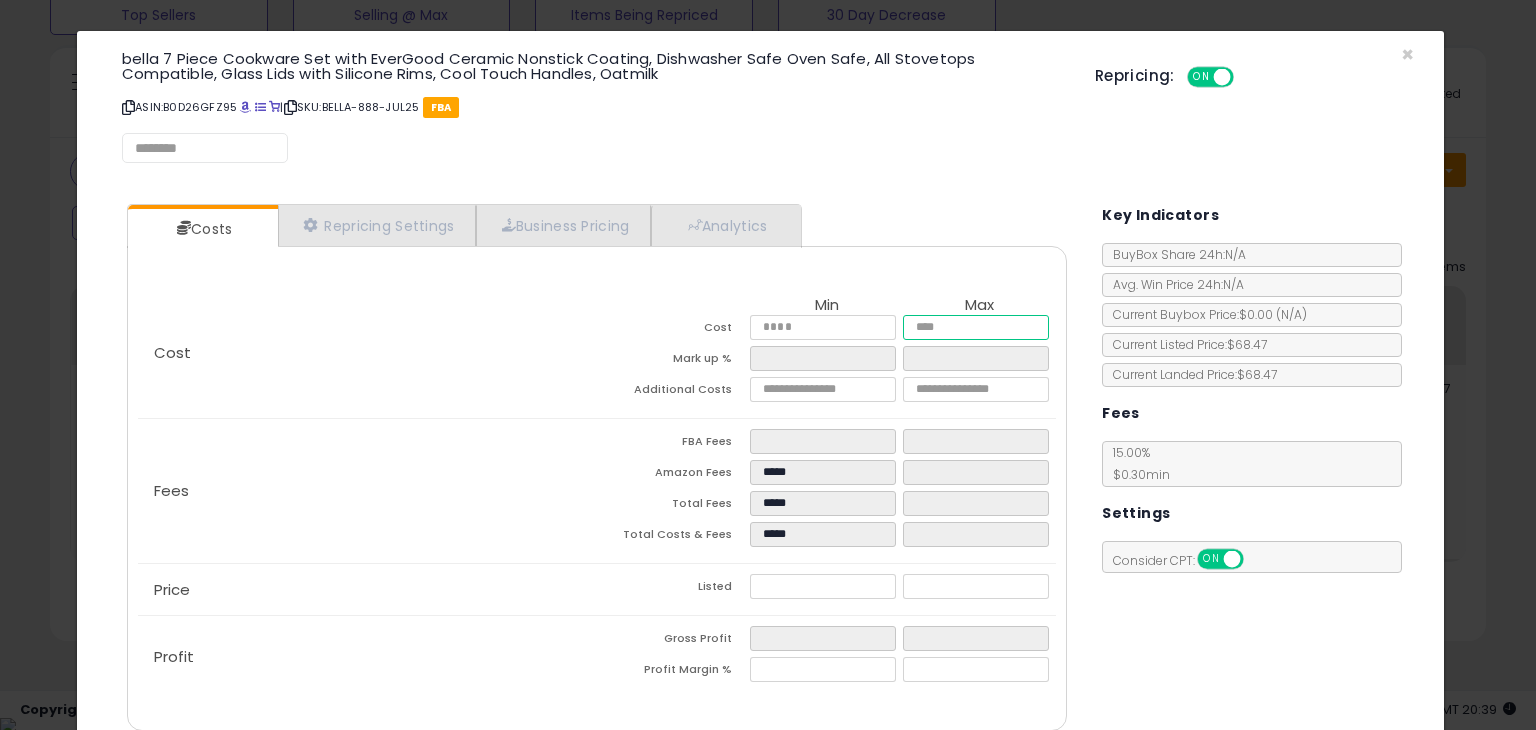 click at bounding box center [975, 327] 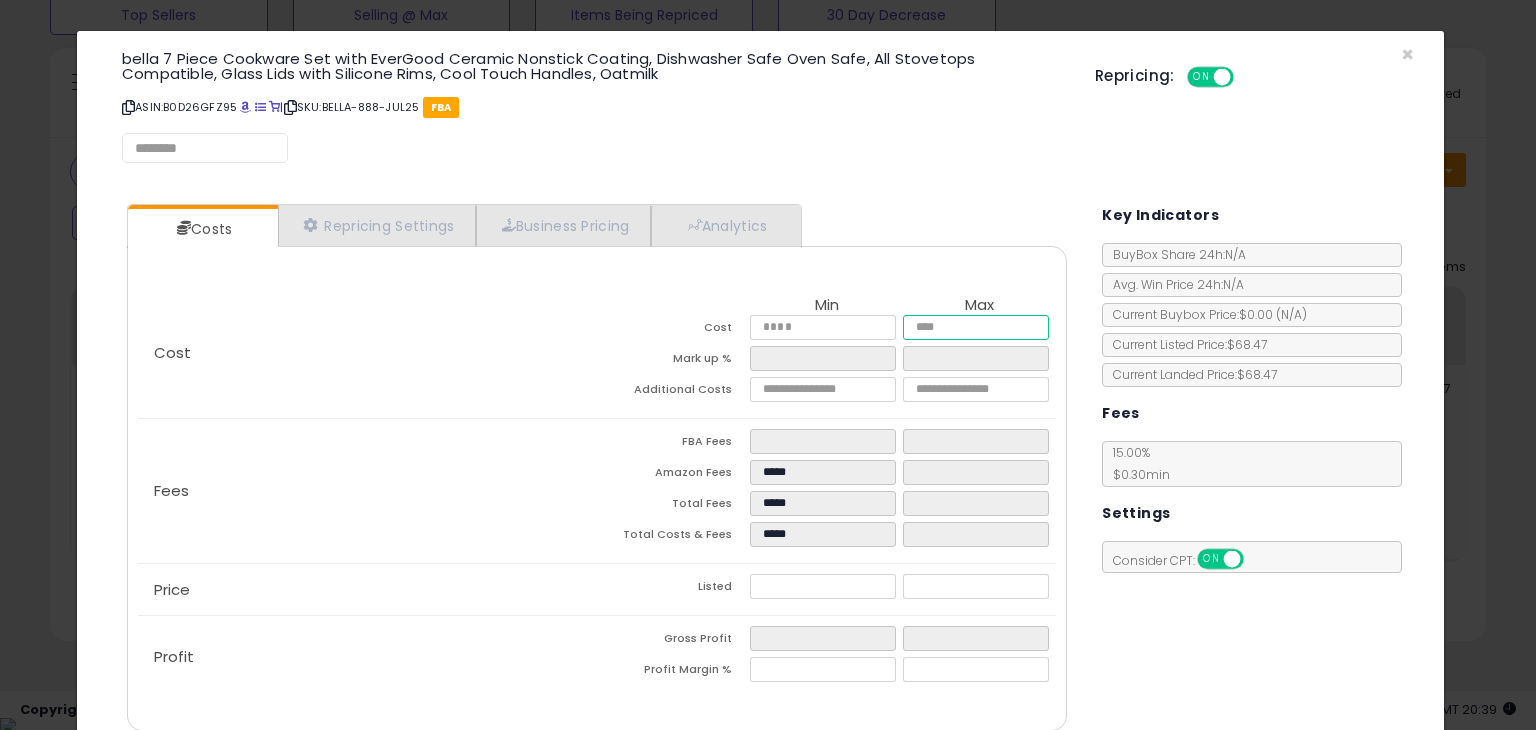 type on "****" 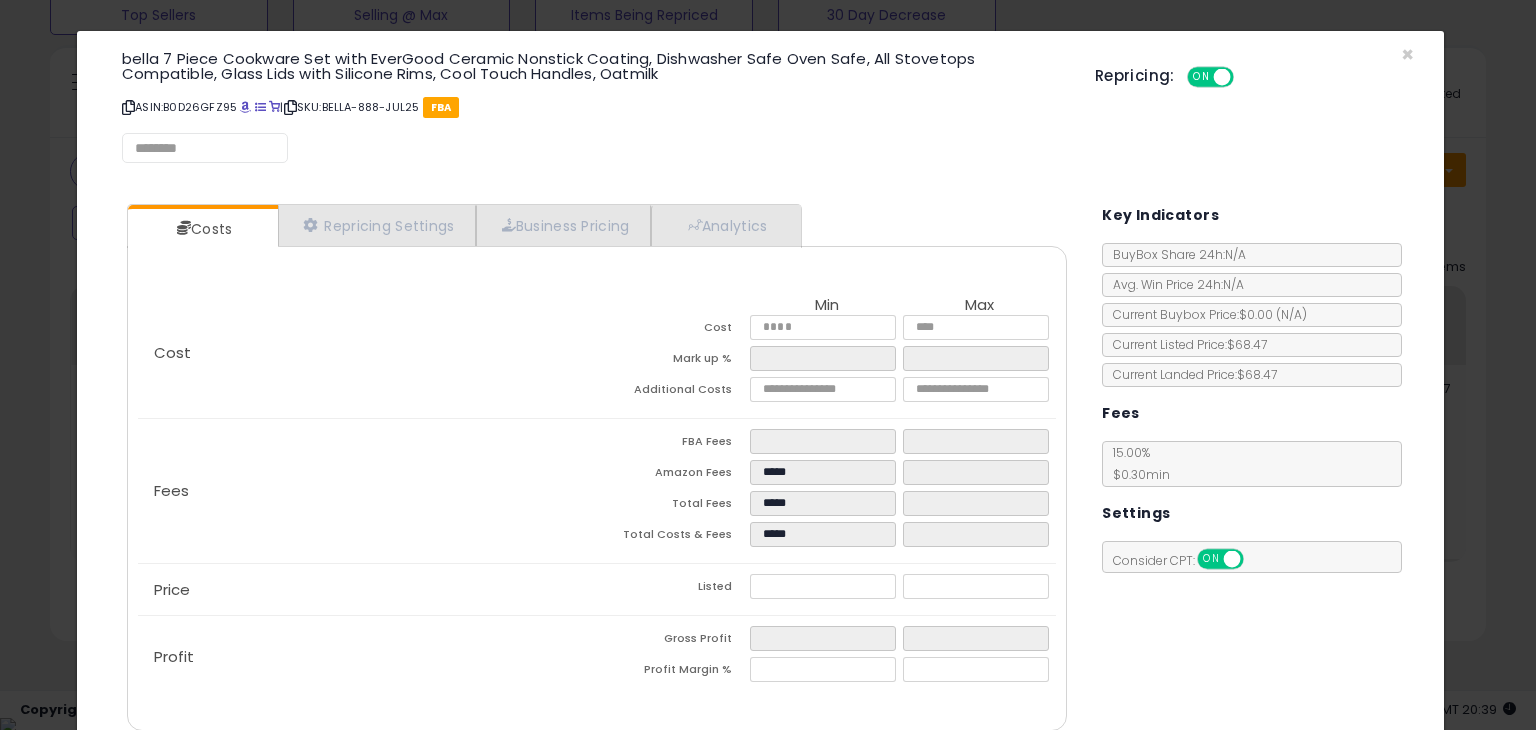 type on "******" 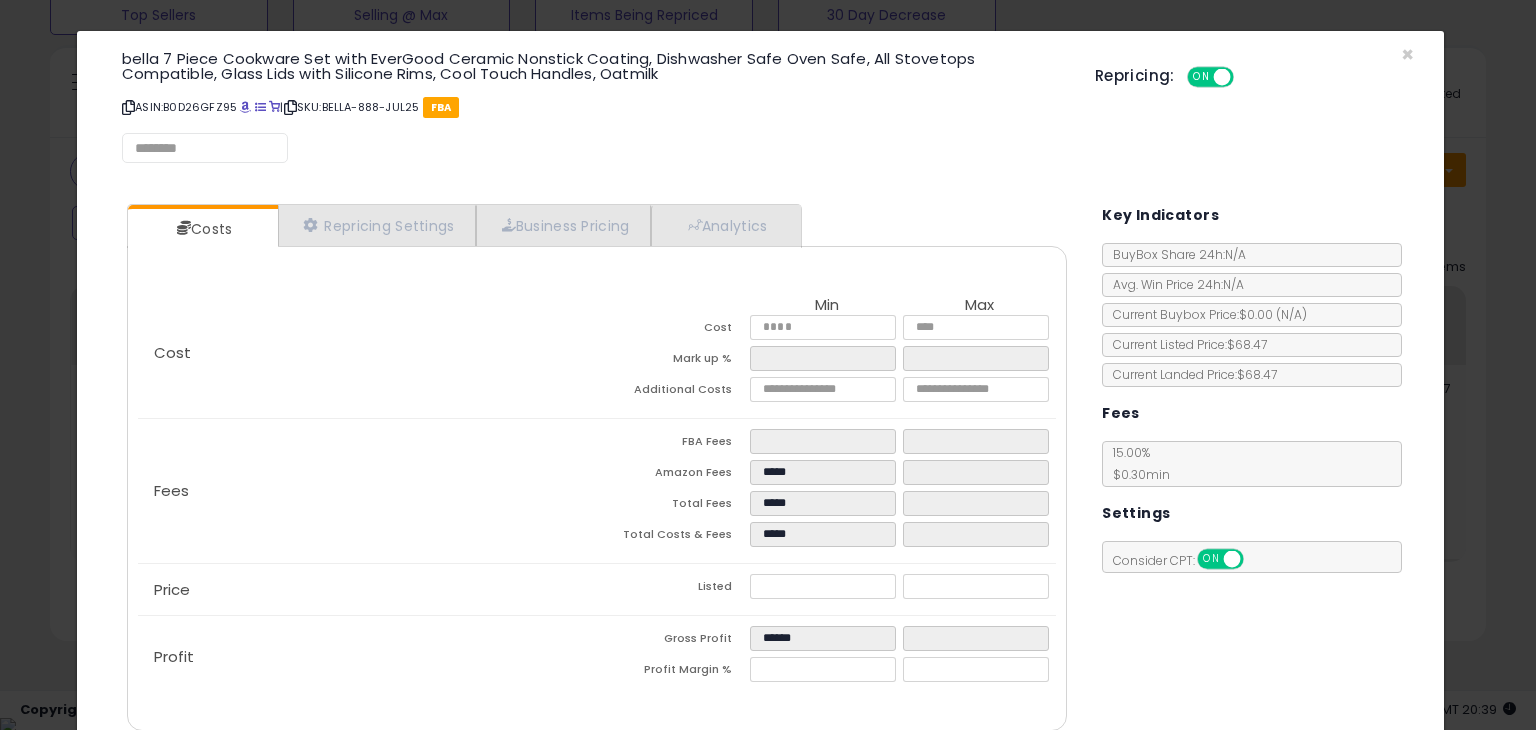 click on "Cost
Min
Max
Cost
*****
*****
Mark up %
******
Additional Costs
****
****" at bounding box center (597, 477) 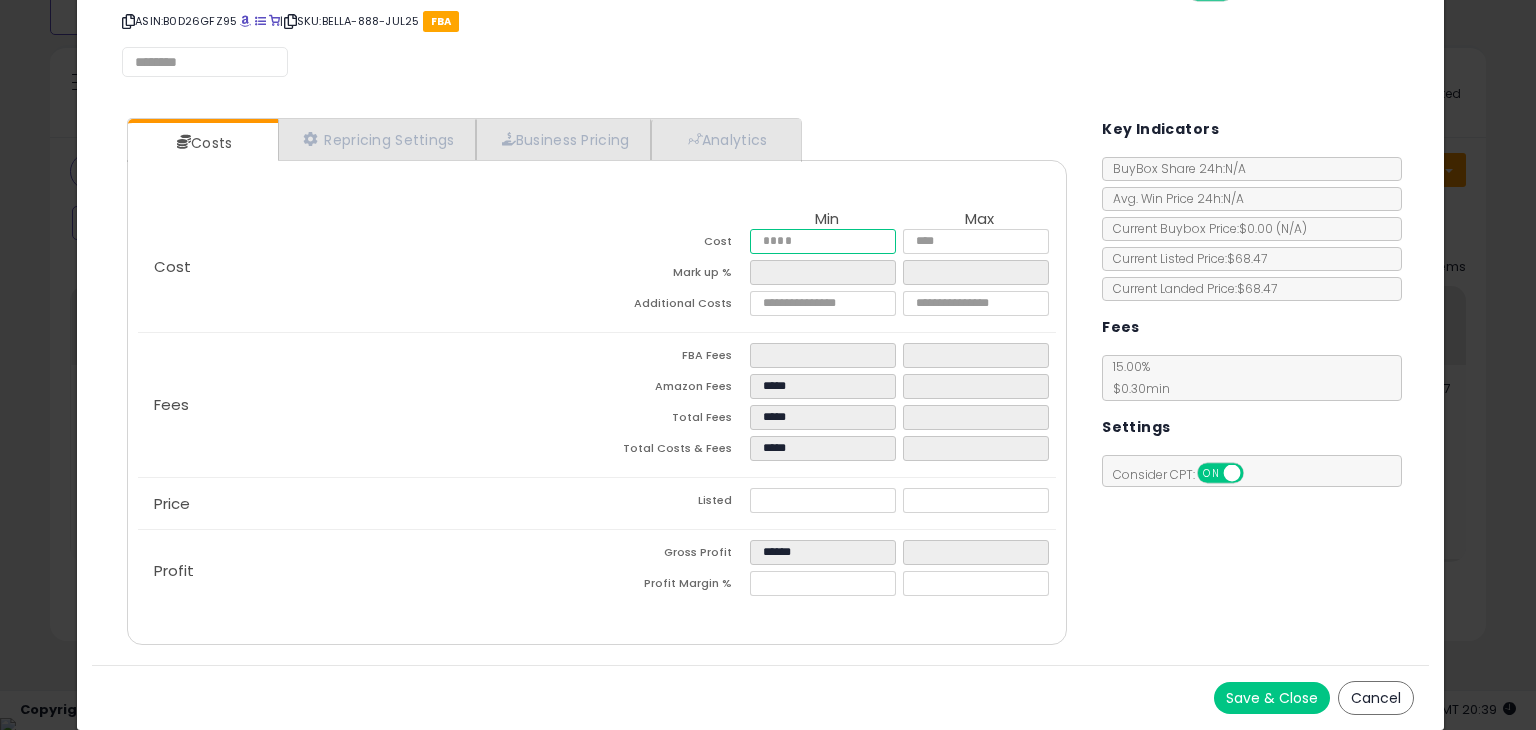 click on "*****" at bounding box center [822, 241] 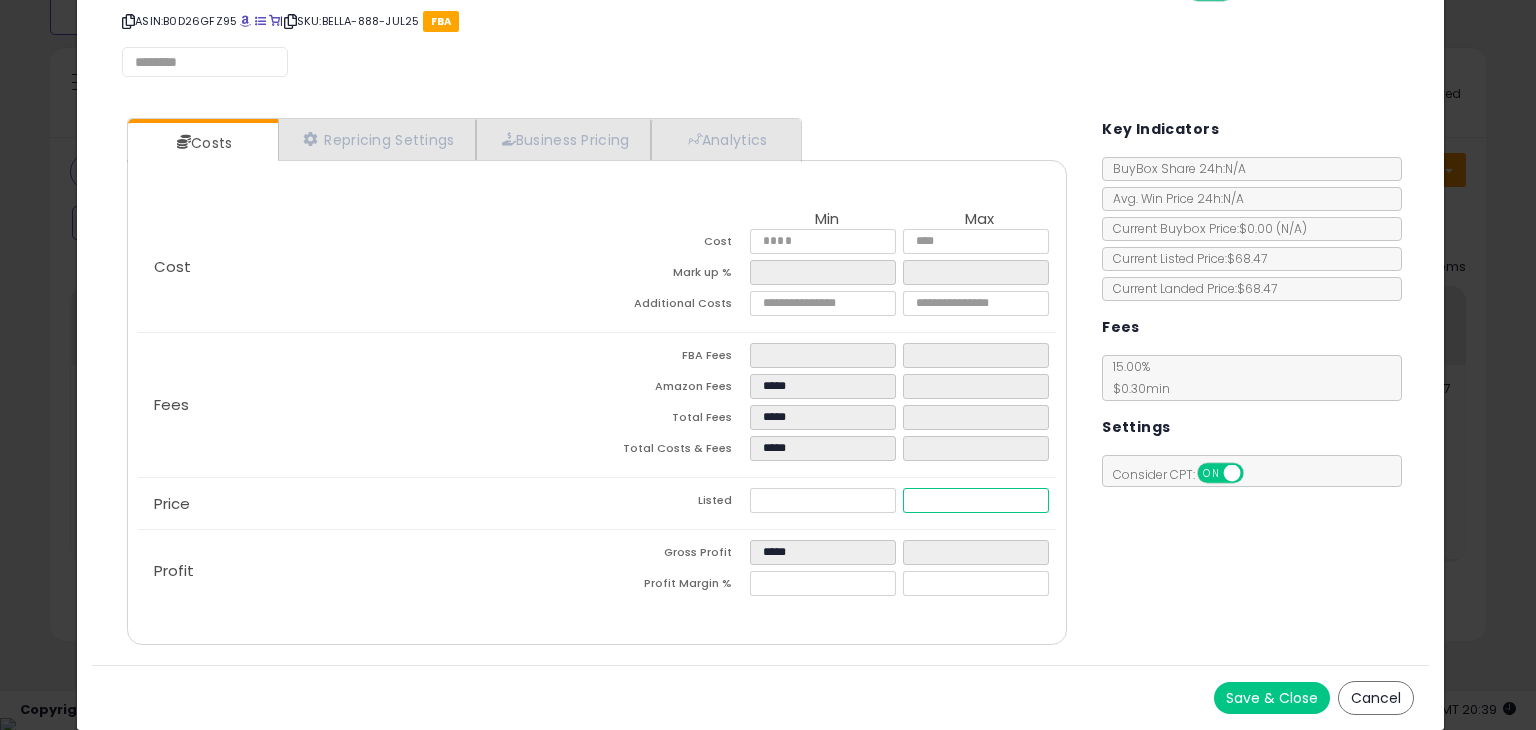 click at bounding box center (975, 500) 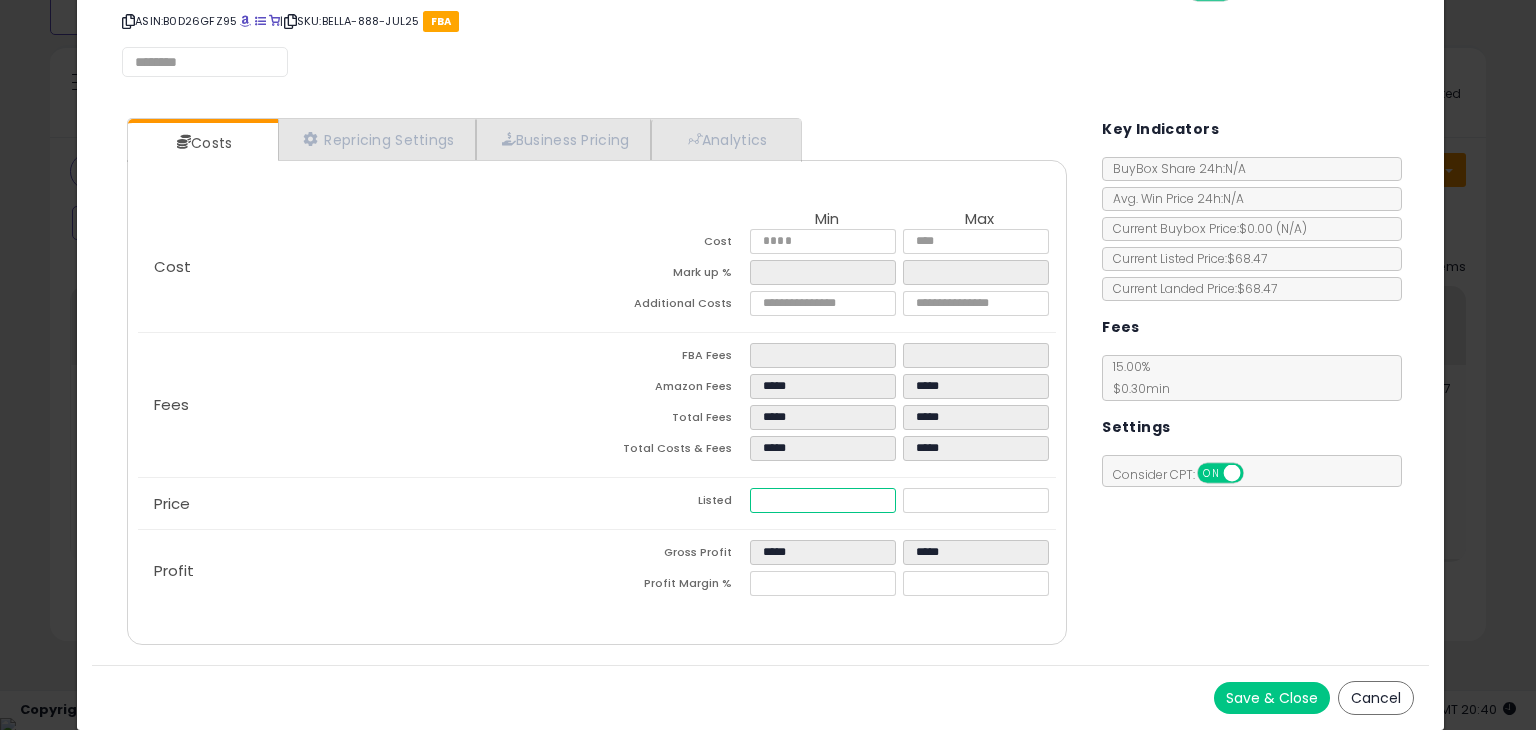 click on "*****" at bounding box center (822, 500) 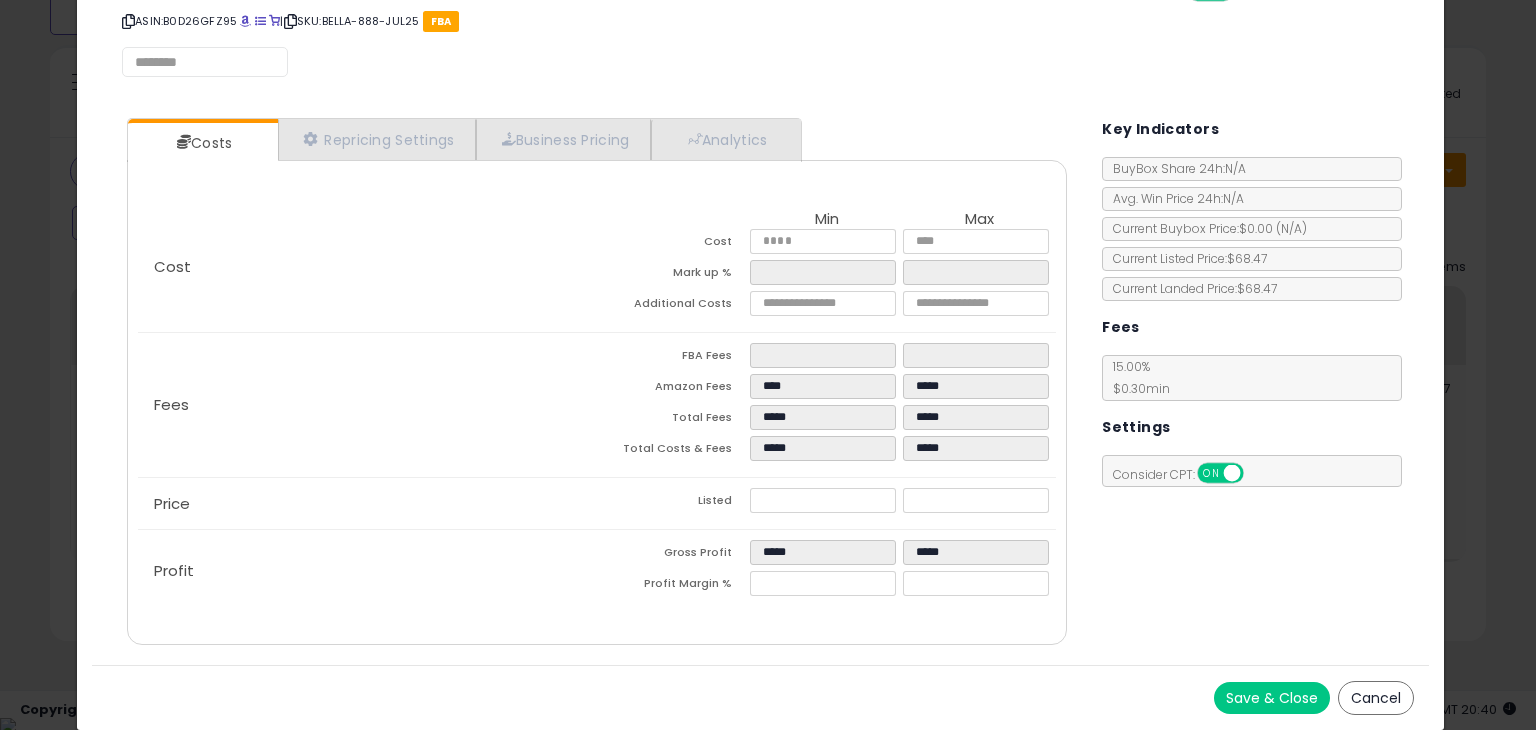 click on "Fees
FBA Fees
*****
*****
Amazon Fees
****
*****
Total Fees
*****
*****
Total Costs & Fees
*****
*****" 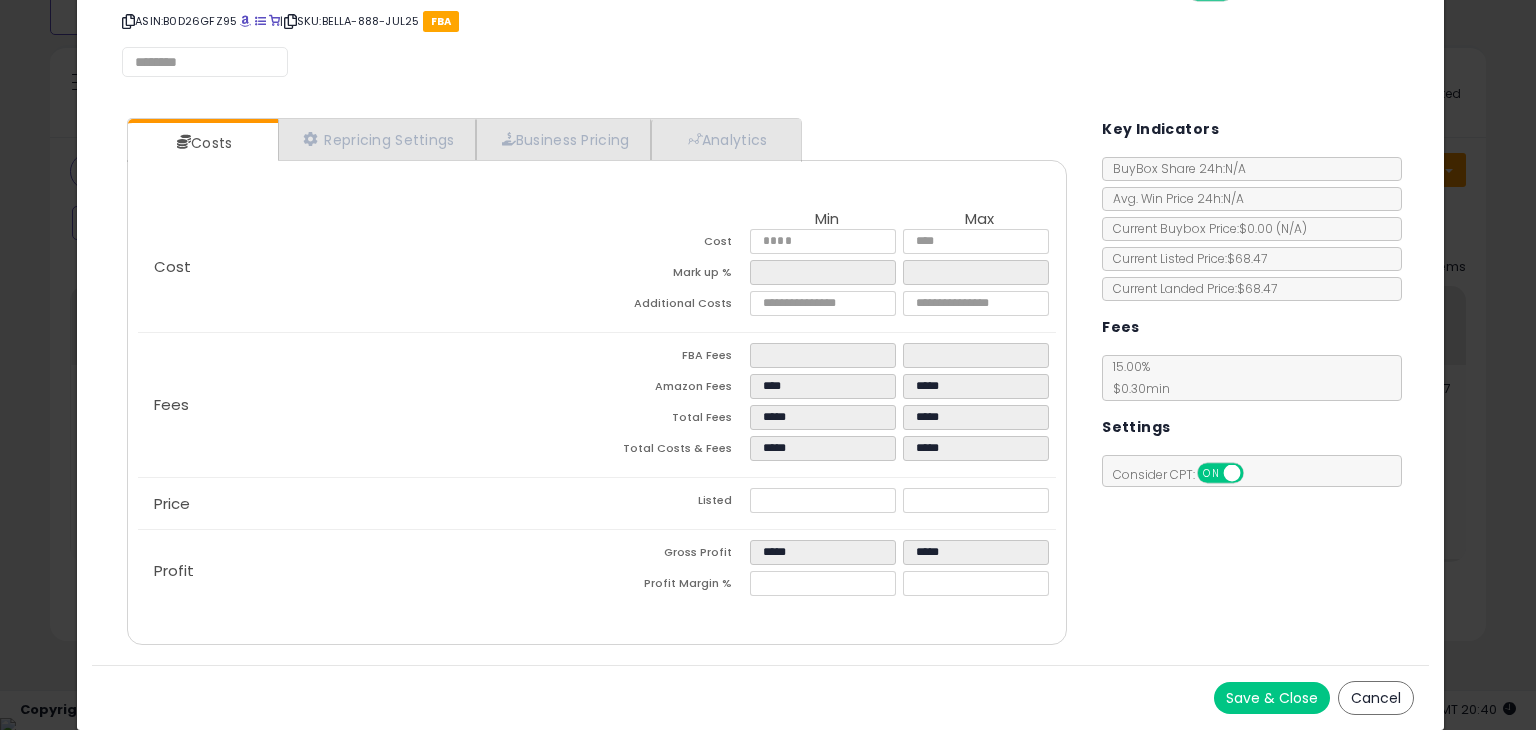 click on "Save & Close" at bounding box center [1272, 698] 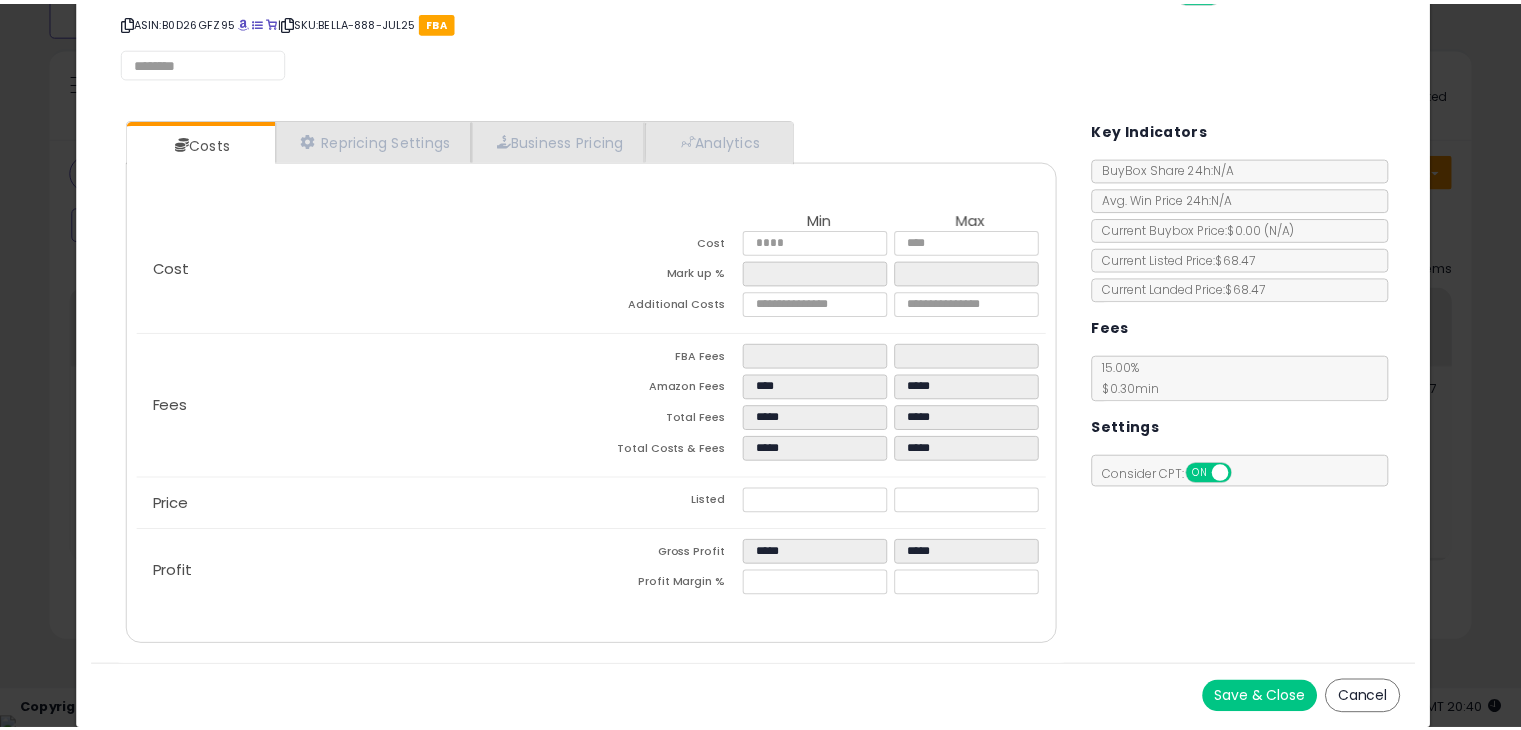 scroll, scrollTop: 0, scrollLeft: 0, axis: both 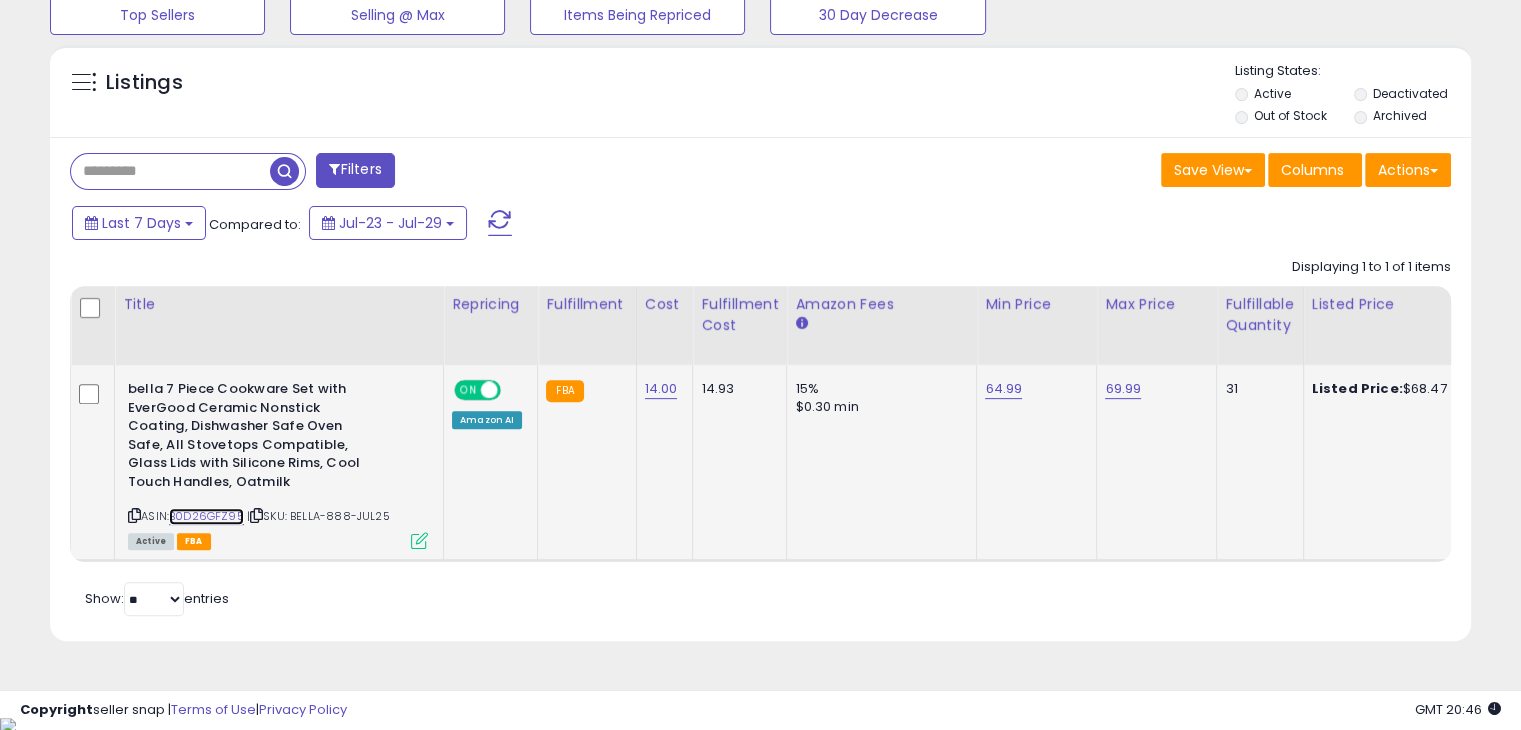 click on "B0D26GFZ95" at bounding box center (206, 516) 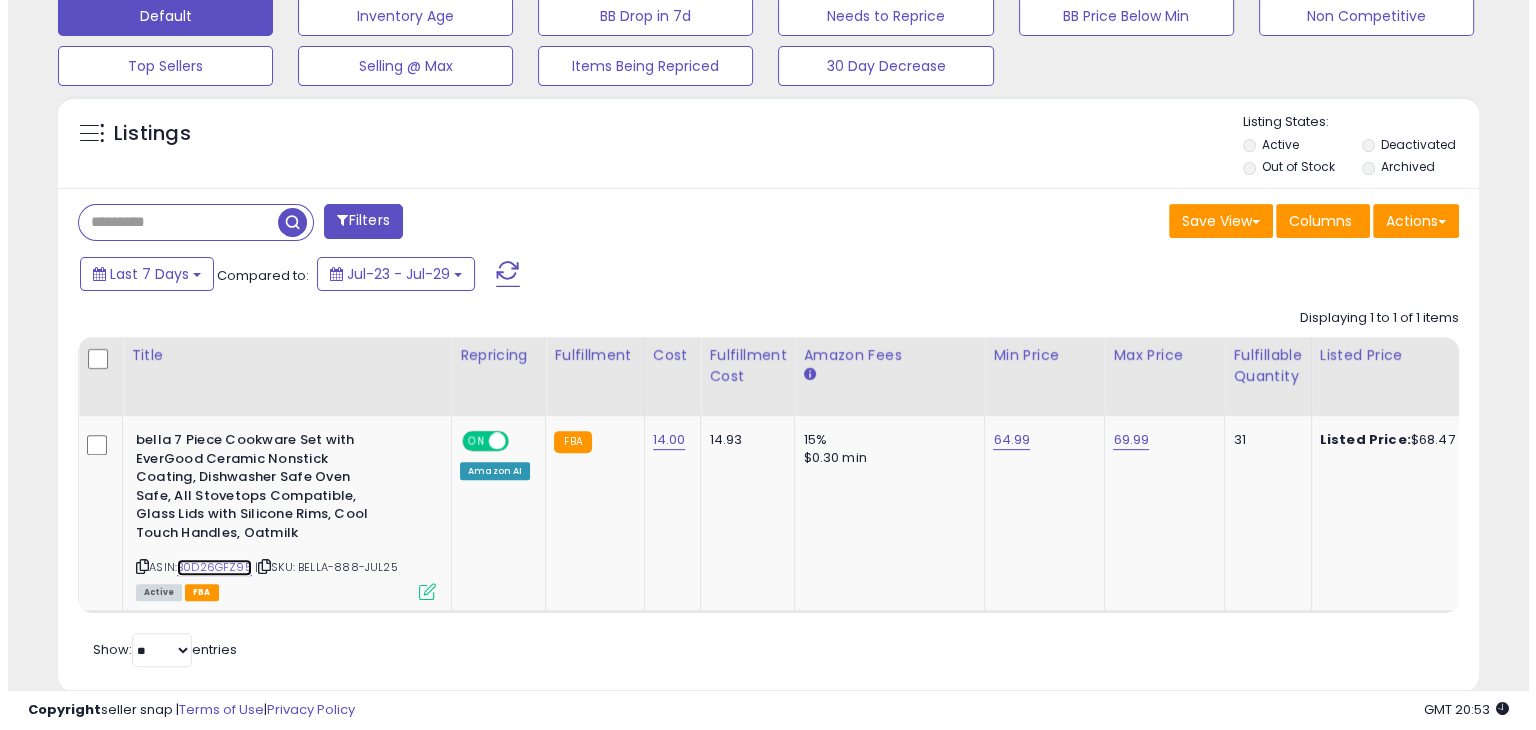 scroll, scrollTop: 635, scrollLeft: 0, axis: vertical 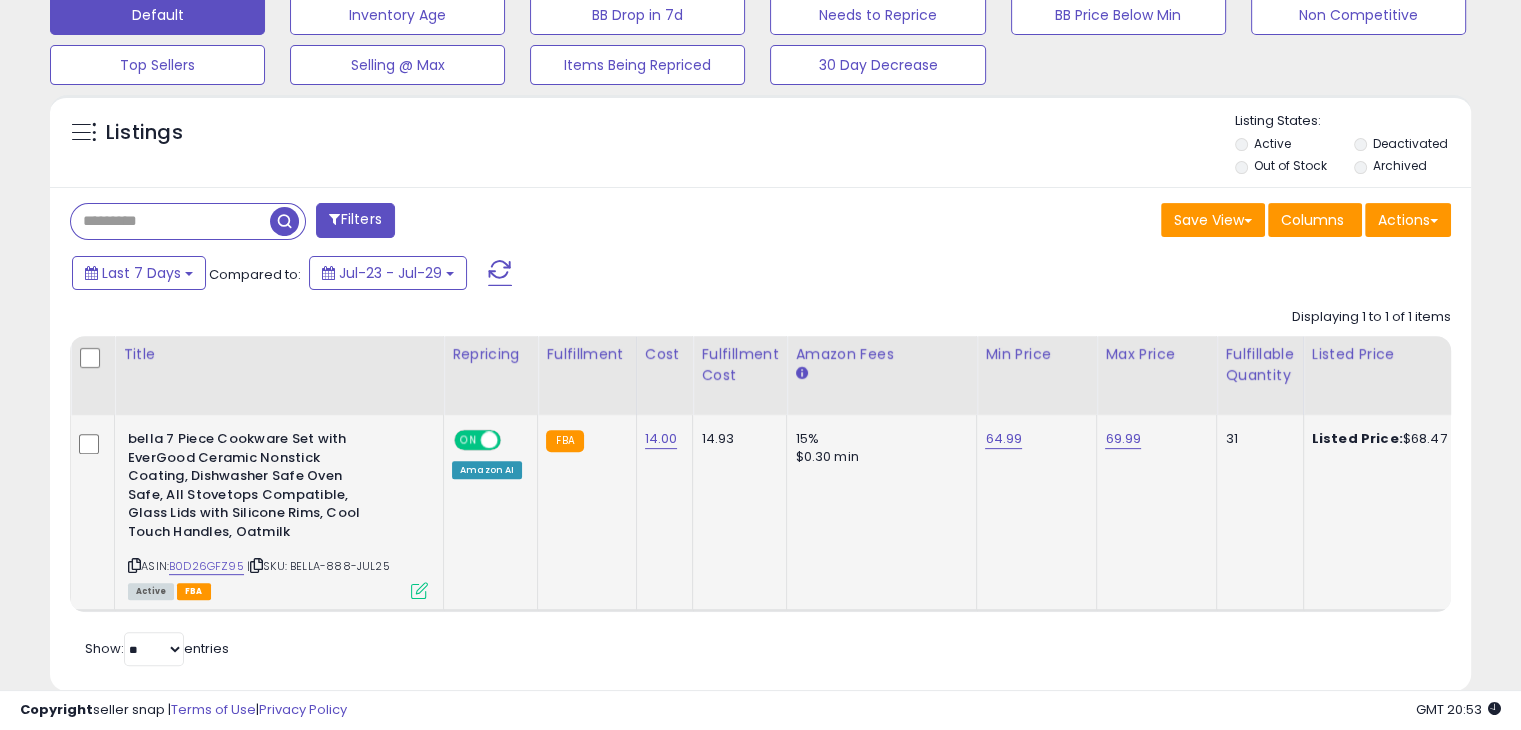 click at bounding box center [419, 590] 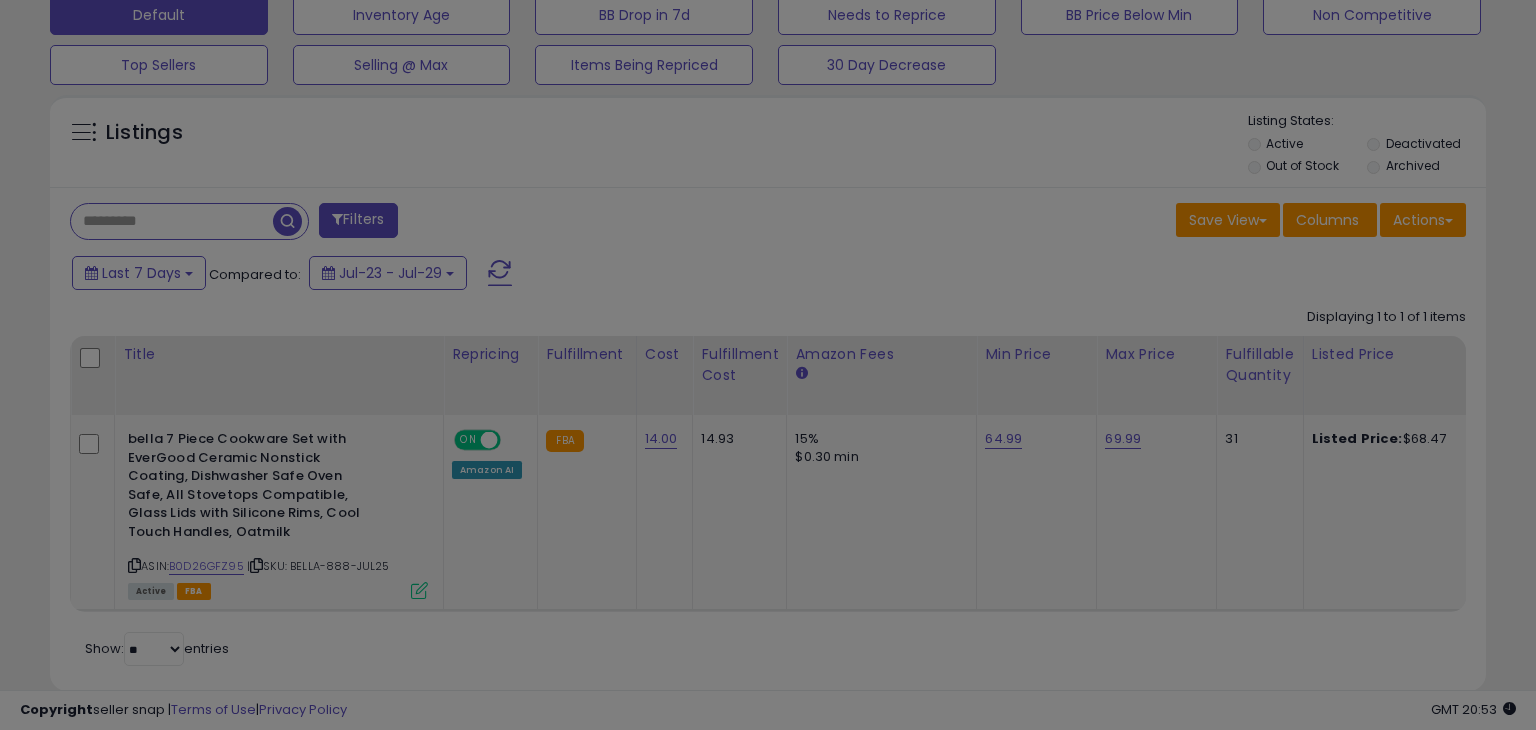 scroll, scrollTop: 999589, scrollLeft: 999168, axis: both 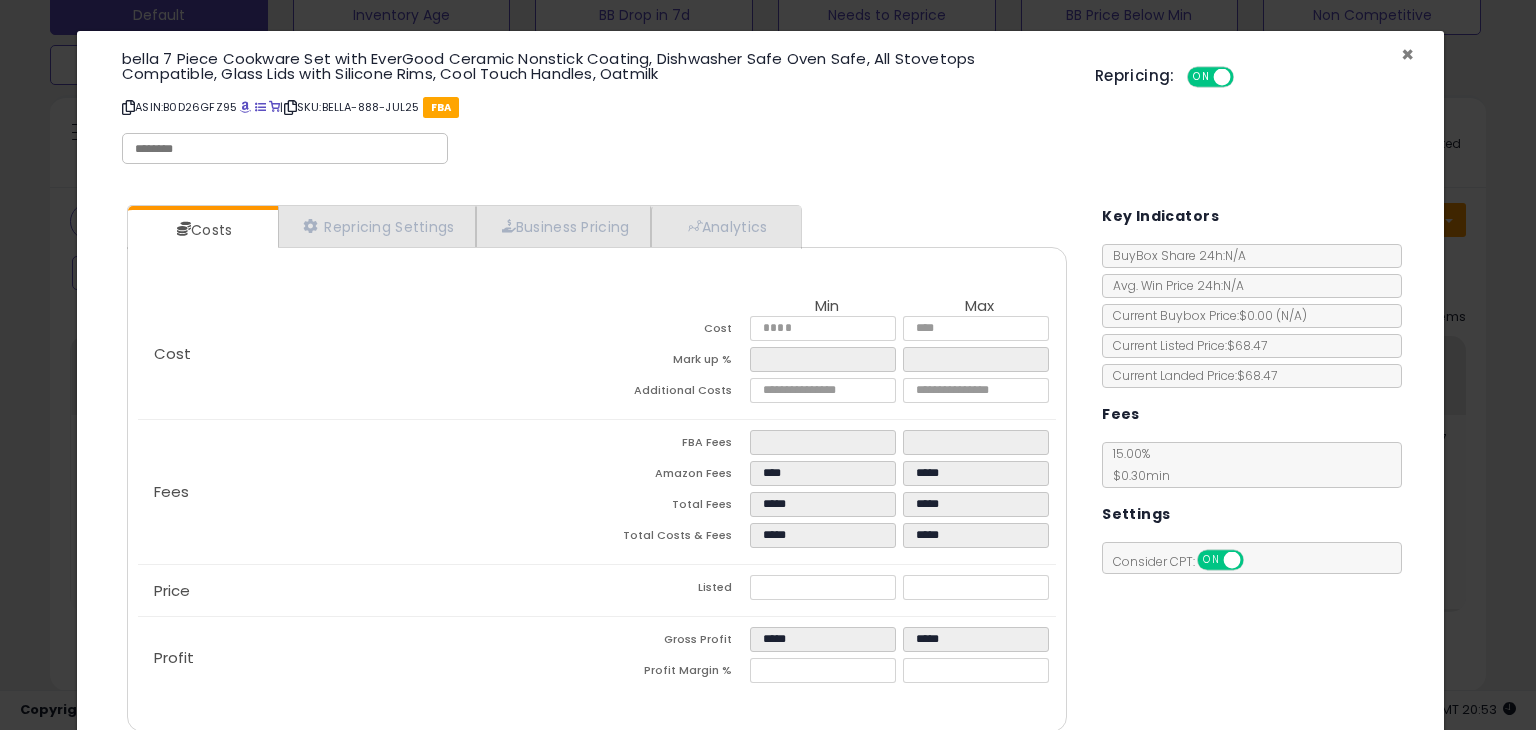 click on "×" at bounding box center (1407, 54) 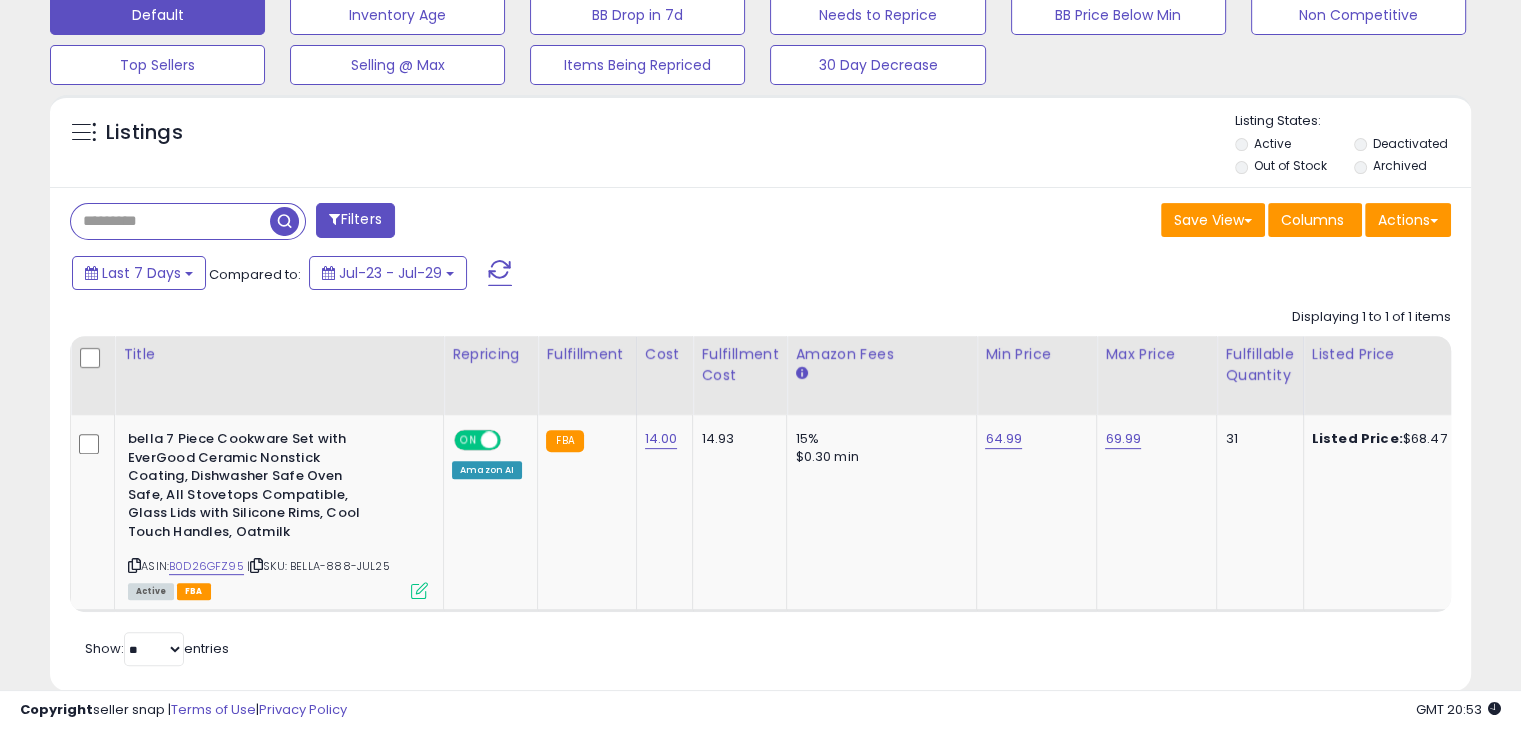scroll, scrollTop: 409, scrollLeft: 822, axis: both 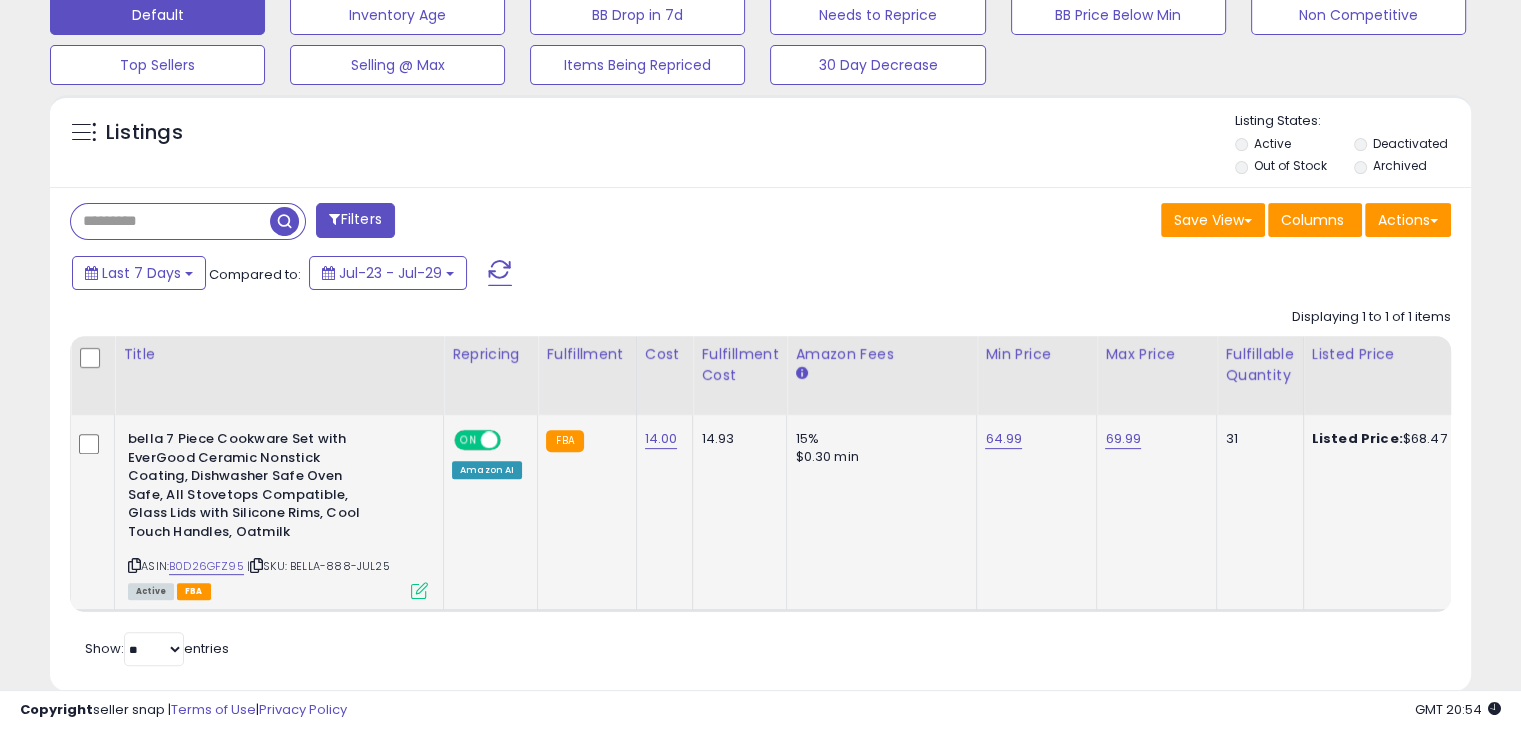 click at bounding box center [419, 590] 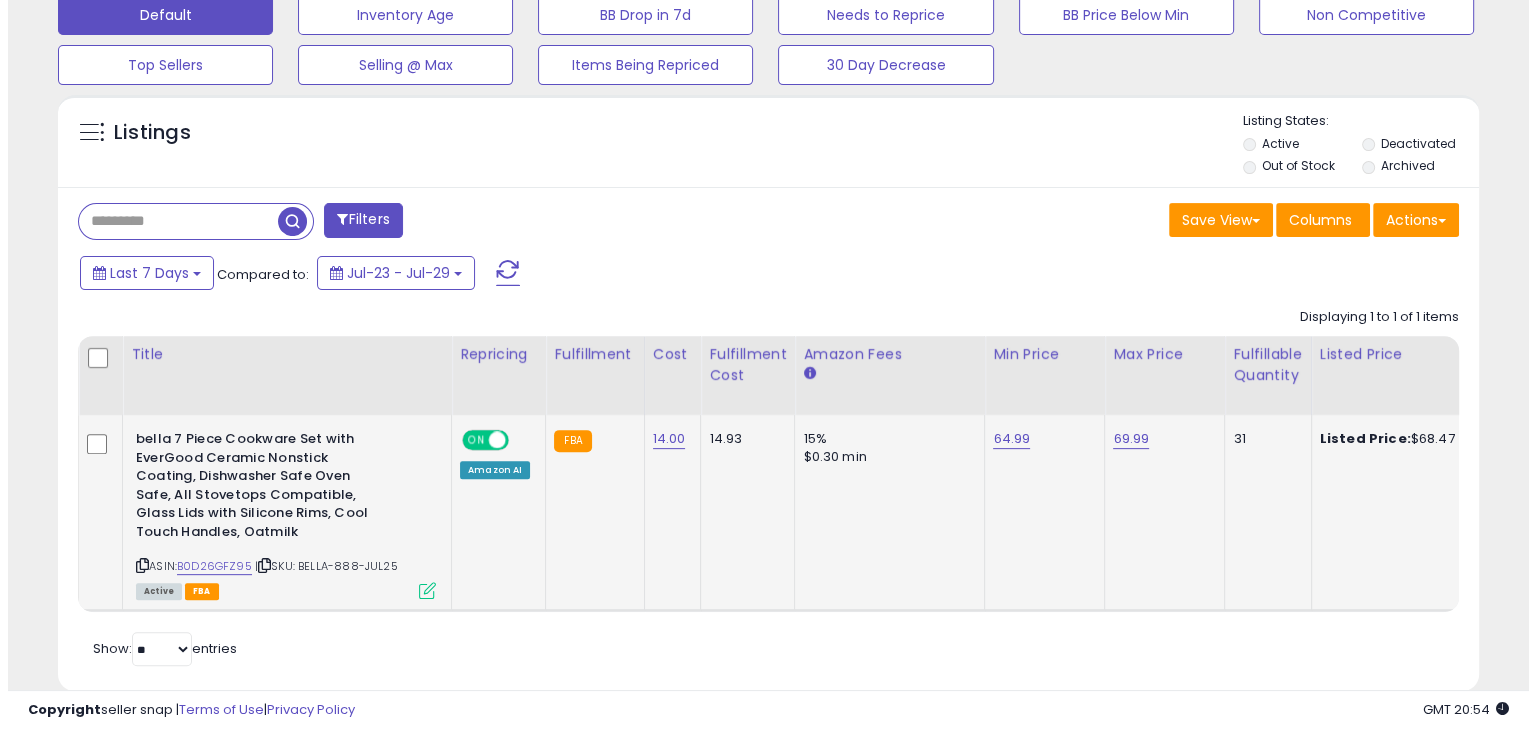 scroll, scrollTop: 999589, scrollLeft: 999168, axis: both 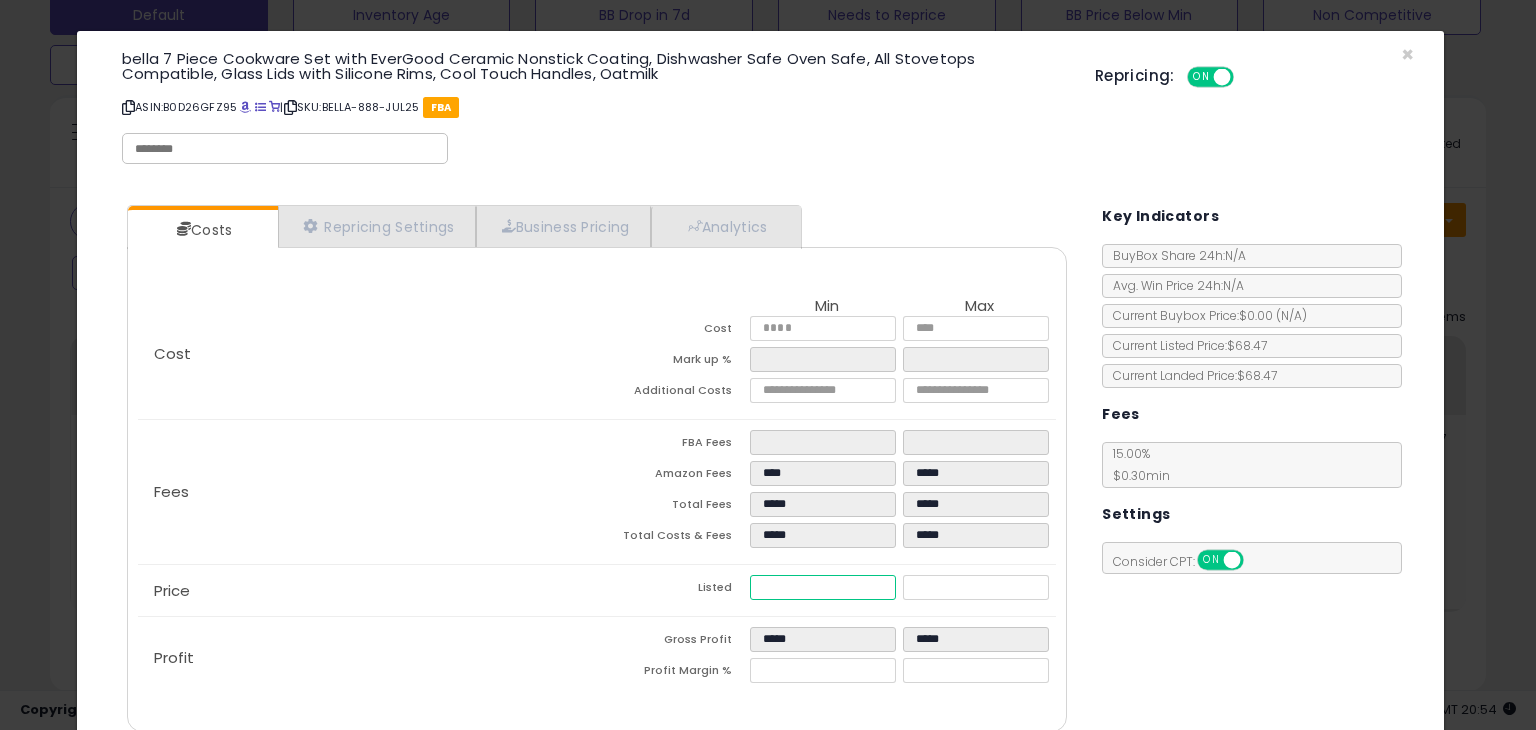 click on "*****" at bounding box center (822, 587) 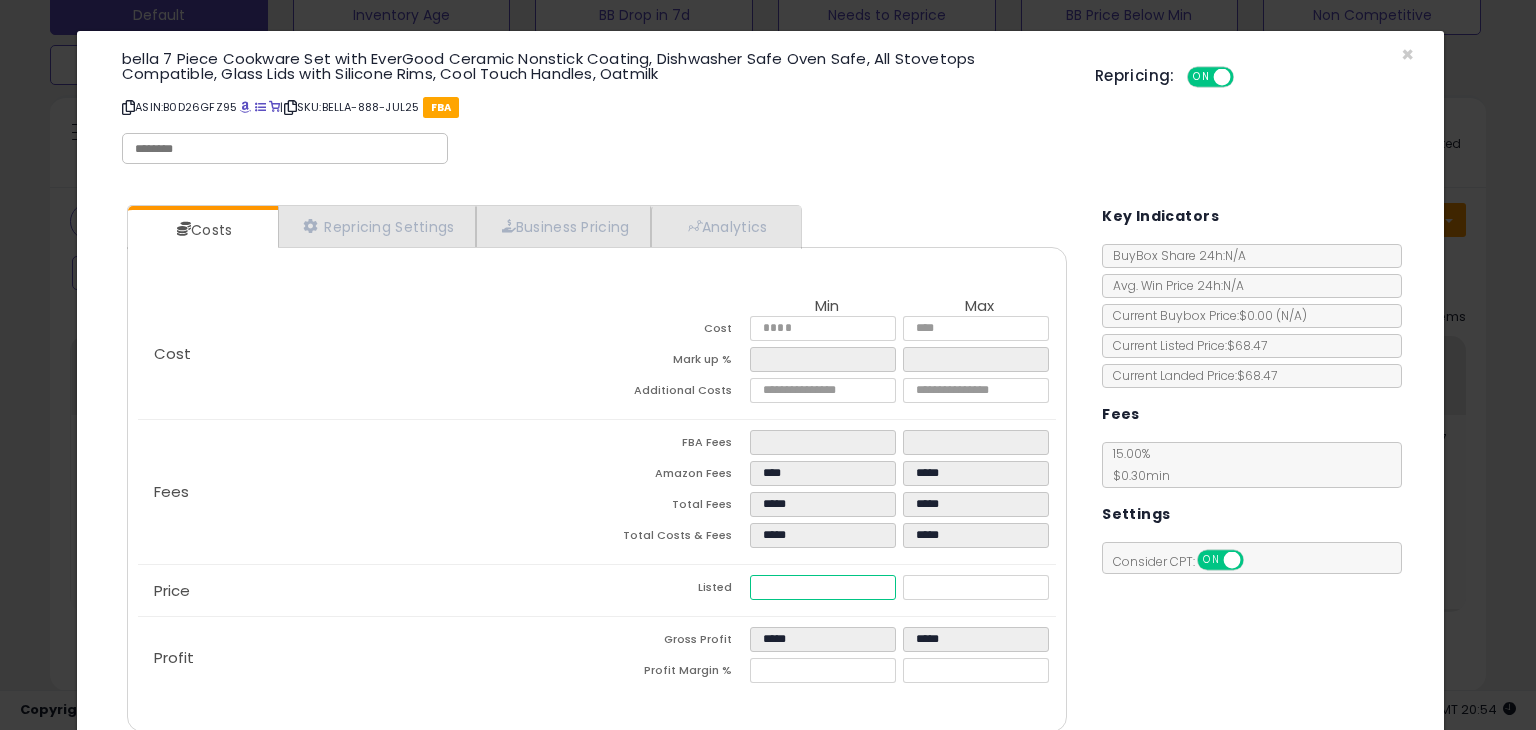 type on "****" 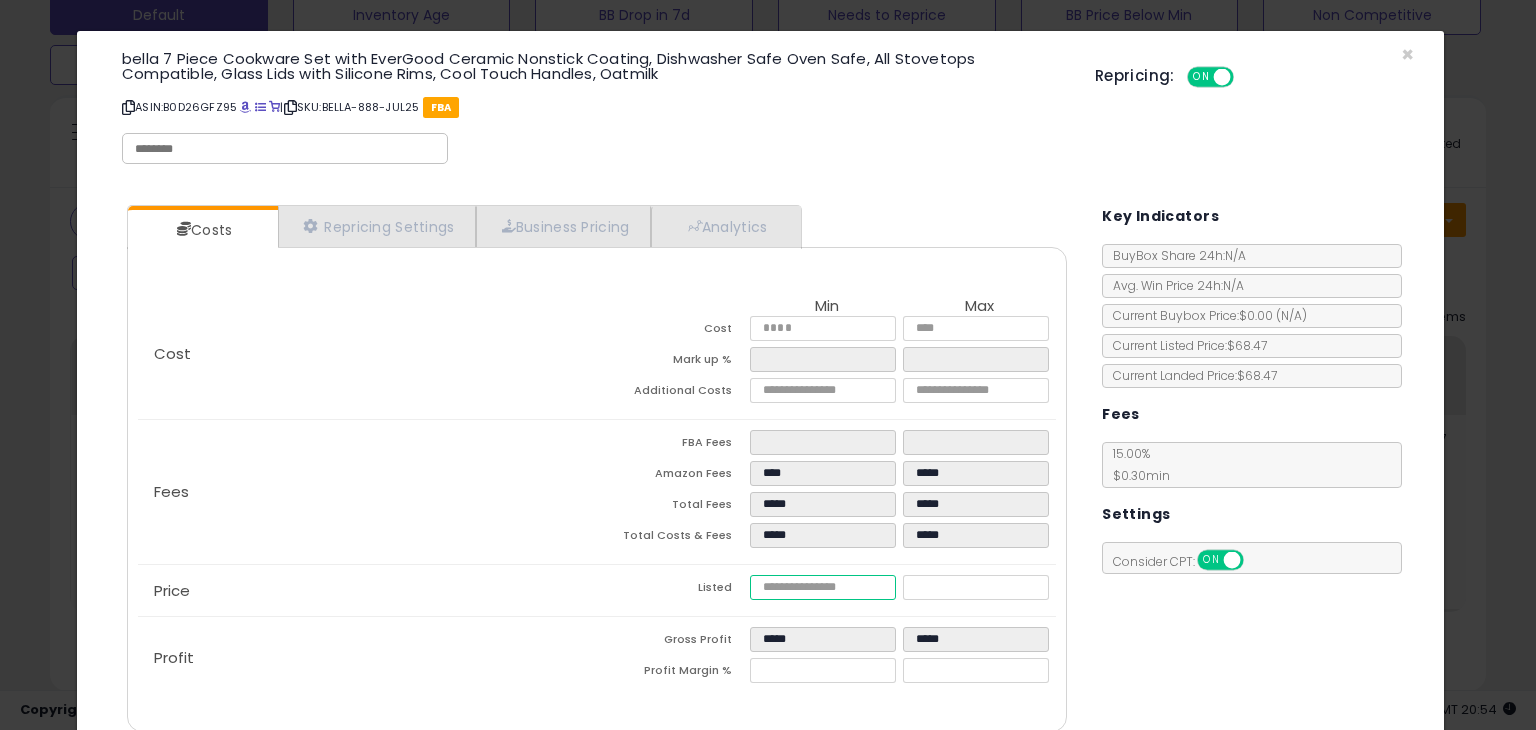 type on "****" 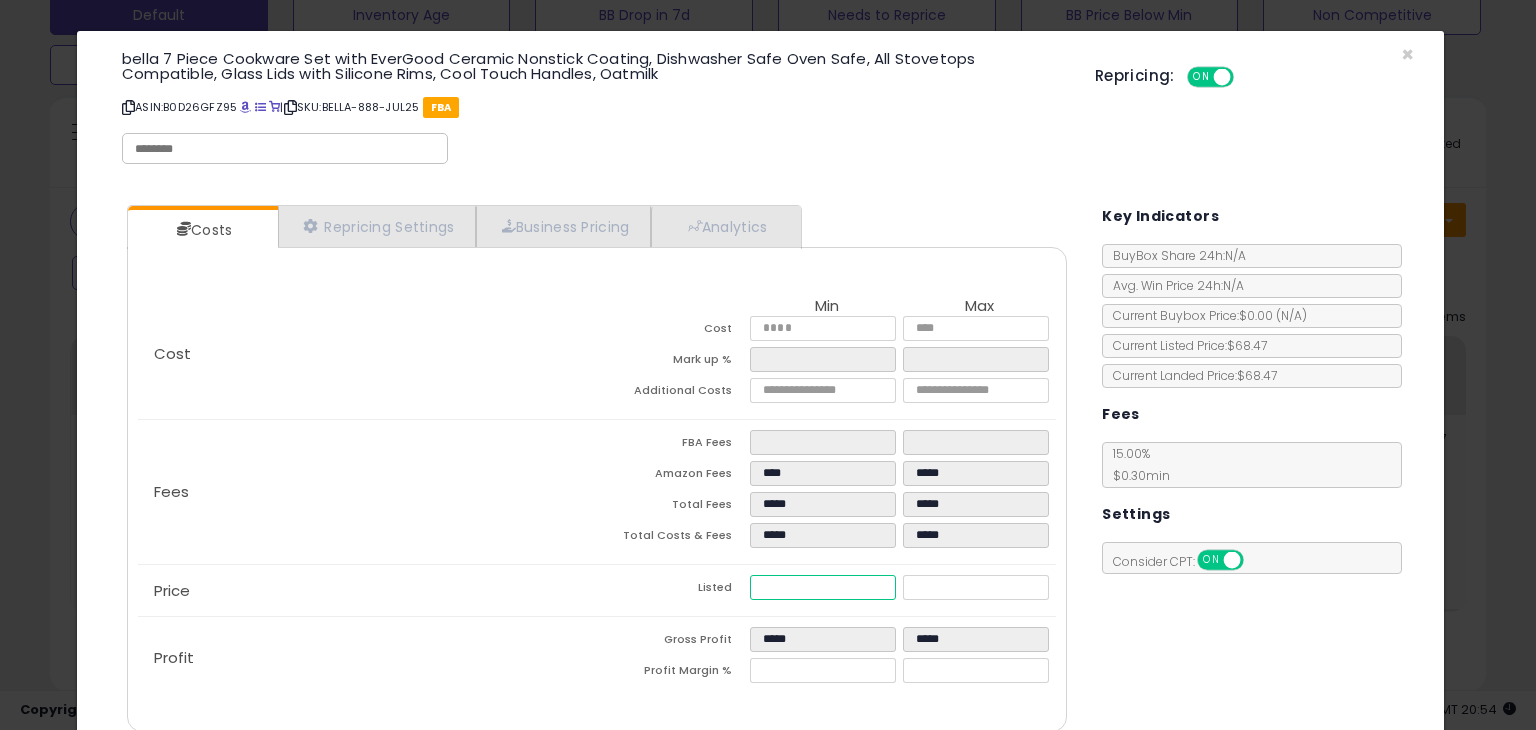 type on "****" 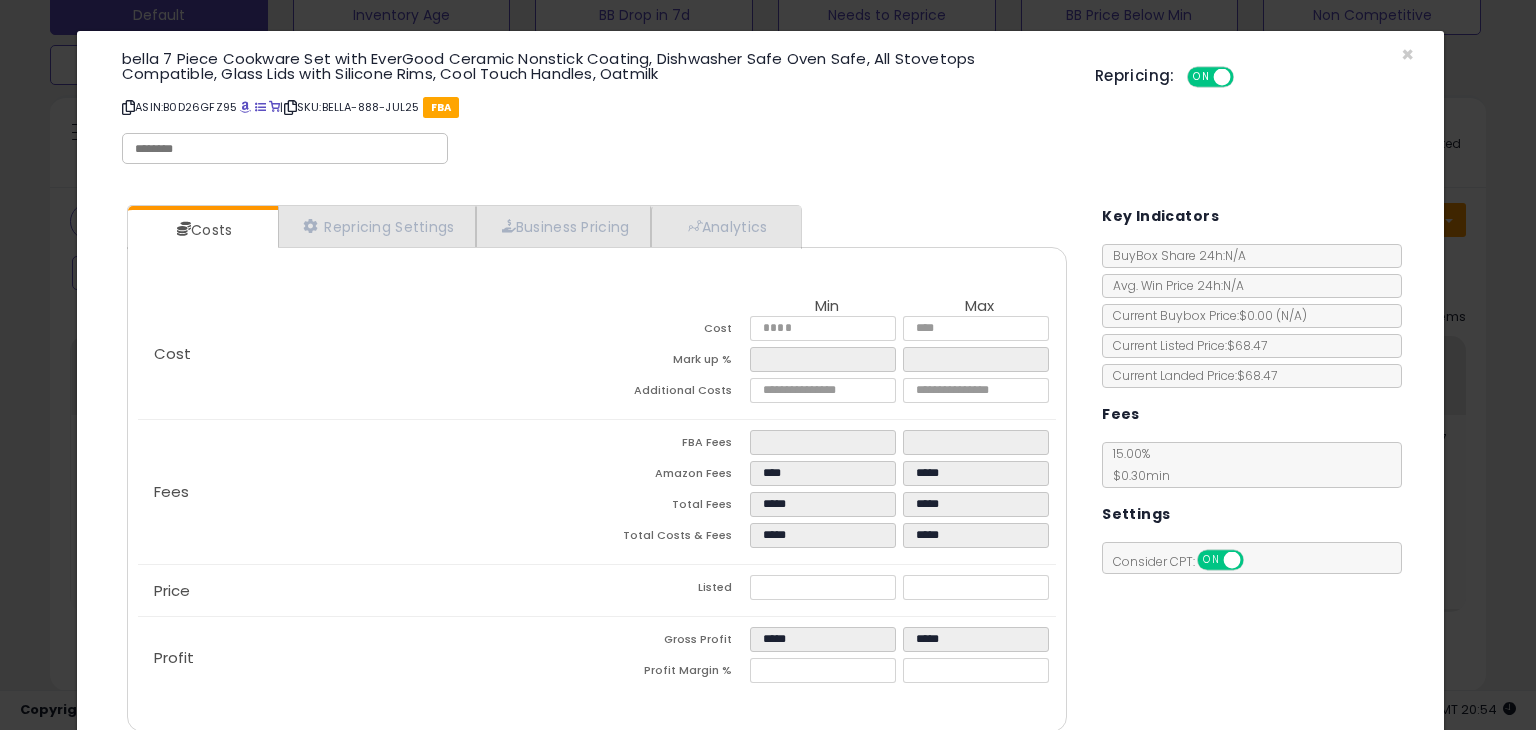 type on "******" 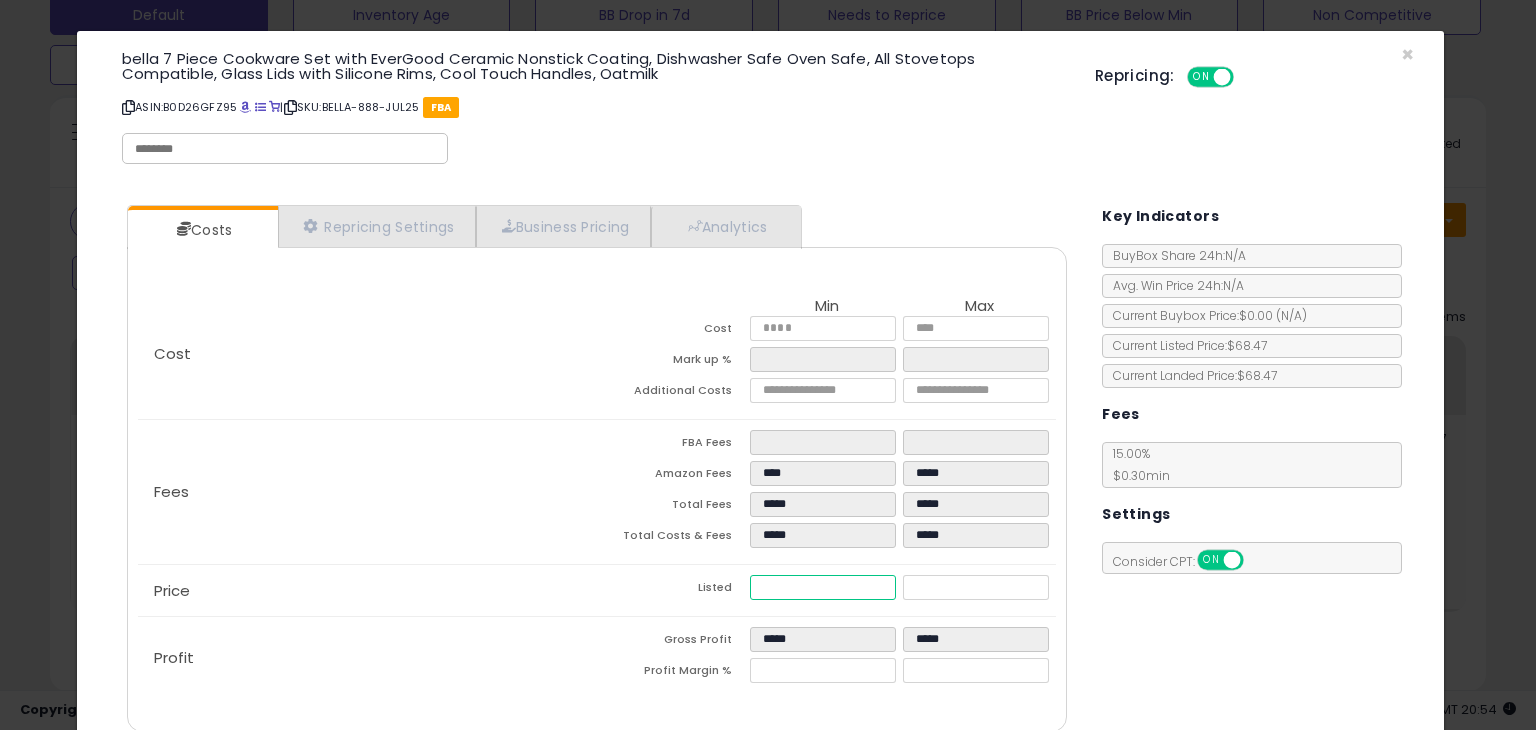 click on "*****" at bounding box center [822, 587] 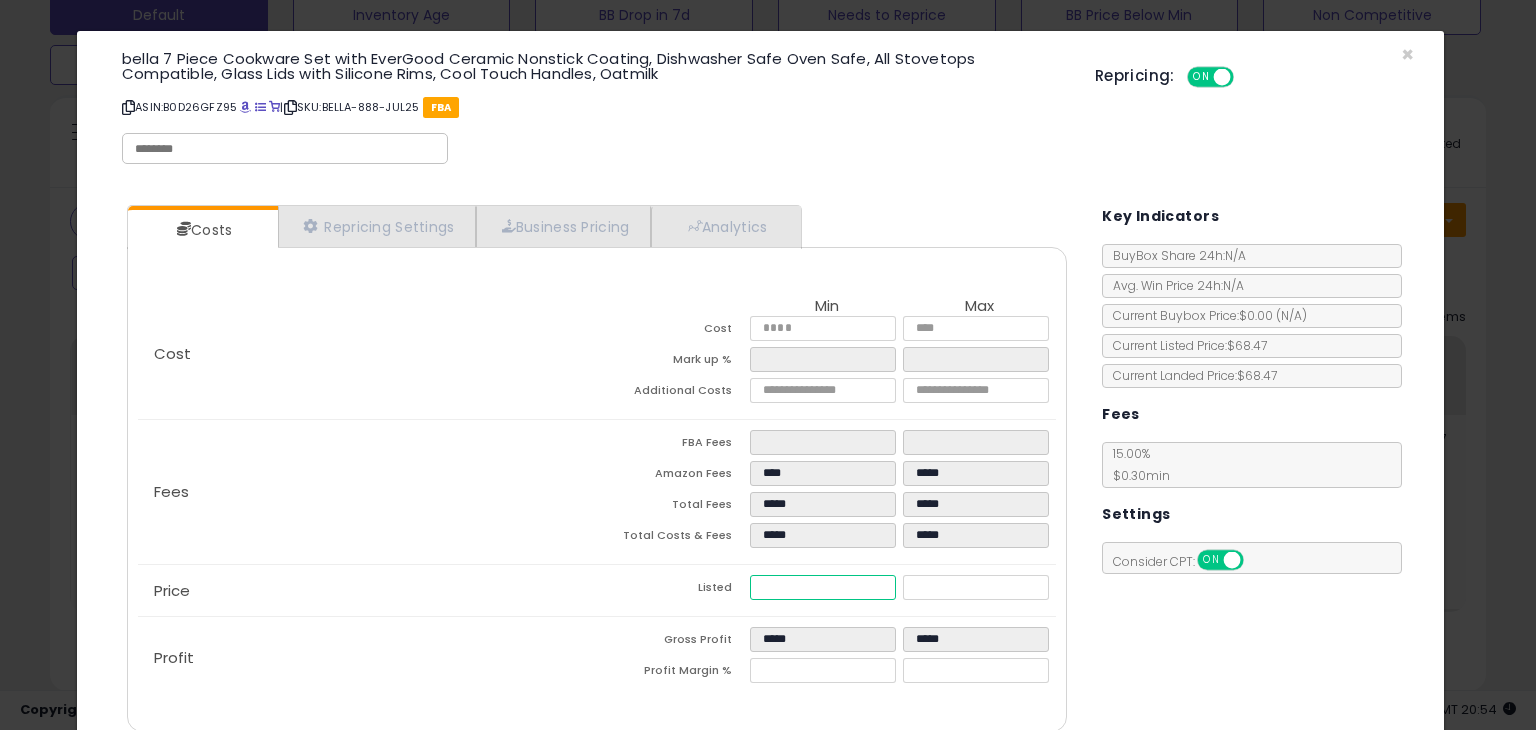 scroll, scrollTop: 86, scrollLeft: 0, axis: vertical 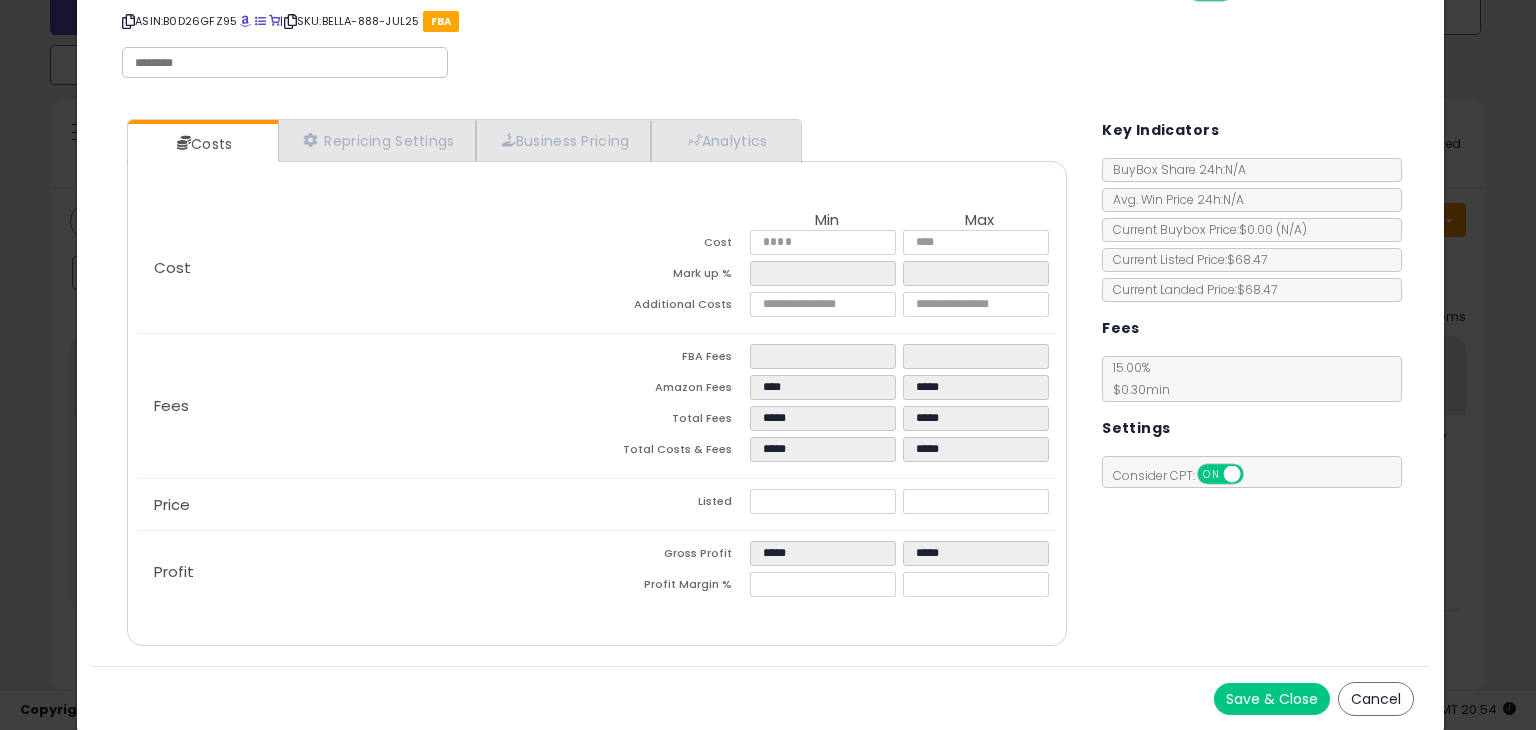 click on "Save & Close" at bounding box center (1272, 699) 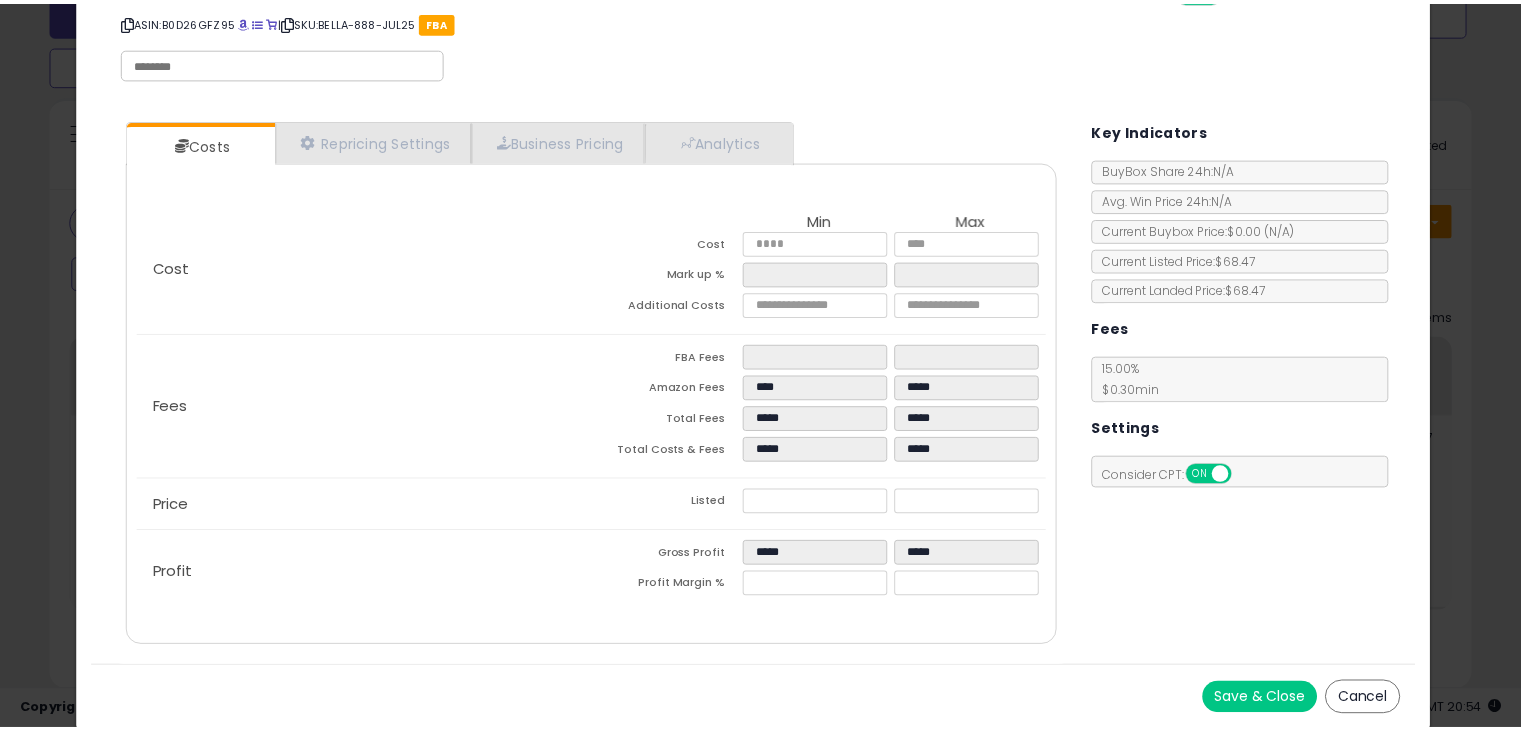 scroll, scrollTop: 0, scrollLeft: 0, axis: both 